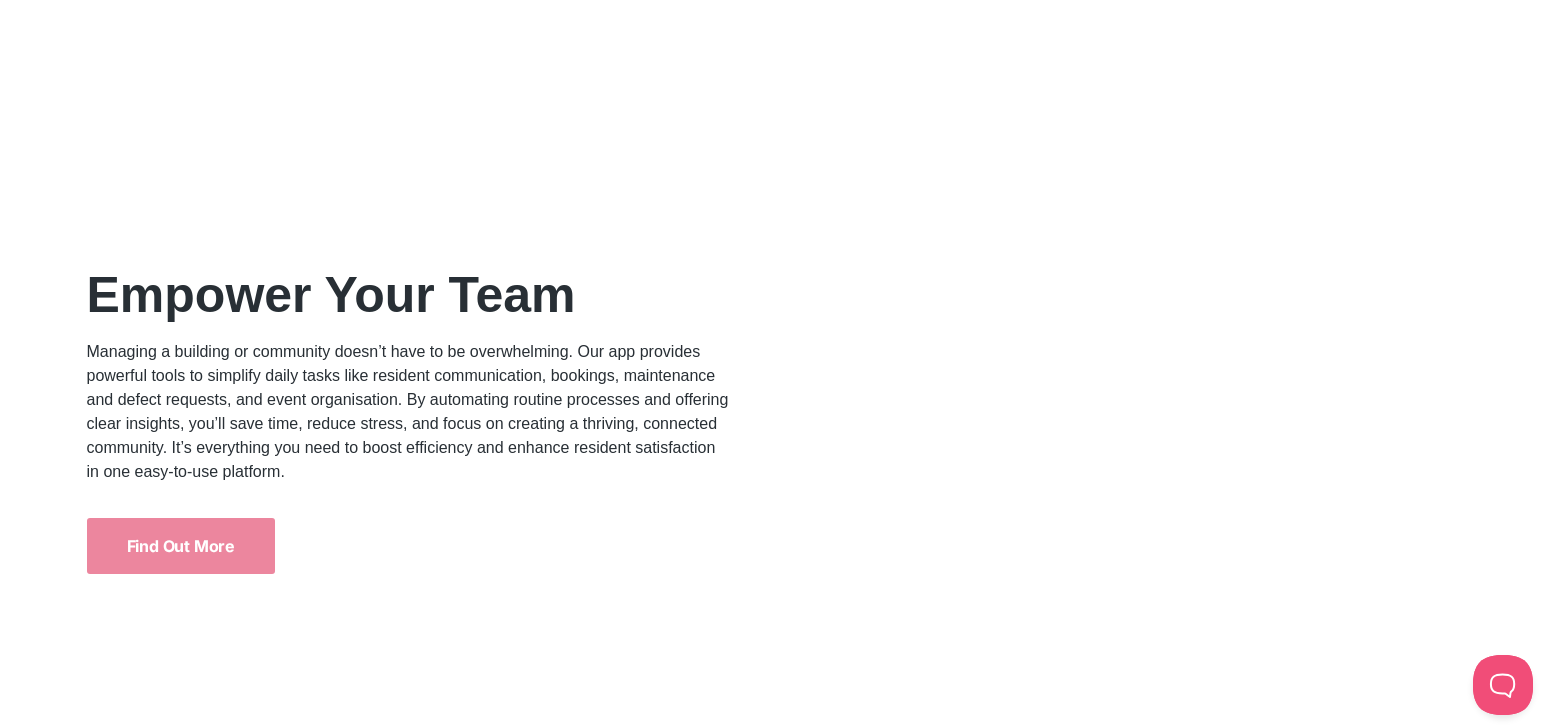 scroll, scrollTop: 4769, scrollLeft: 0, axis: vertical 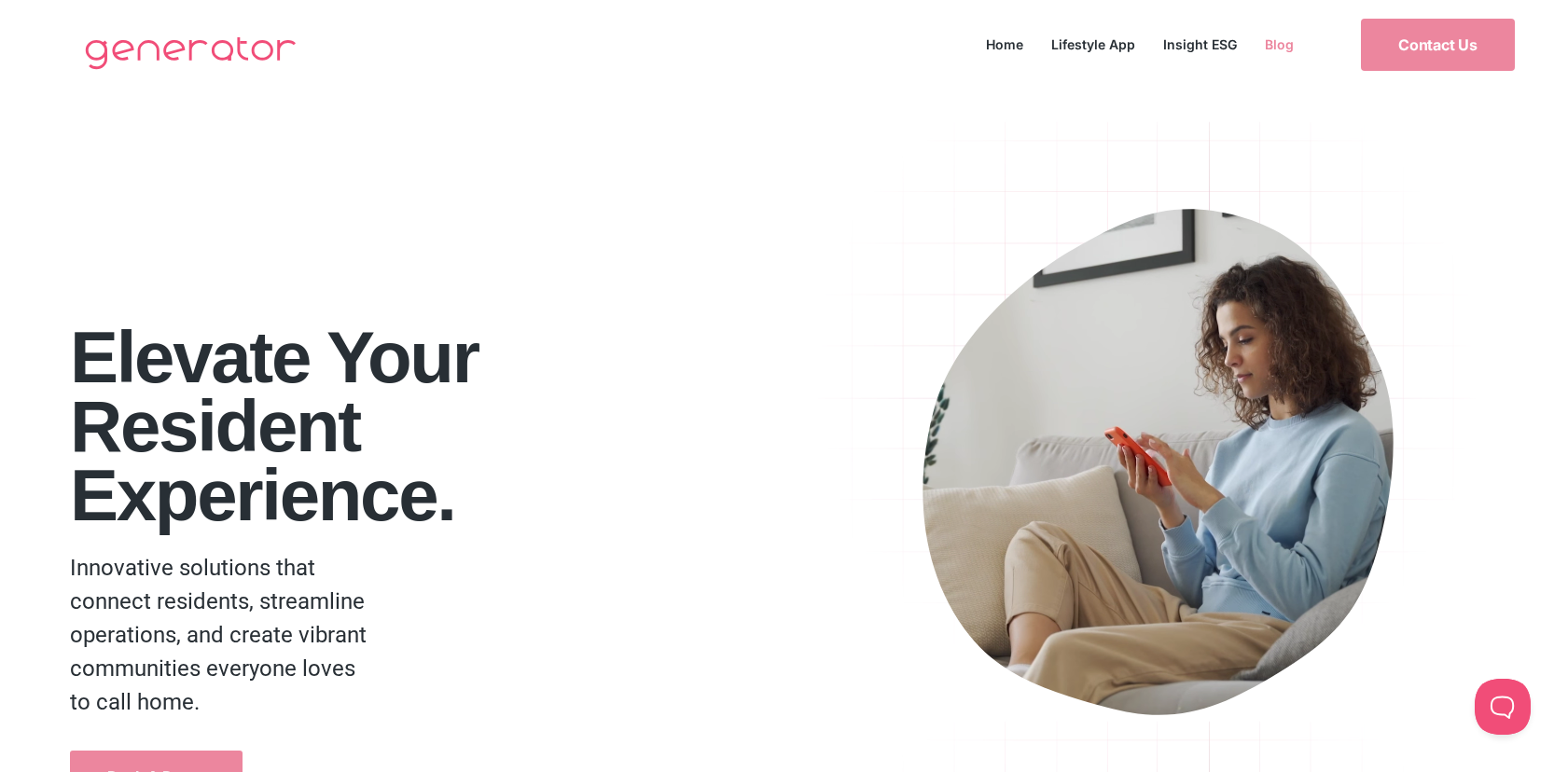 click on "Blog" 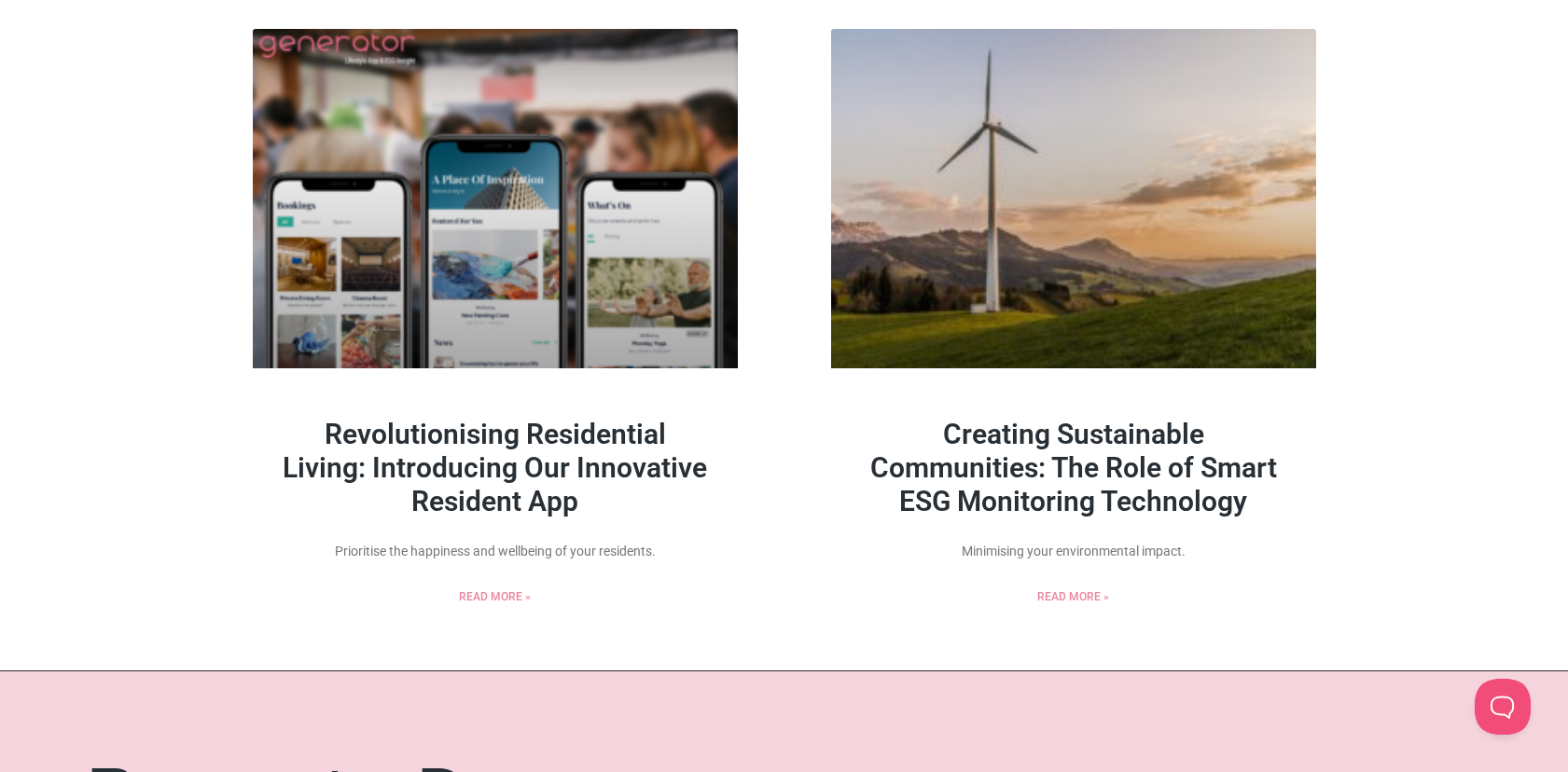 scroll, scrollTop: 0, scrollLeft: 0, axis: both 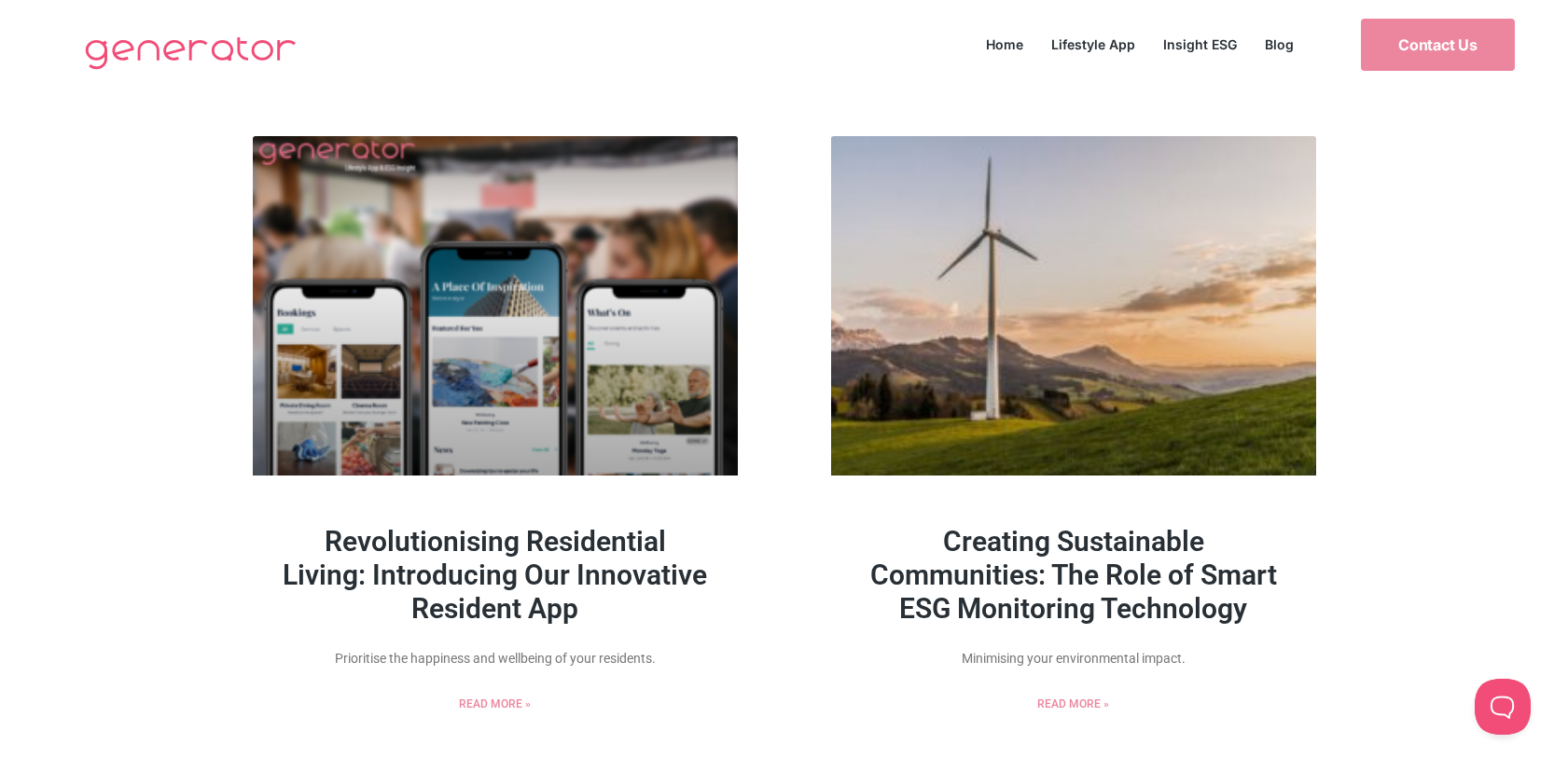 click on "Creating Sustainable Communities: The Role of Smart ESG Monitoring Technology" at bounding box center (1074, 574) 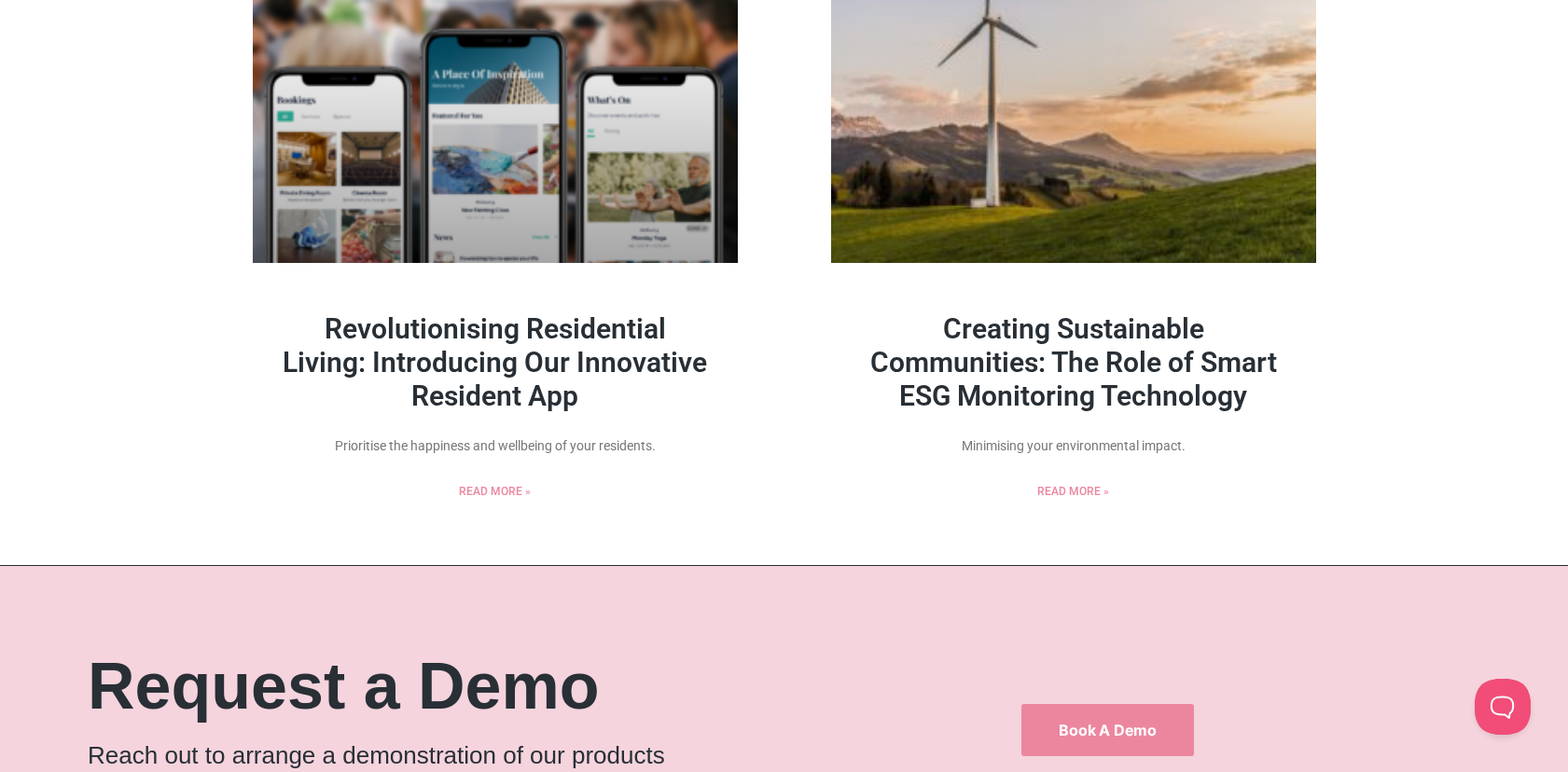 scroll, scrollTop: 0, scrollLeft: 0, axis: both 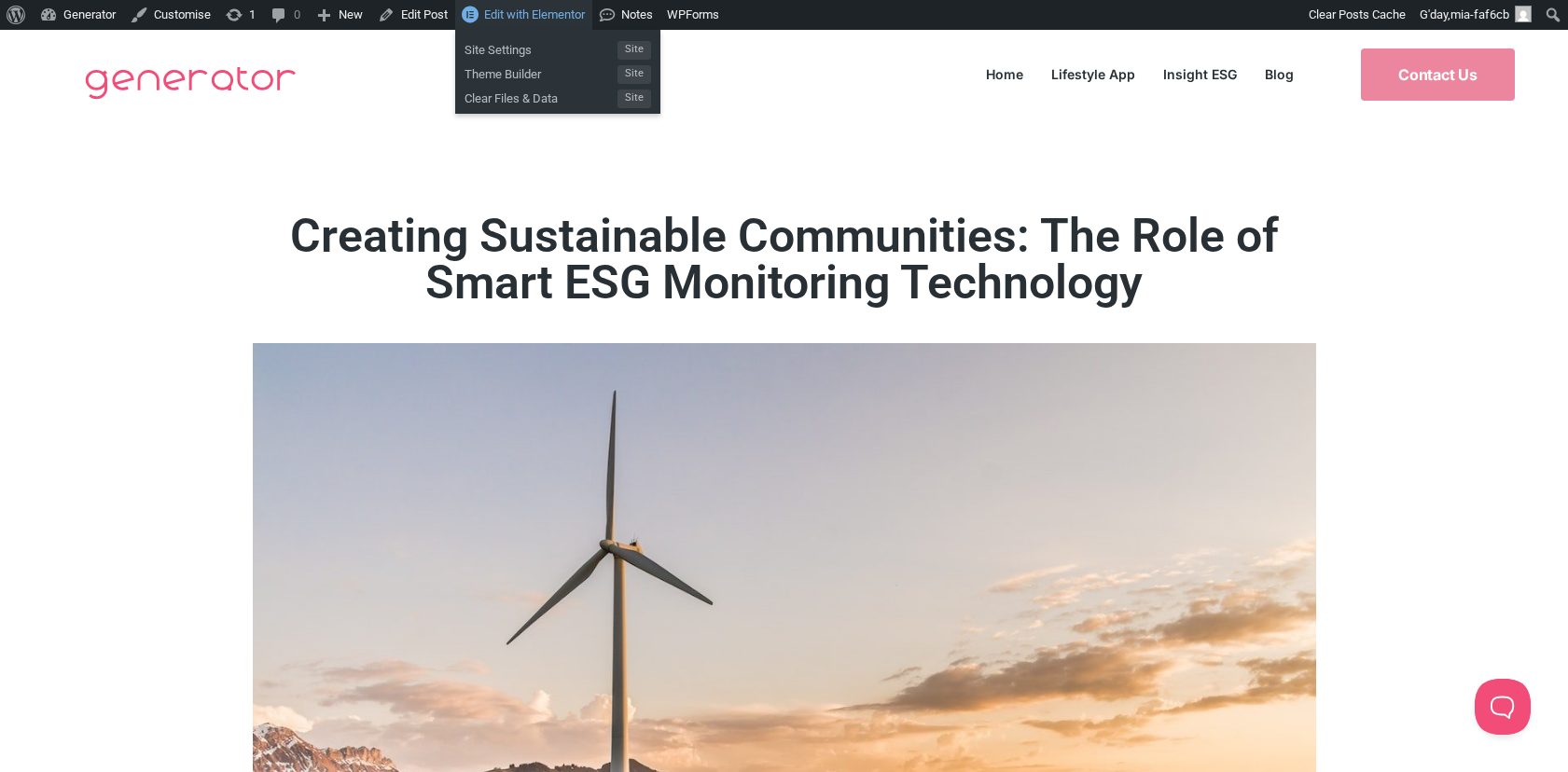 click on "Edit with Elementor" at bounding box center (534, 14) 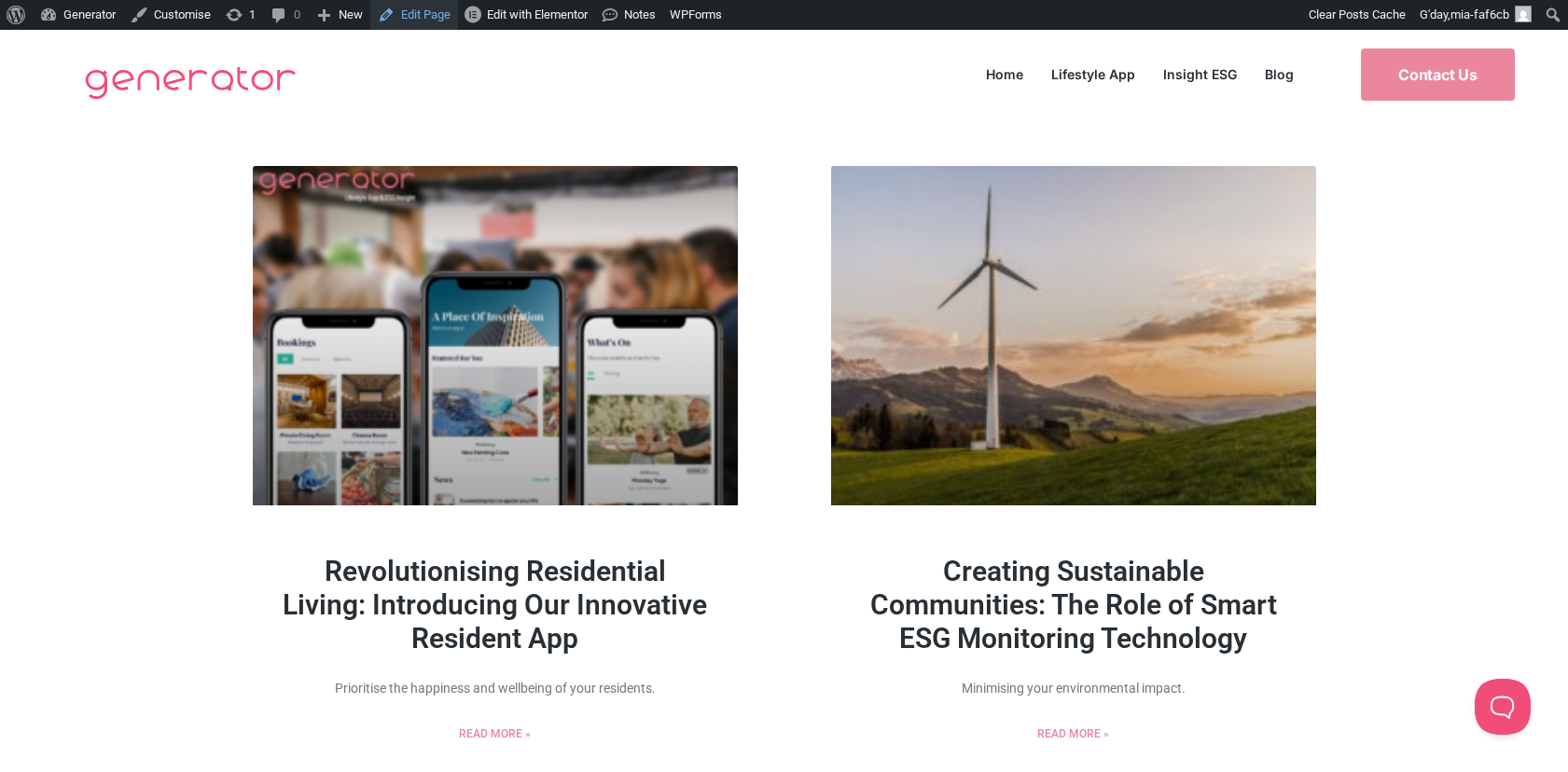 scroll, scrollTop: 4, scrollLeft: 0, axis: vertical 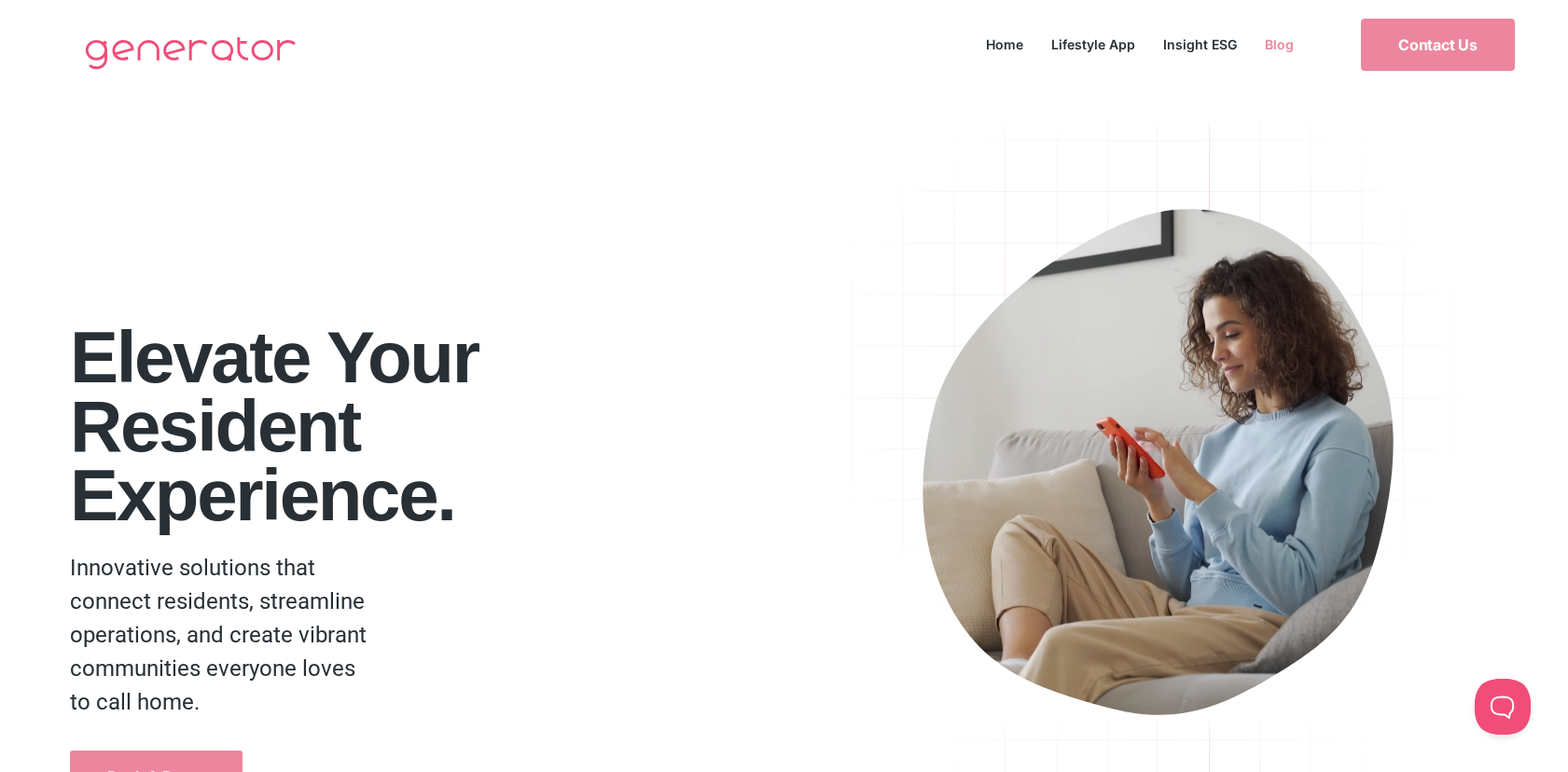 click on "Blog" 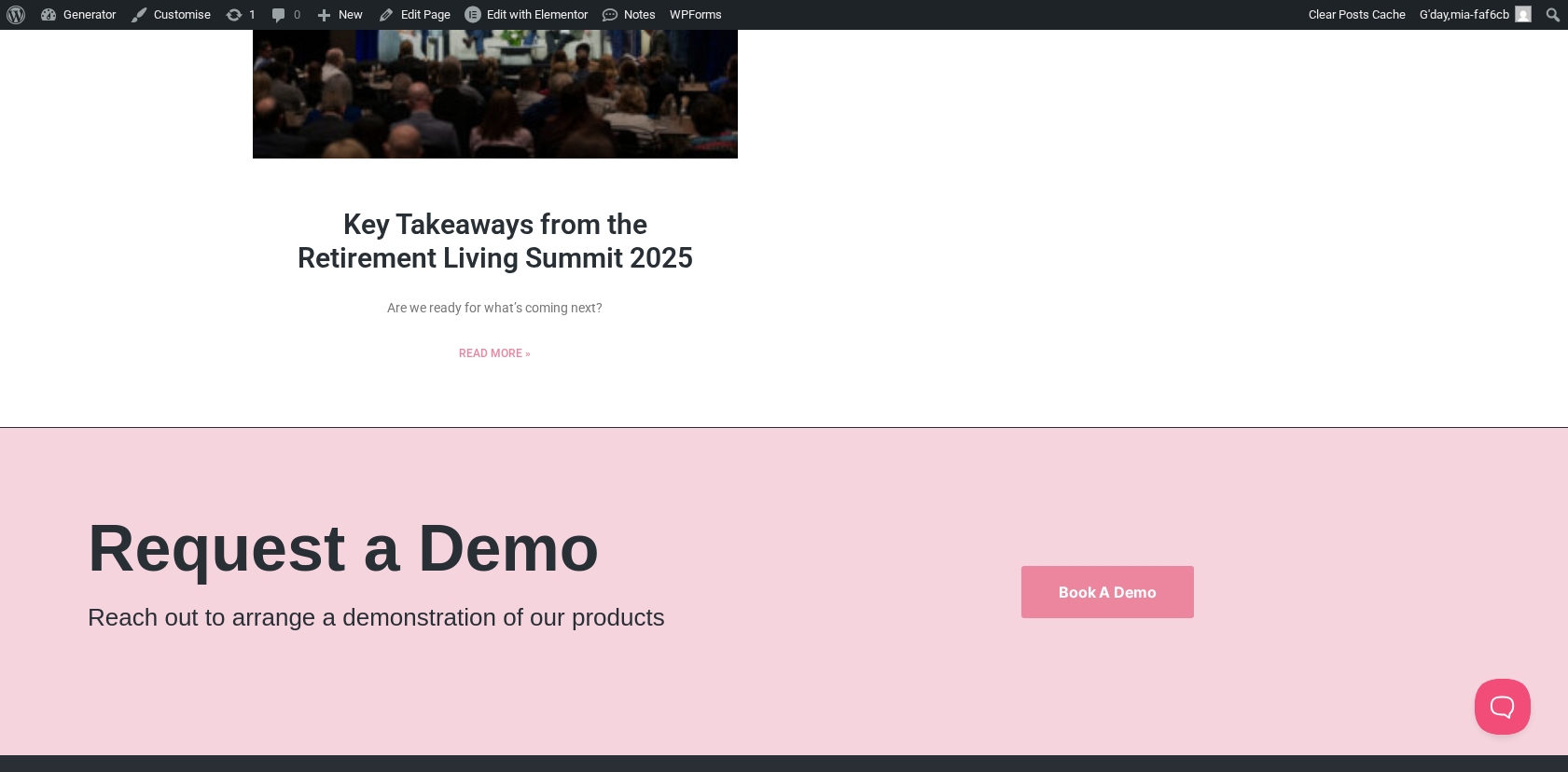 scroll, scrollTop: 975, scrollLeft: 0, axis: vertical 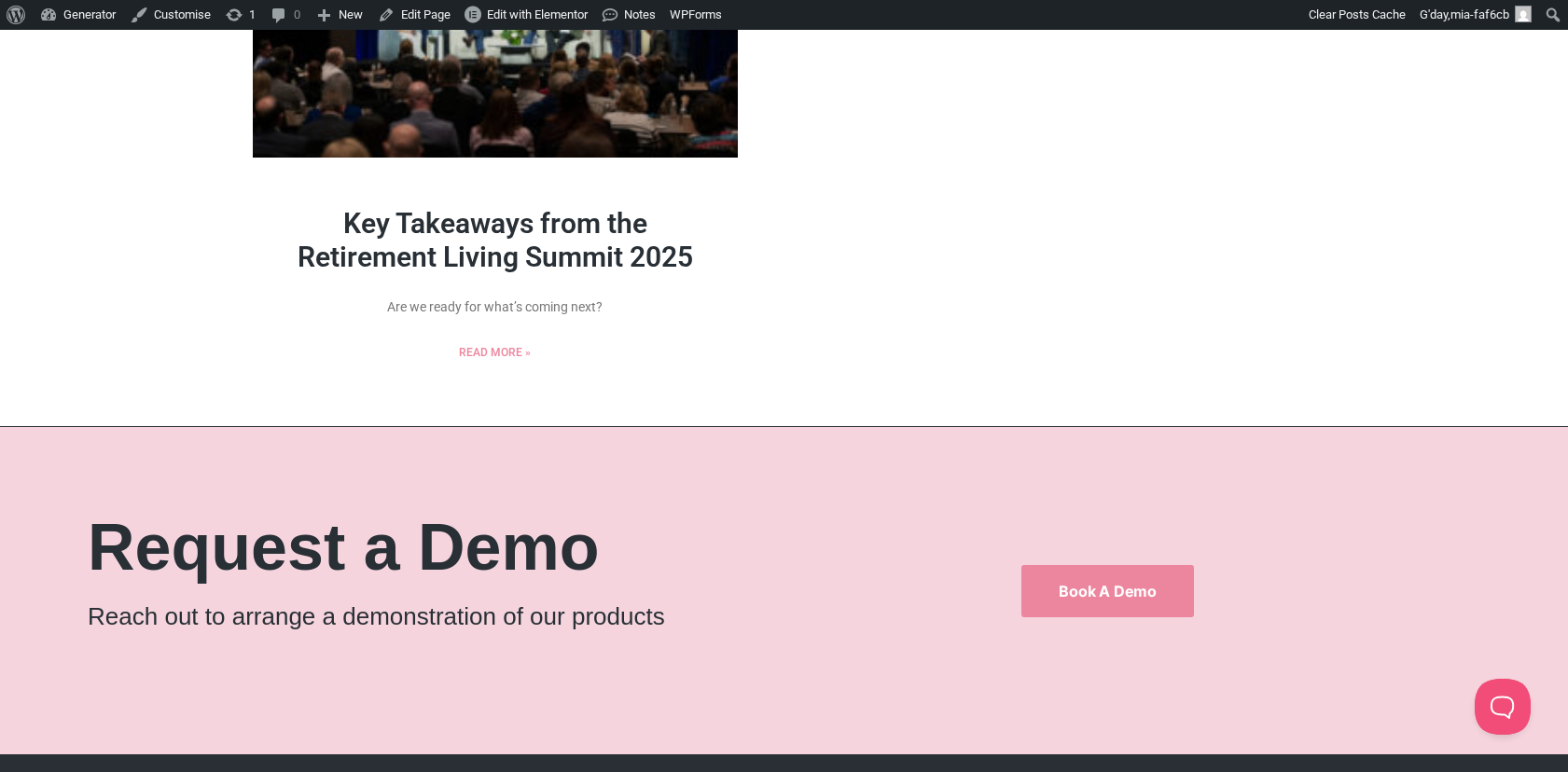 click on "Key Takeaways from the Retirement Living Summit 2025" at bounding box center (495, 240) 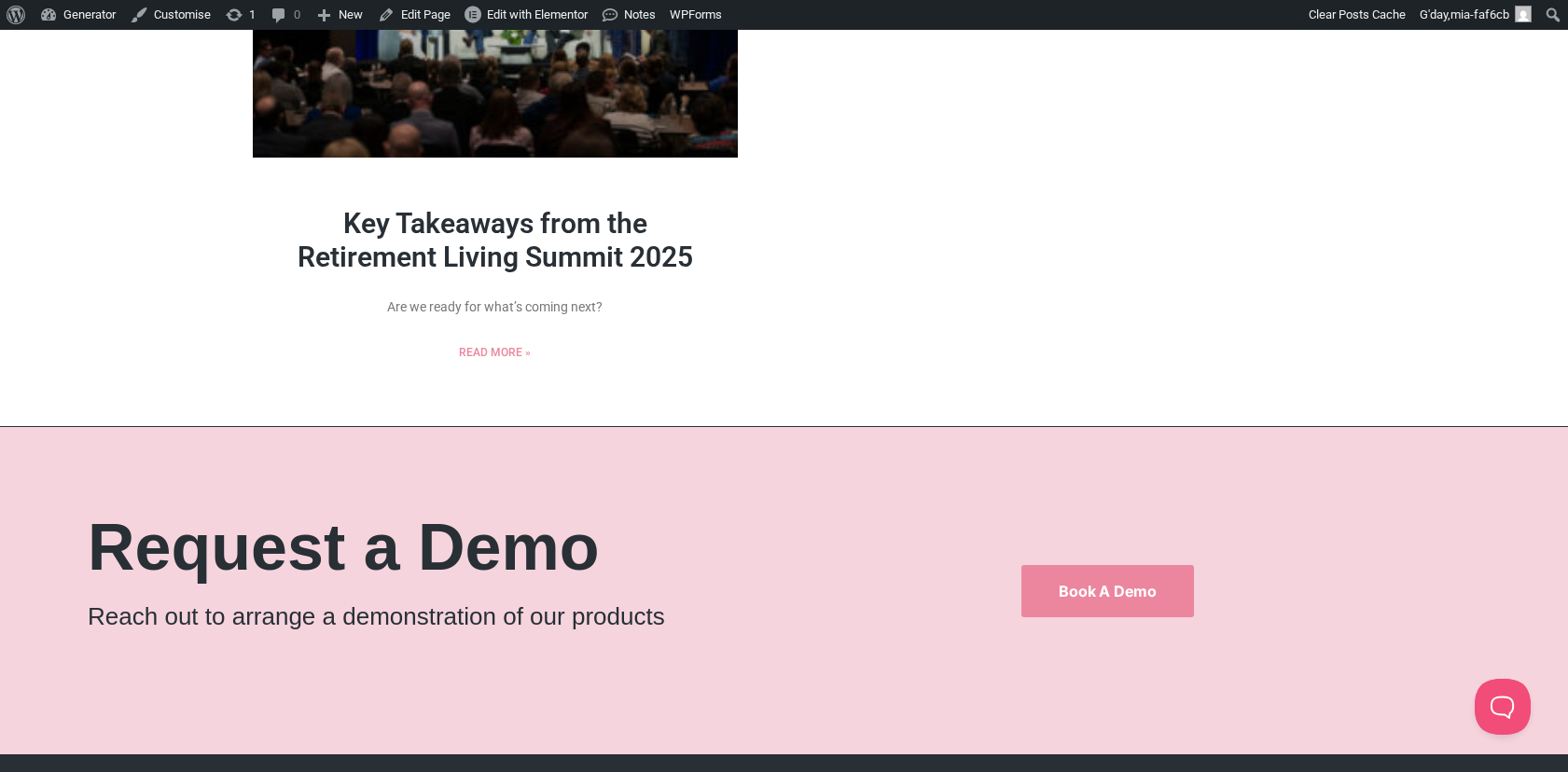 click on "Revolutionising Residential Living: Introducing Our Innovative Resident App
Prioritise the happiness and wellbeing of your residents.
Read More »
Creating Sustainable Communities: The Role of Smart ESG Monitoring Technology
Minimising your environmental impact.
Read More »
Key Takeaways from the Retirement Living Summit 2025
Are we ready for what’s coming next?
Read More »" at bounding box center [784, -215] 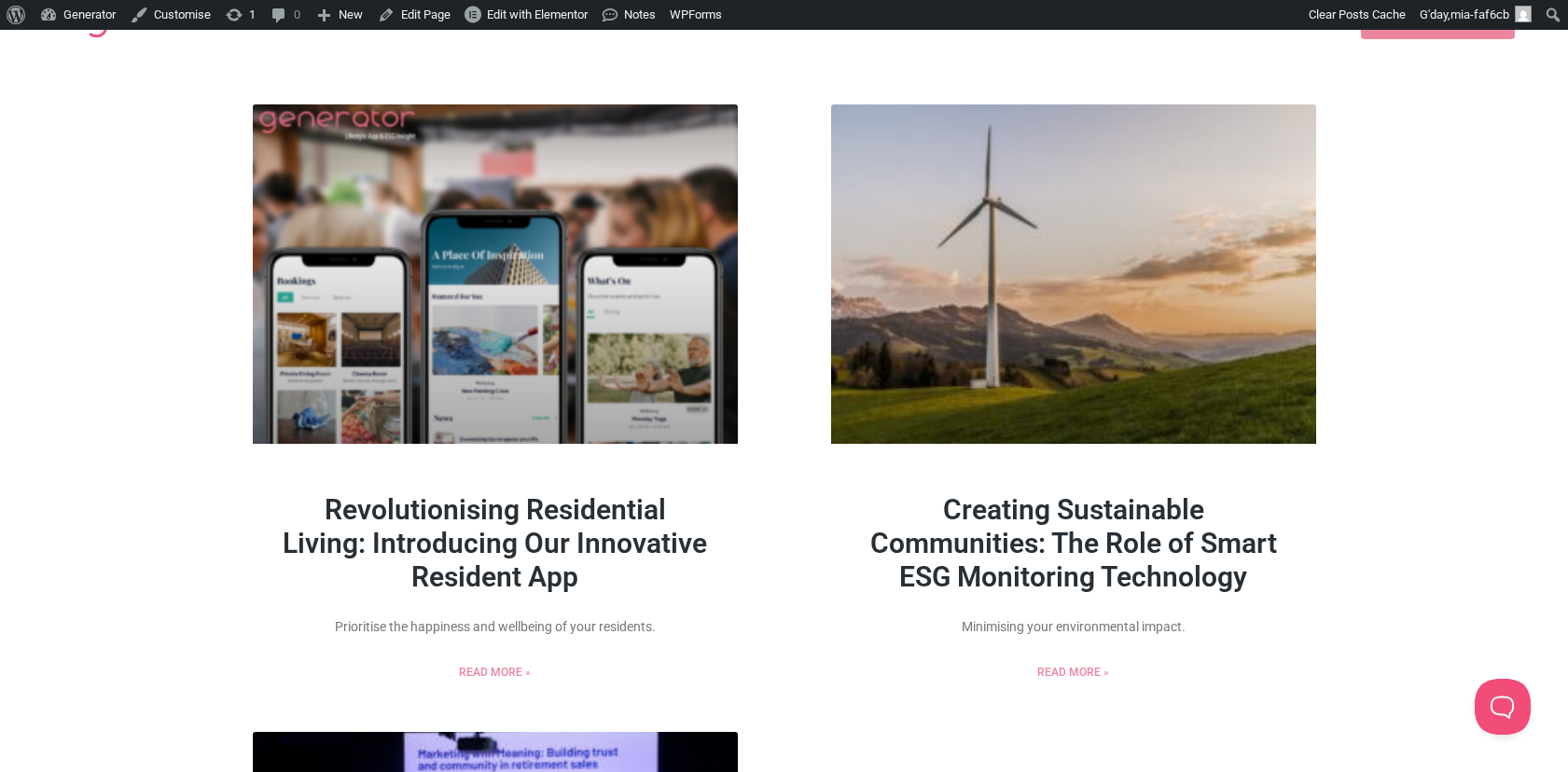 scroll, scrollTop: 0, scrollLeft: 0, axis: both 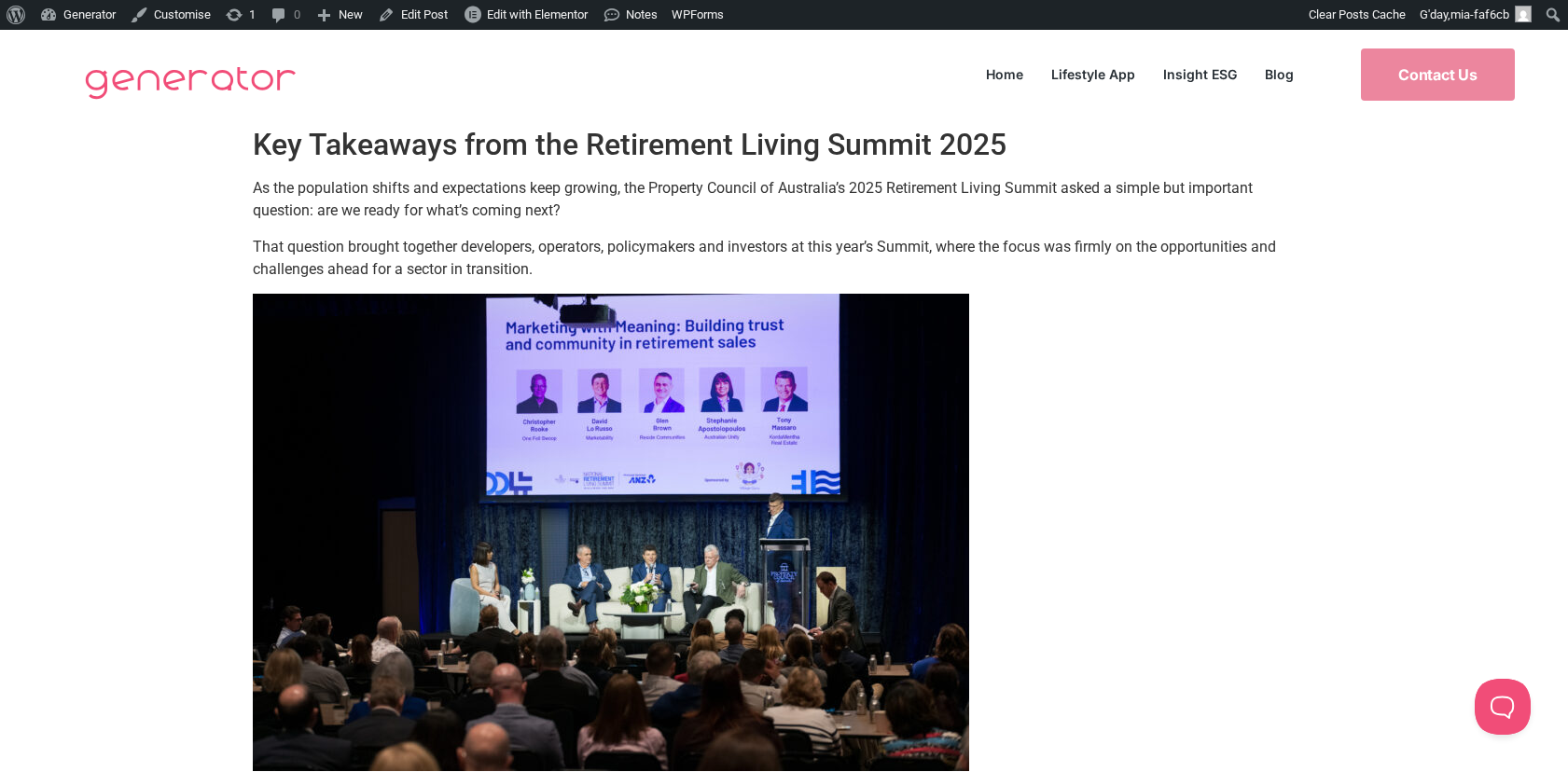 click on "About WordPress About WordPress Get Involved [DOMAIN_NAME] Documentation Learn WordPress Support Feedback Generator Dashboard Plugins Themes Menus Customise 1 1 update available 0 0 Comments in moderation New Post Media Page Floating Element Template User WPForms Edit Post Edit with Elementor Footer w Request Footer Elementor Header #2734 Header Site Settings Site Theme Builder Site Clear Files & Data Site Notes WPForms All Forms Payments Add New Settings General Email CAPTCHA Validation Payments Integrations Geolocation Access Control Misc Tools Import Export System Info Scheduled Actions View All Completed Actions Failed Actions Pending Actions Past Due Actions Logs Code Snippets Community Help Docs Upgrade to Pro Clear Posts Cache G'day,  mia-faf6cb mia-faf6cb Edit Profile Log Out Search Search
Skip to content
Home
Lifestyle App" at bounding box center (784, 2011) 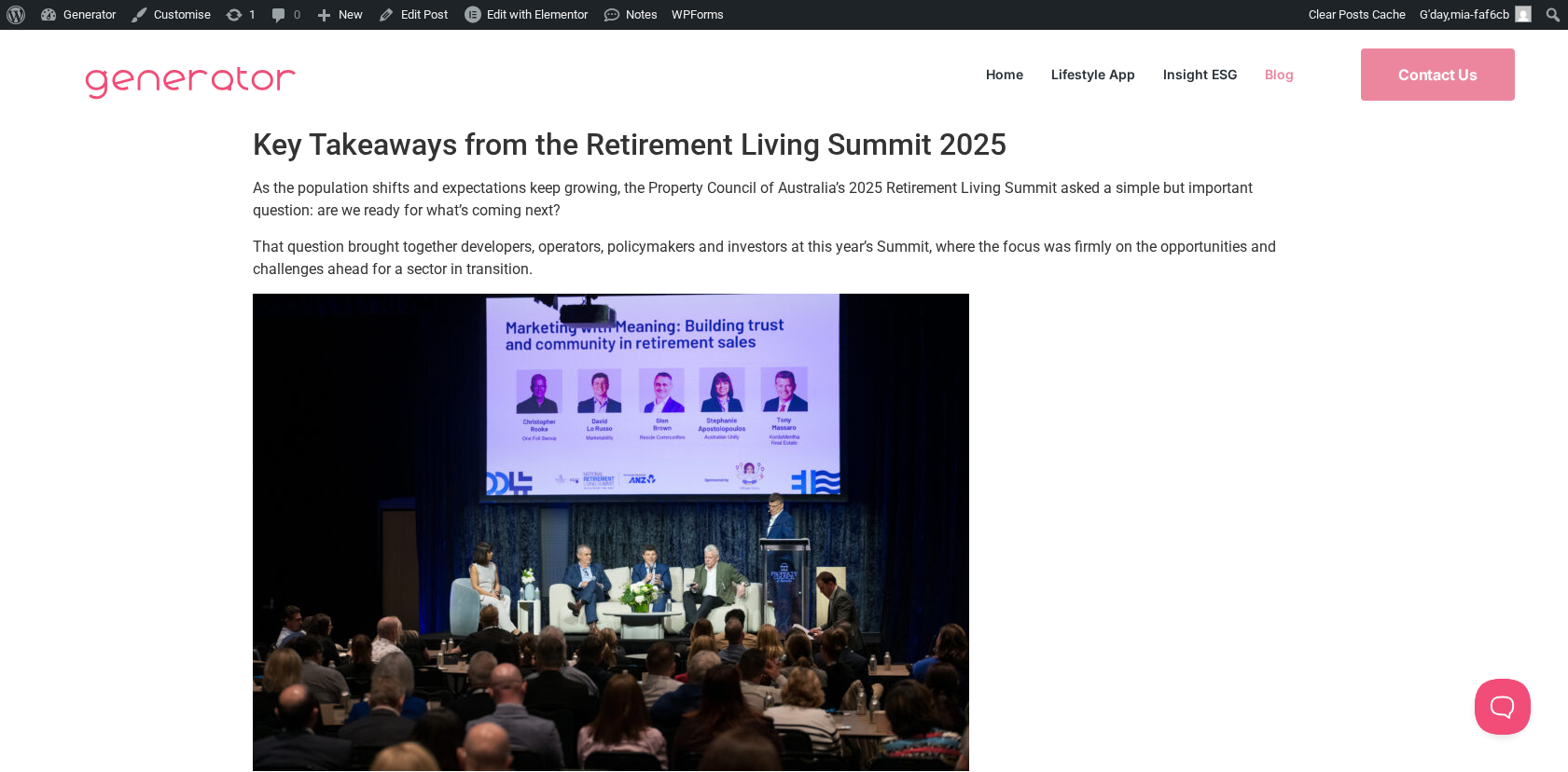 click on "Blog" 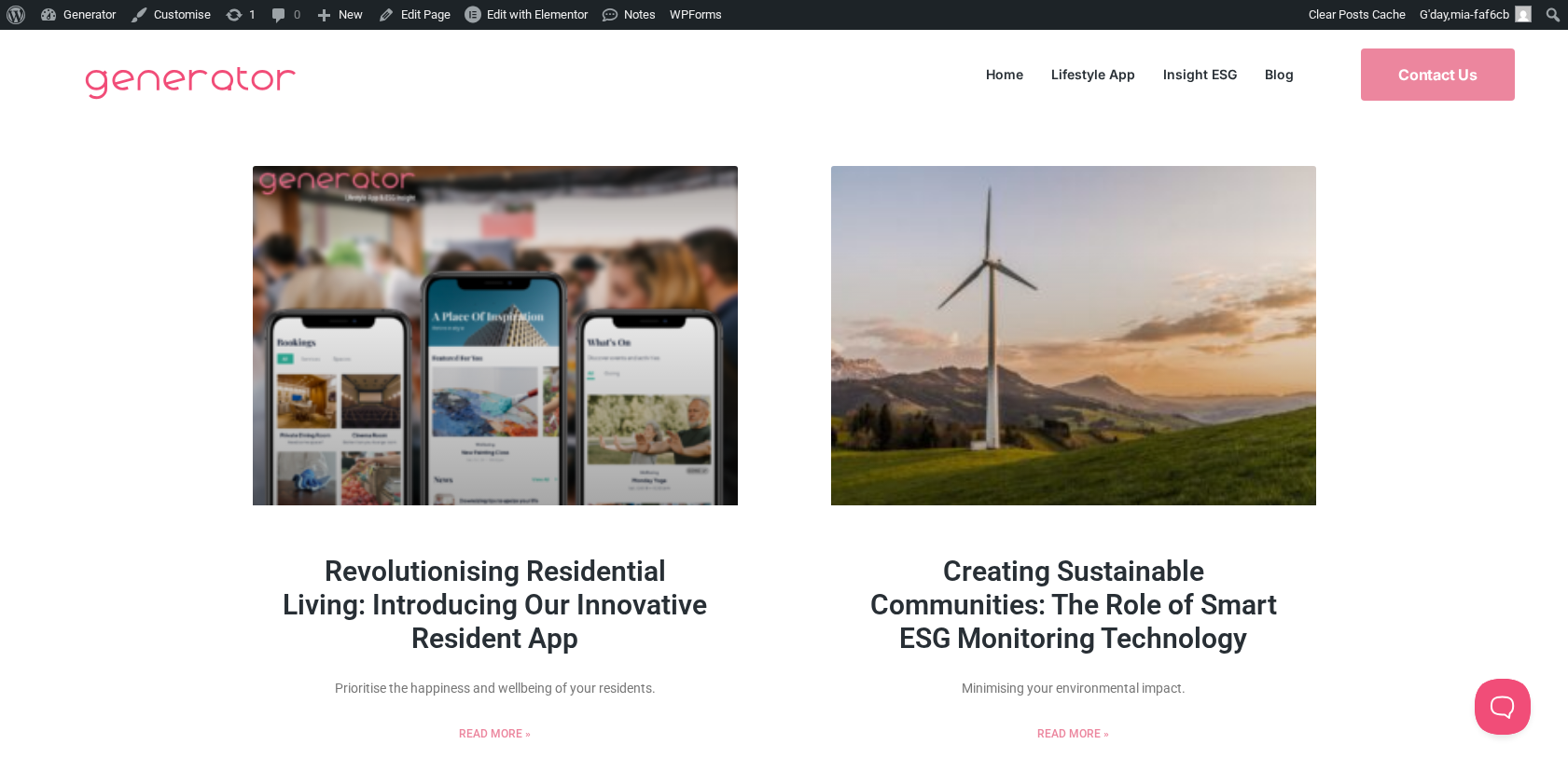 scroll, scrollTop: 0, scrollLeft: 0, axis: both 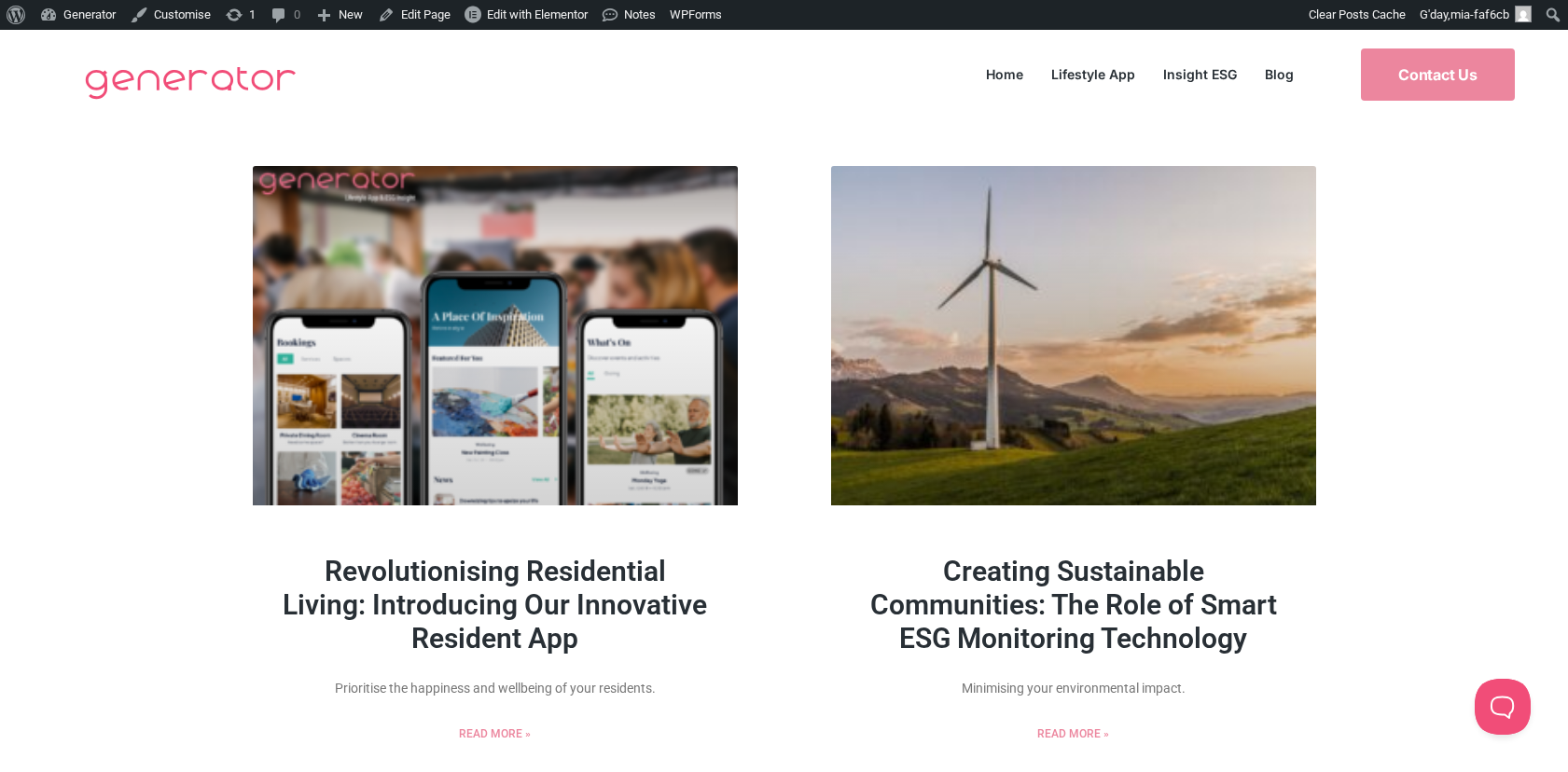 click on "Revolutionising Residential Living: Introducing Our Innovative Resident App" at bounding box center (494, 604) 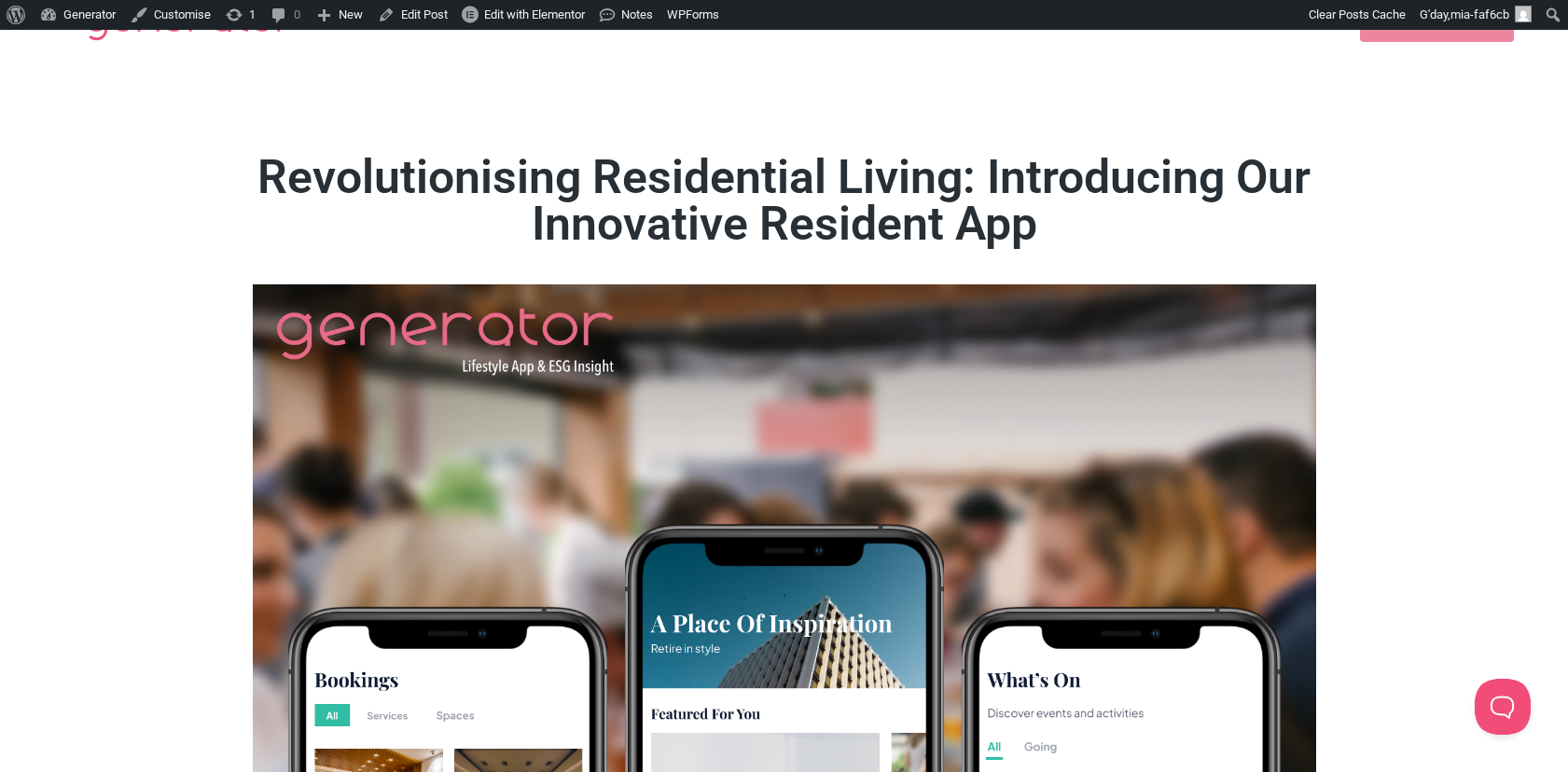 scroll, scrollTop: 0, scrollLeft: 0, axis: both 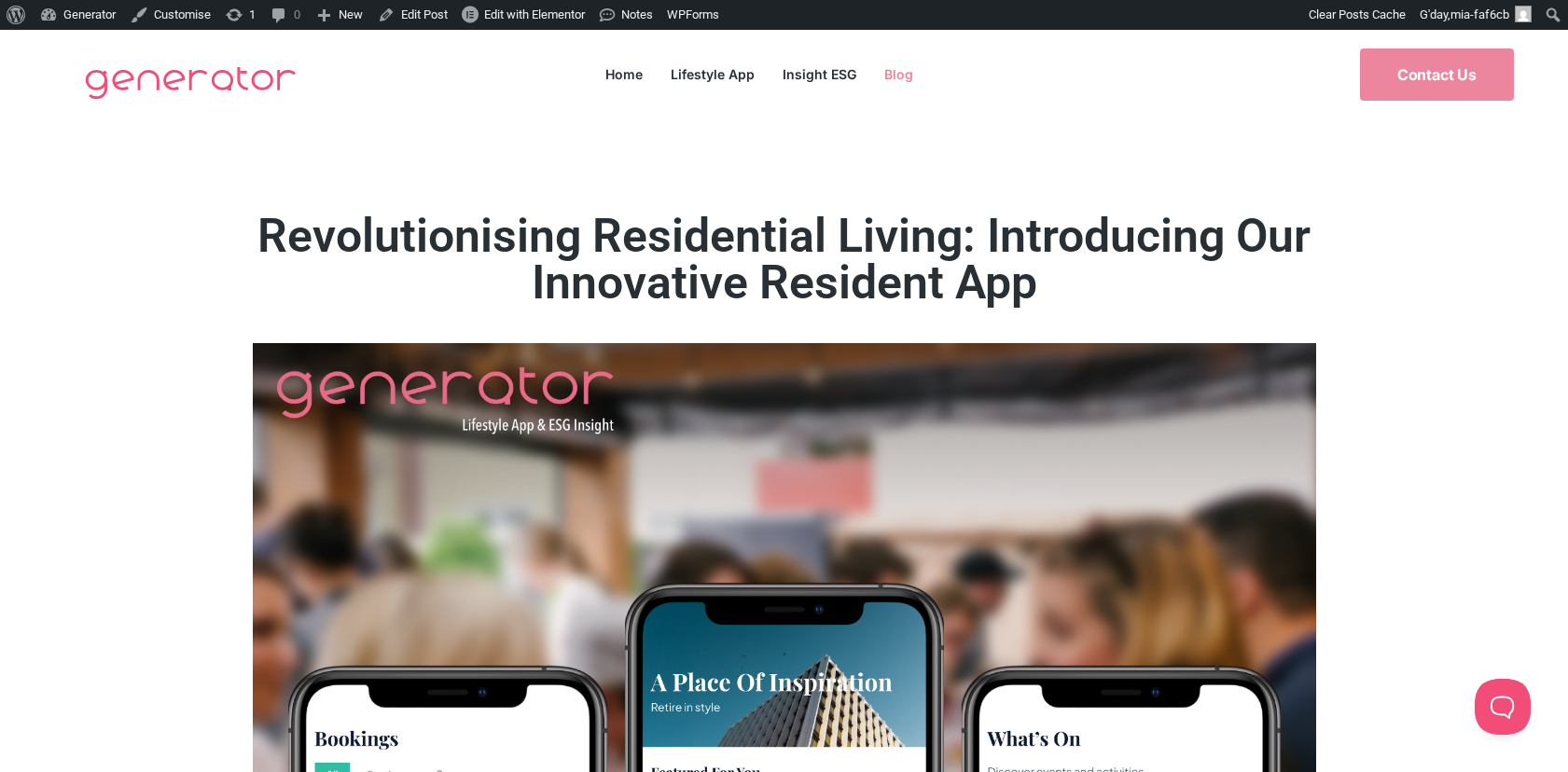 click on "Blog" 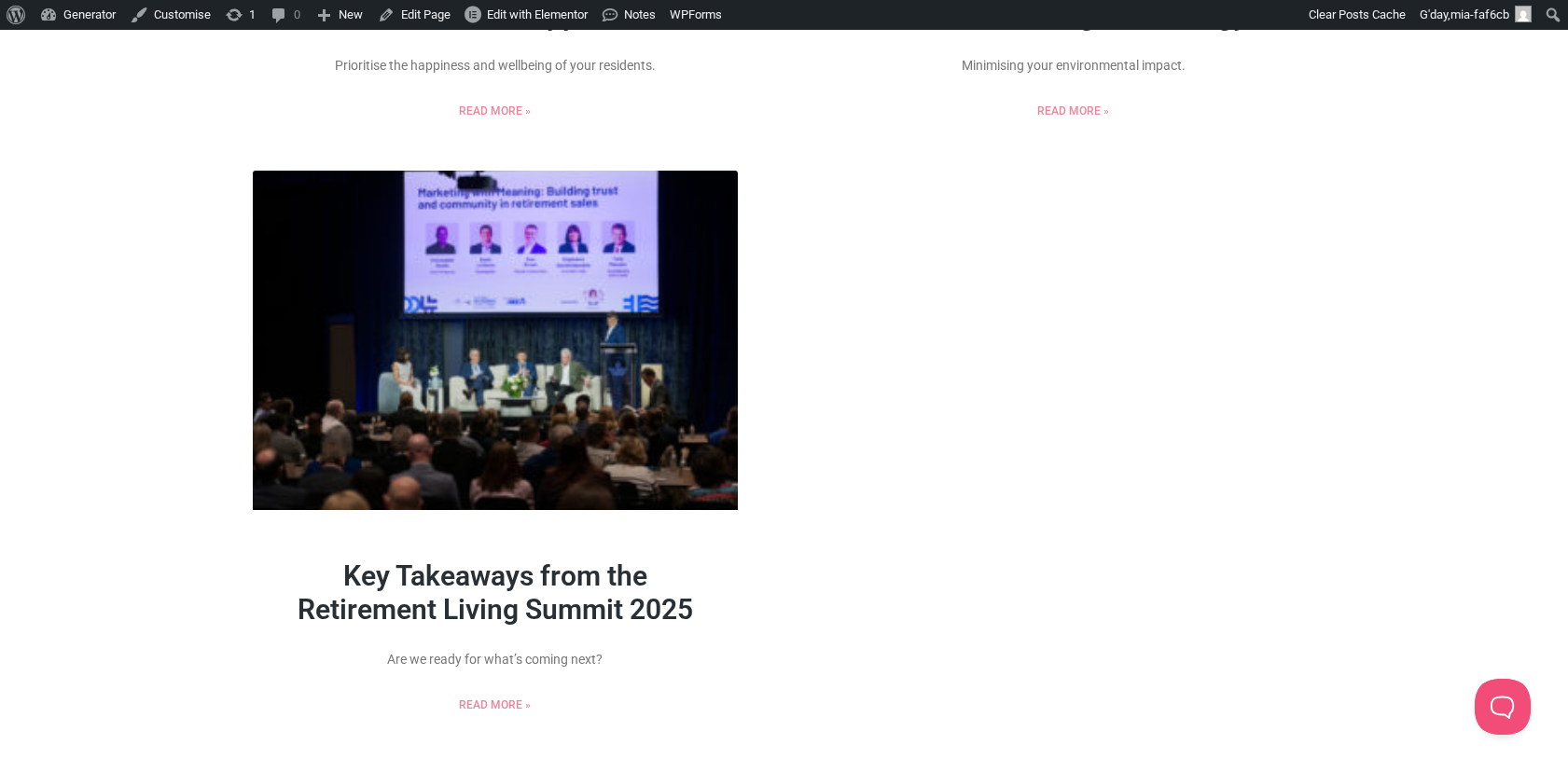 scroll, scrollTop: 659, scrollLeft: 0, axis: vertical 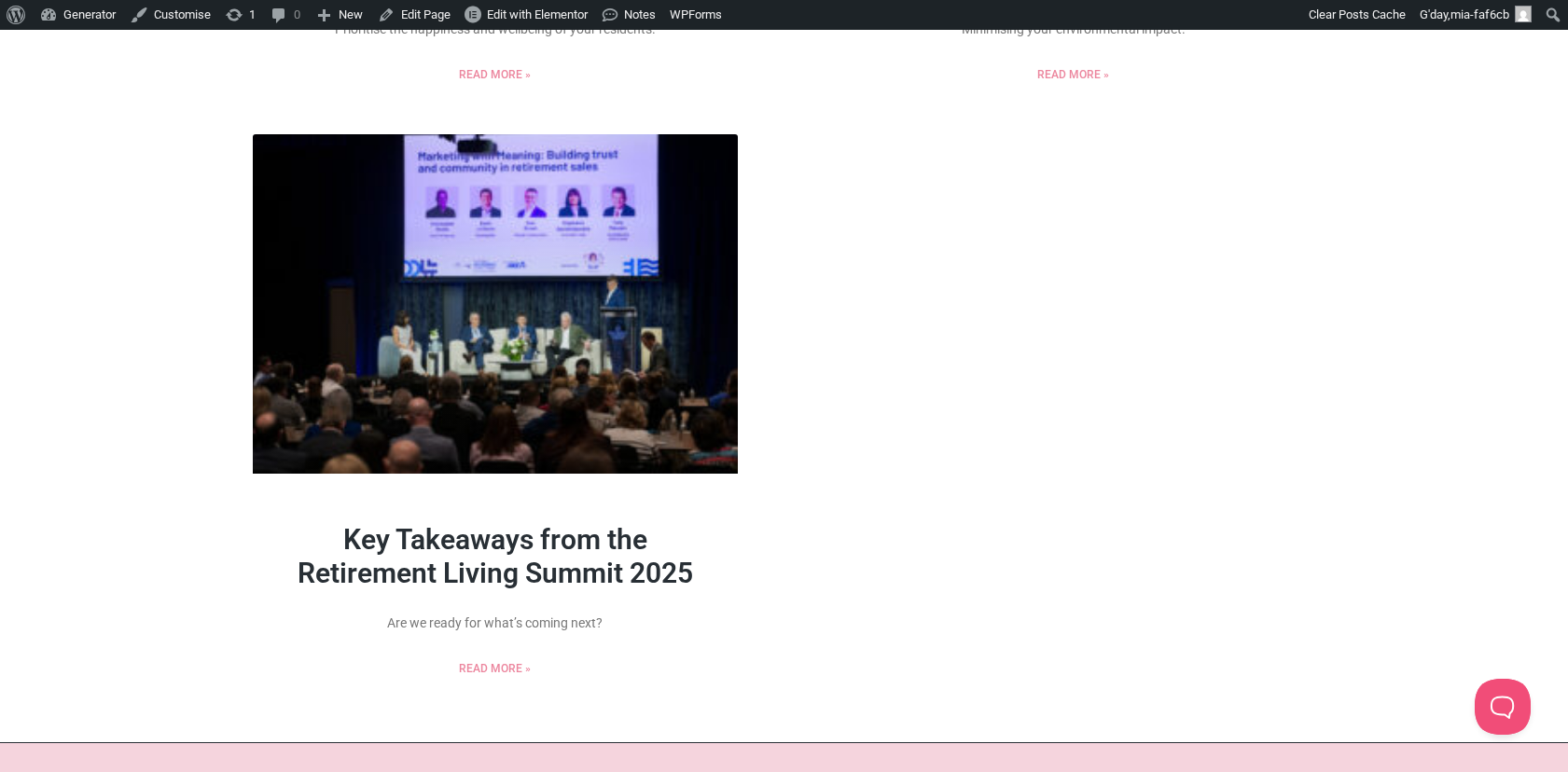 click on "Key Takeaways from the Retirement Living Summit 2025" at bounding box center (495, 556) 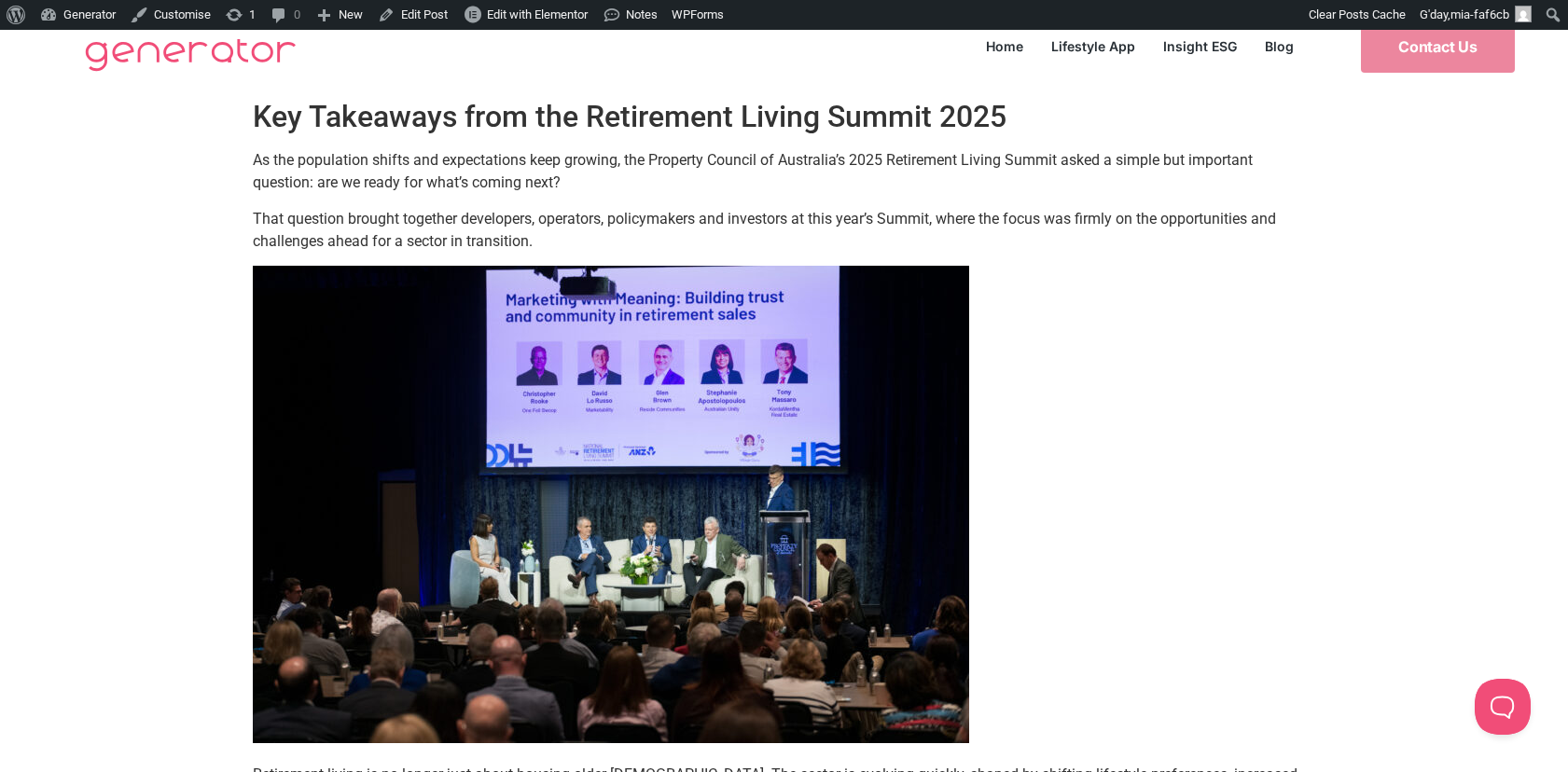 scroll, scrollTop: 0, scrollLeft: 0, axis: both 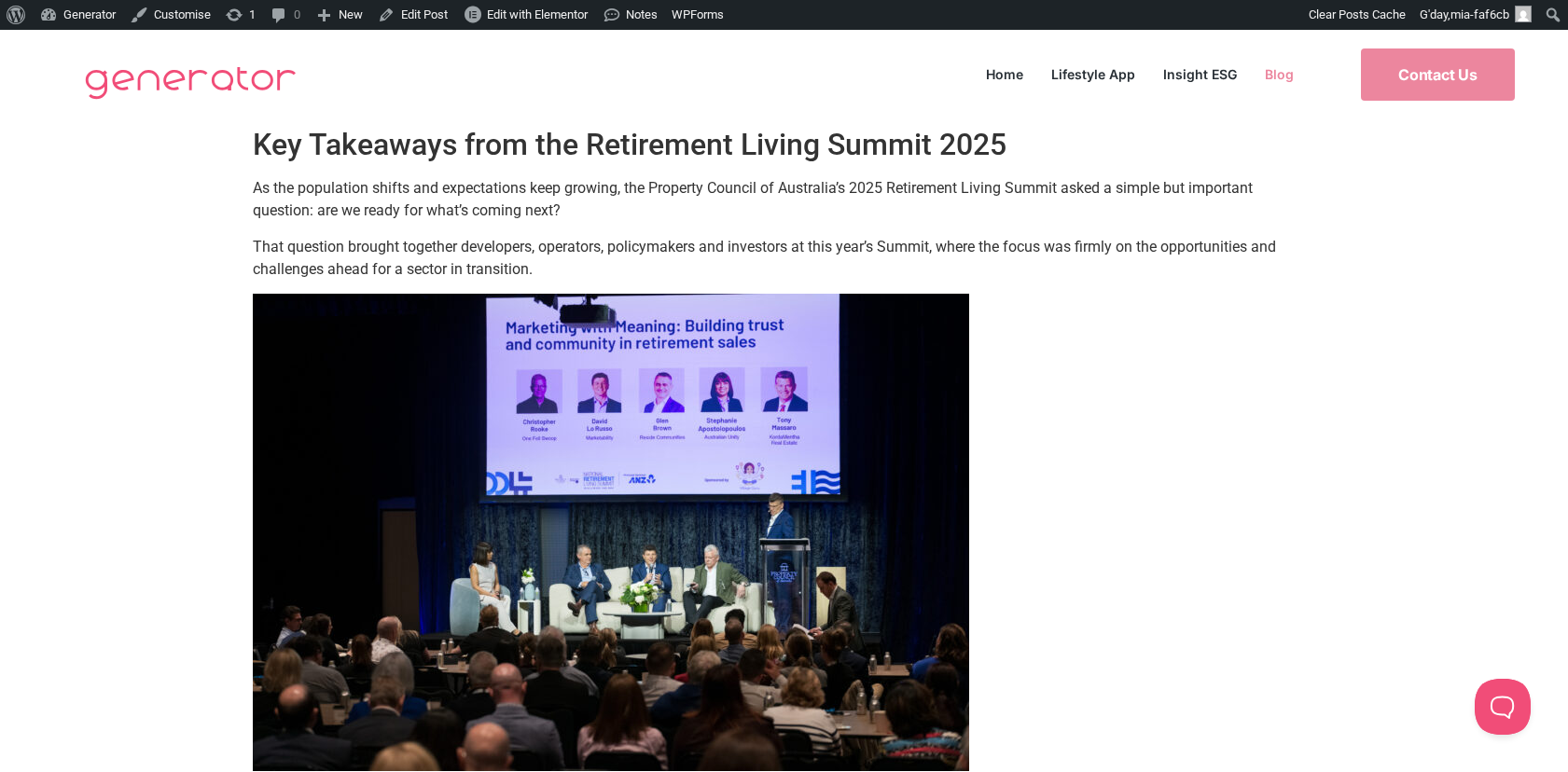 click on "Blog" 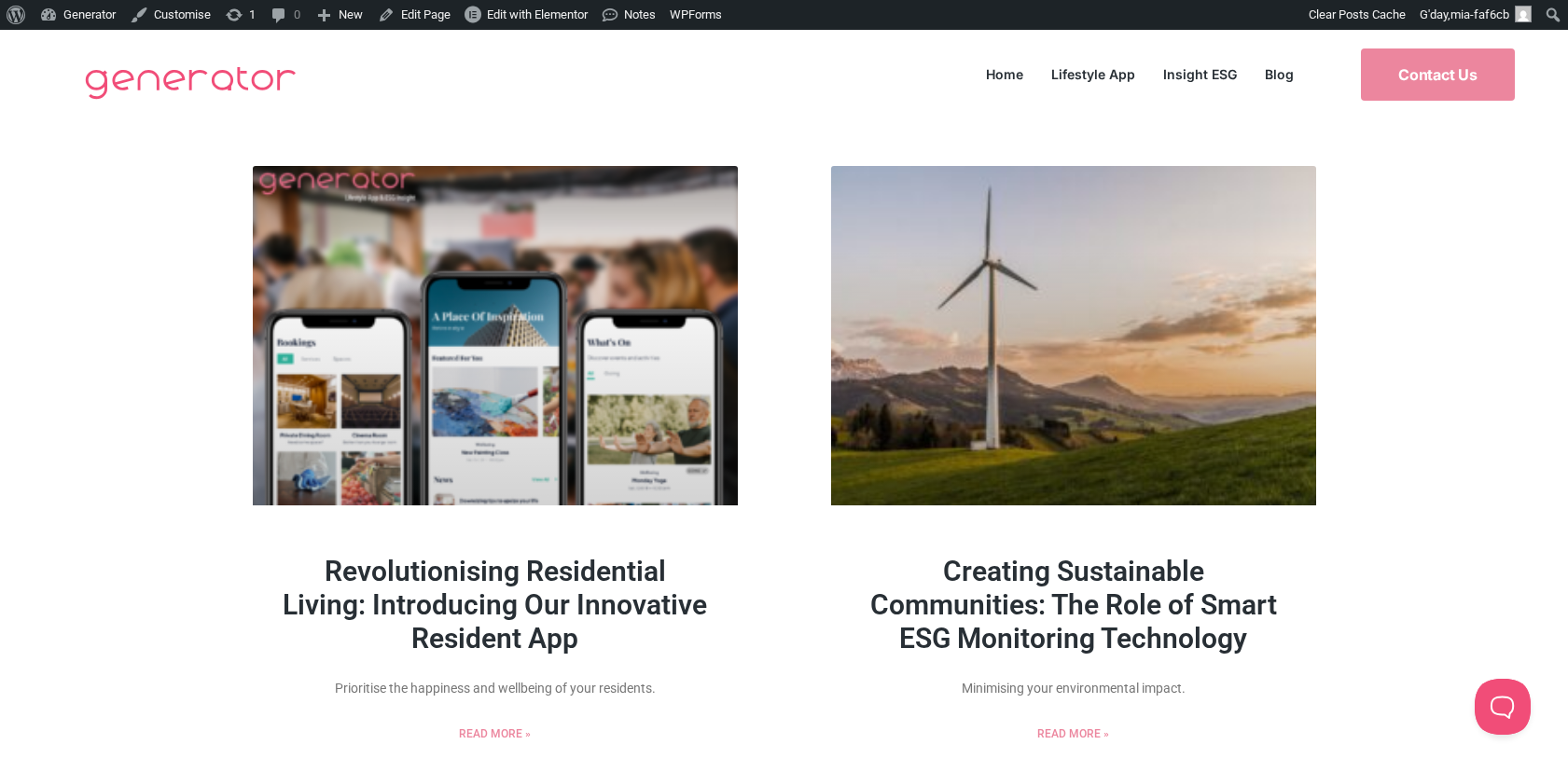 scroll, scrollTop: 0, scrollLeft: 0, axis: both 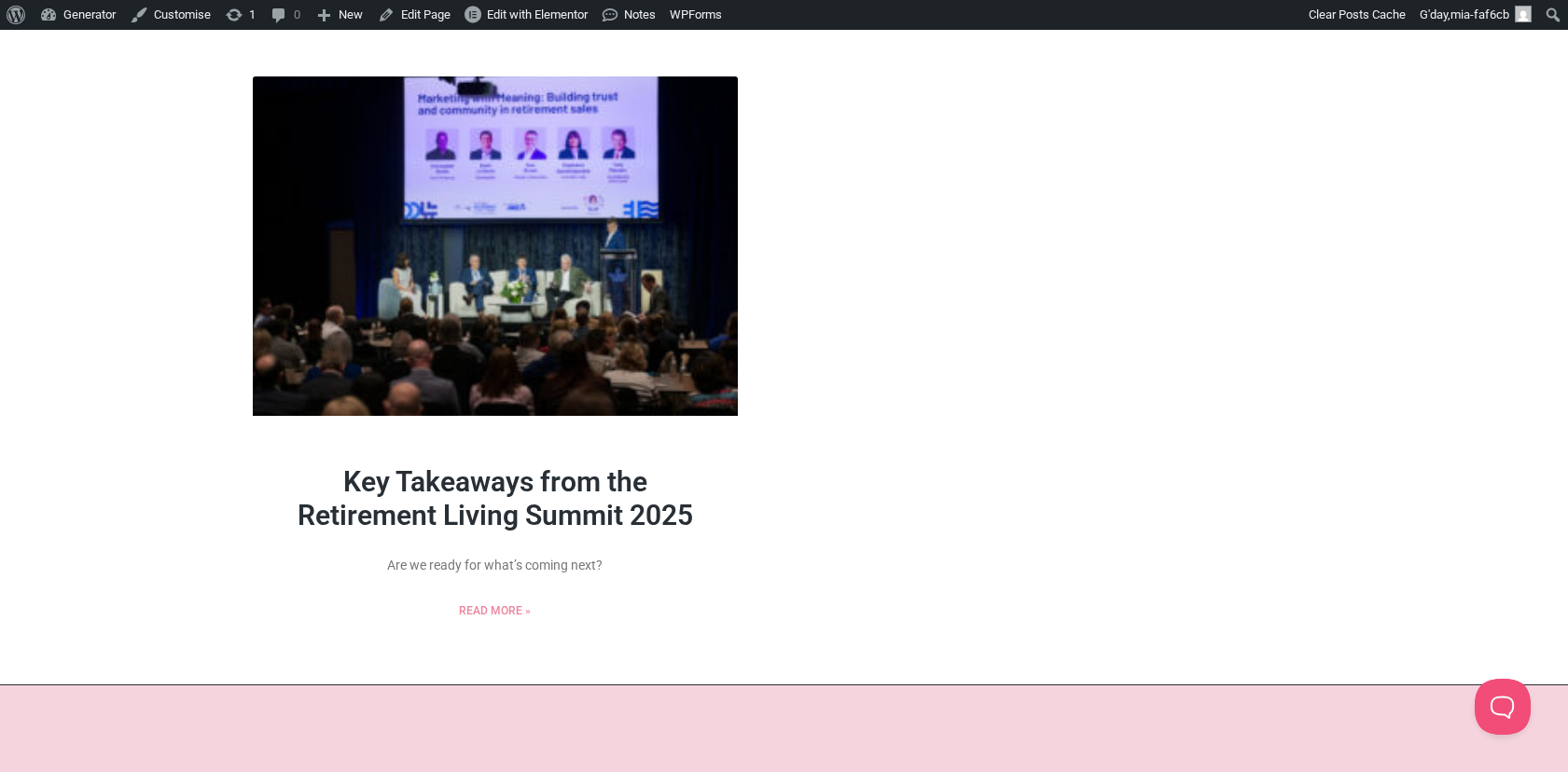 click on "Key Takeaways from the Retirement Living Summit 2025" at bounding box center (495, 498) 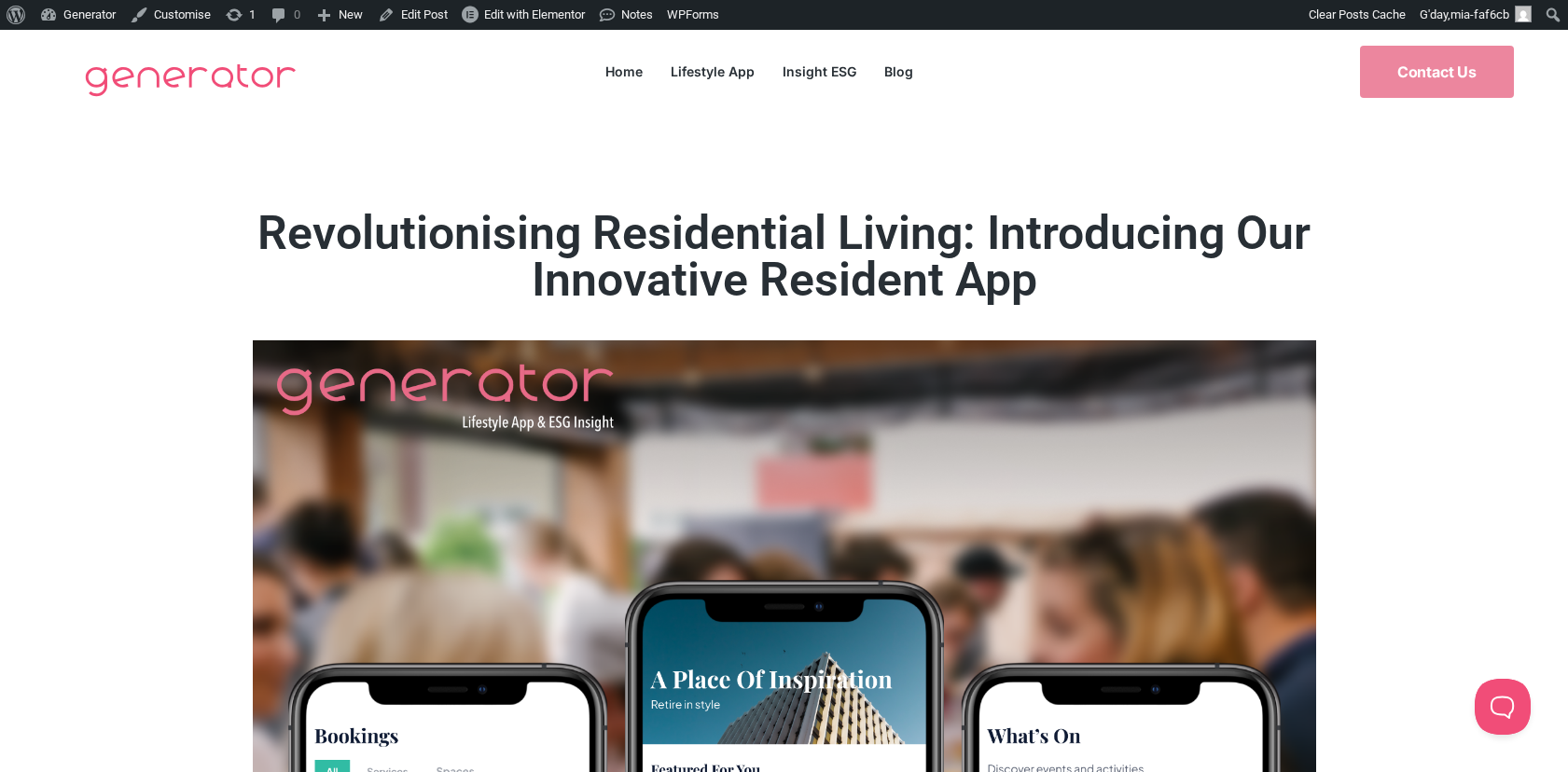 scroll, scrollTop: 0, scrollLeft: 0, axis: both 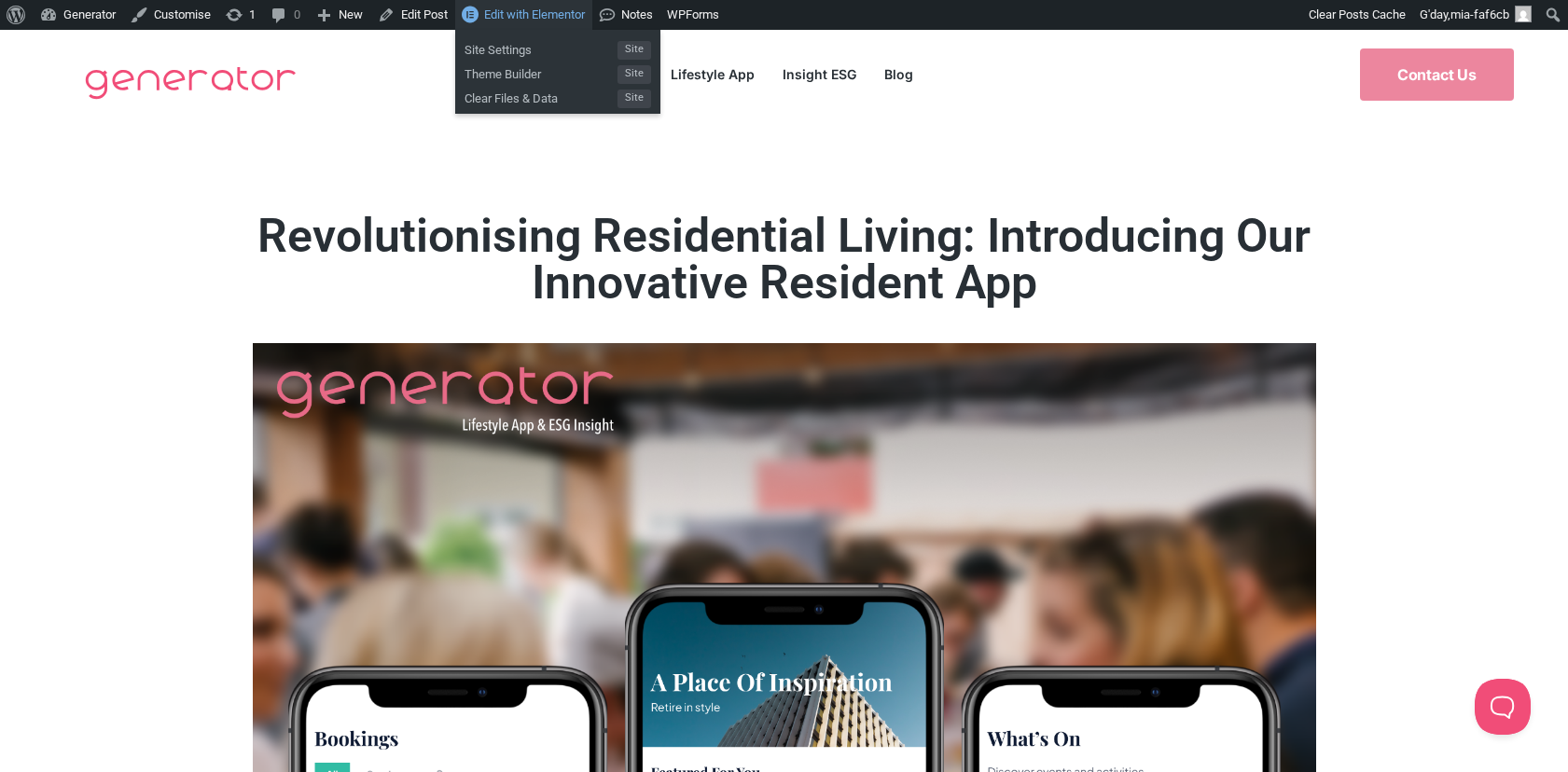 click on "Edit with Elementor" at bounding box center [534, 14] 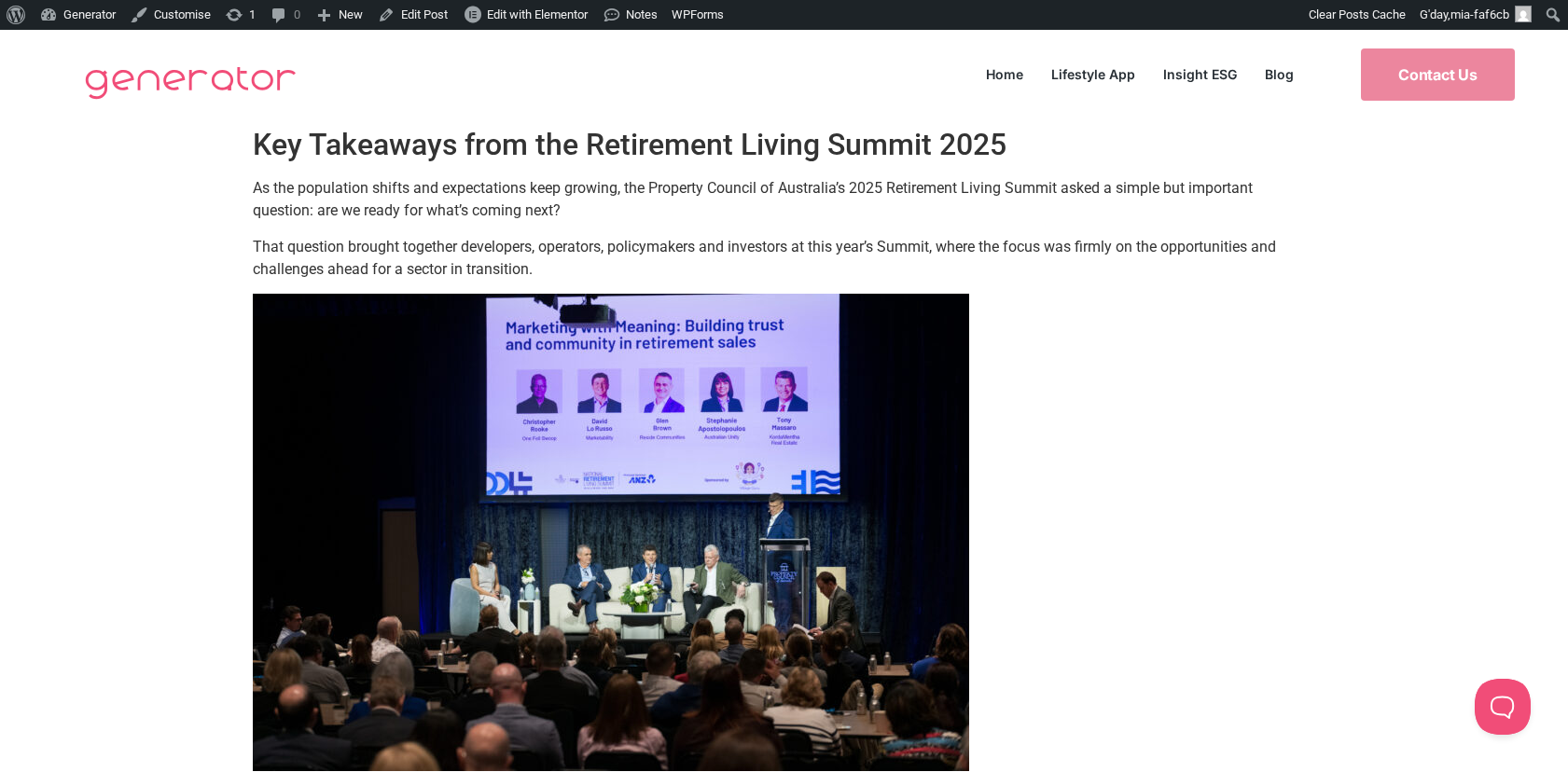 scroll, scrollTop: 0, scrollLeft: 0, axis: both 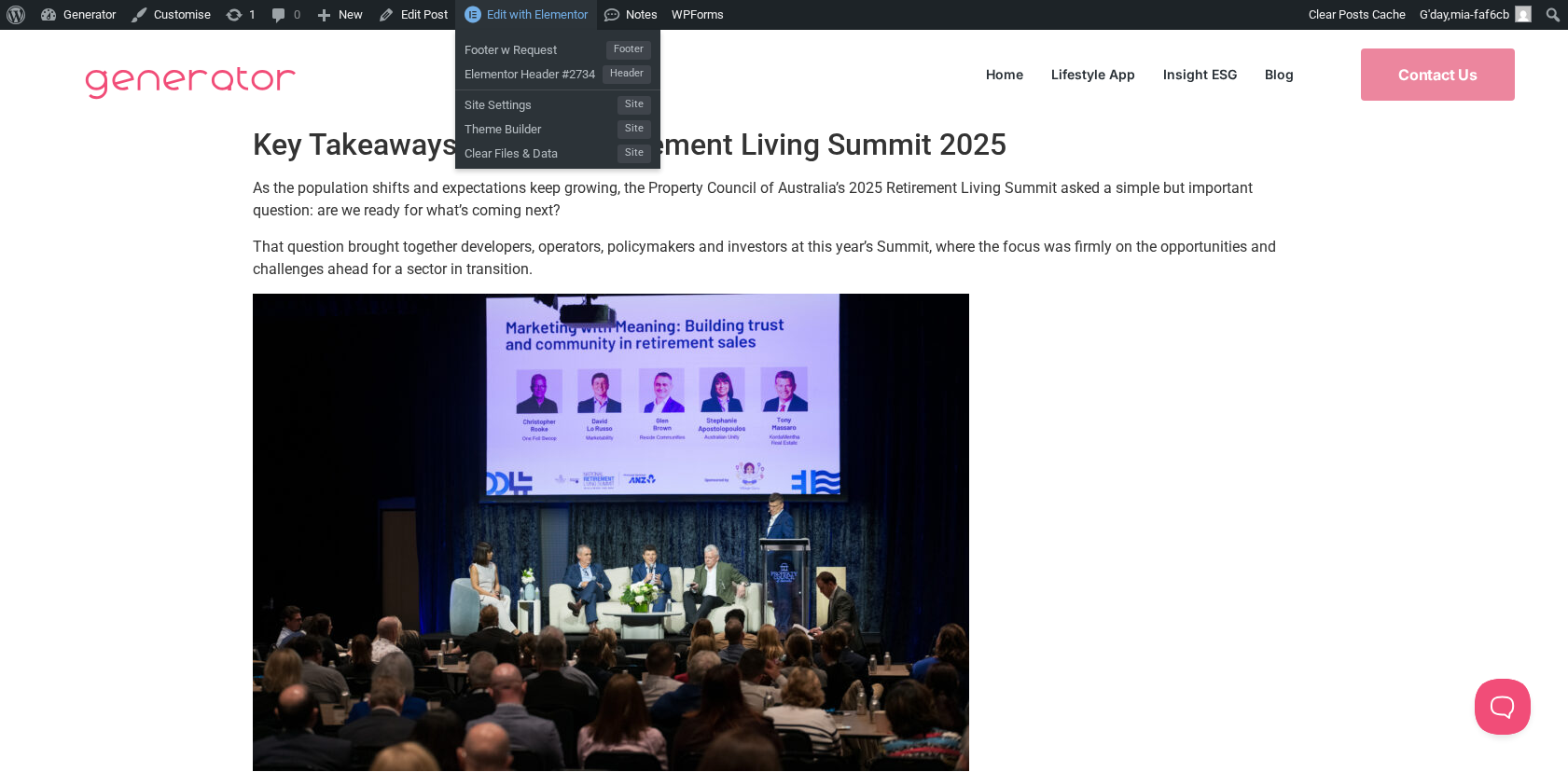 click on "Edit with Elementor" at bounding box center [537, 14] 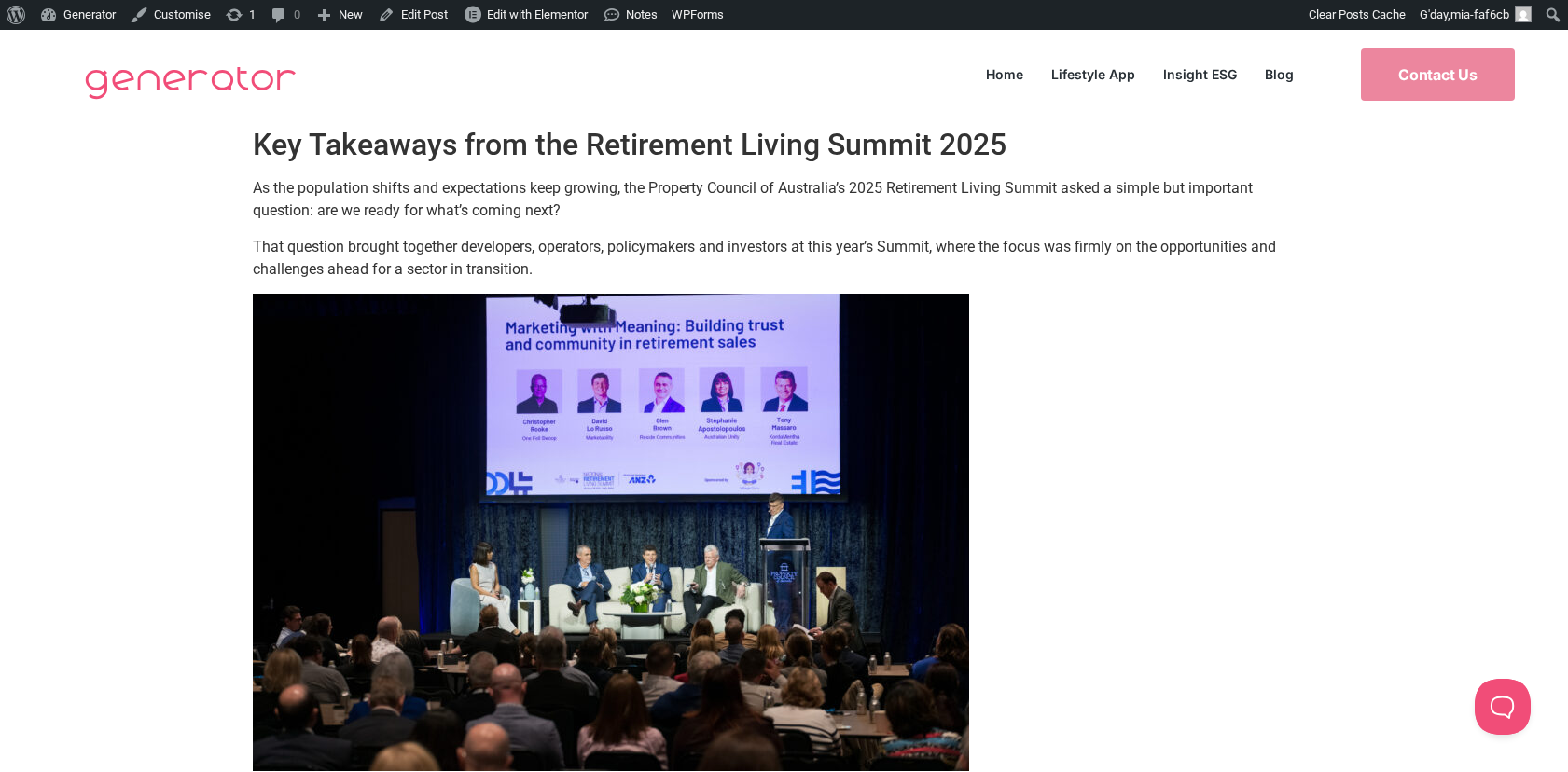 click on "Home
Lifestyle App
Insight ESG
Blog
Home
Lifestyle App
Insight ESG
Blog" at bounding box center [844, 75] 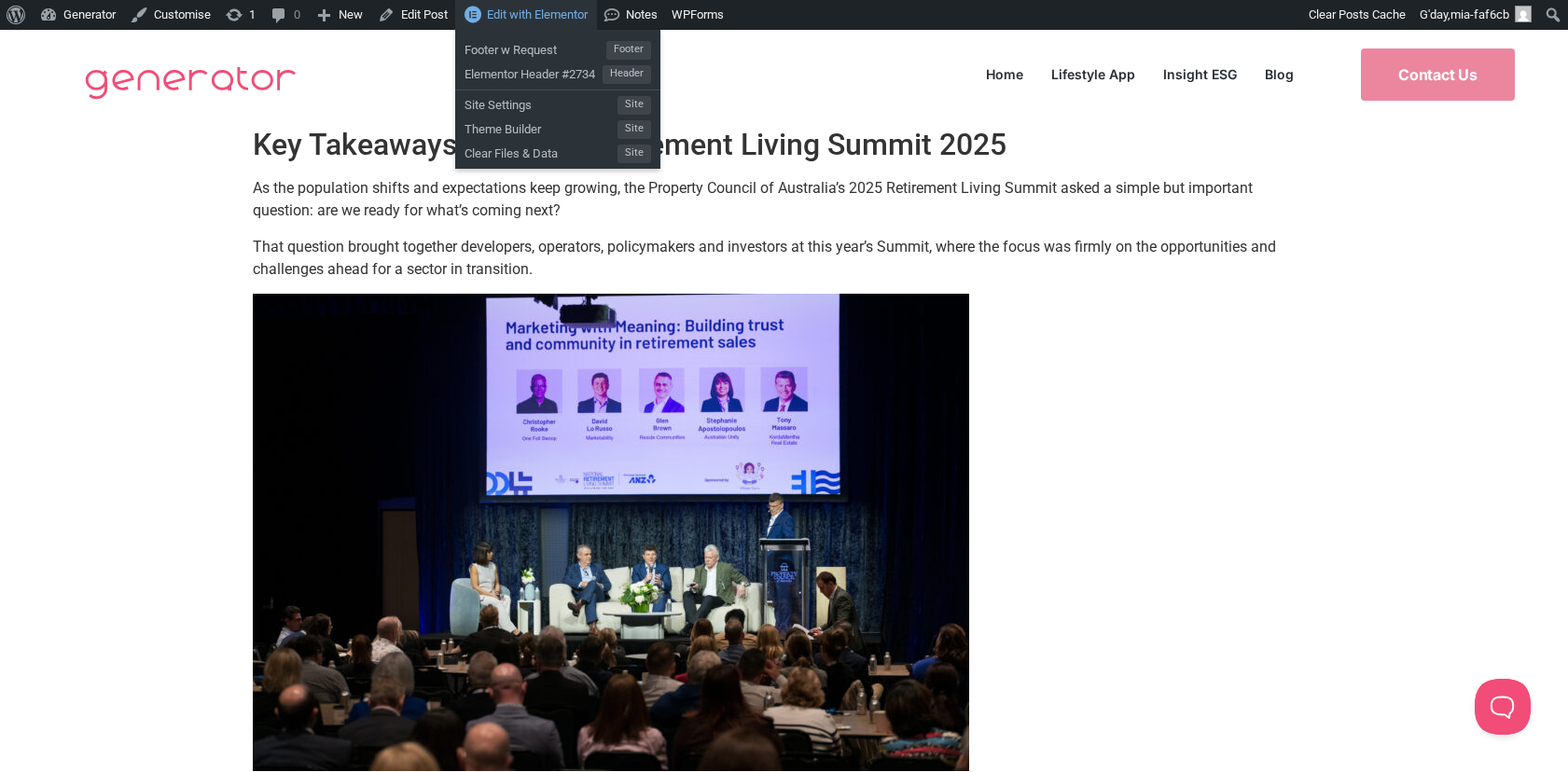 click on "Edit with Elementor" at bounding box center [537, 14] 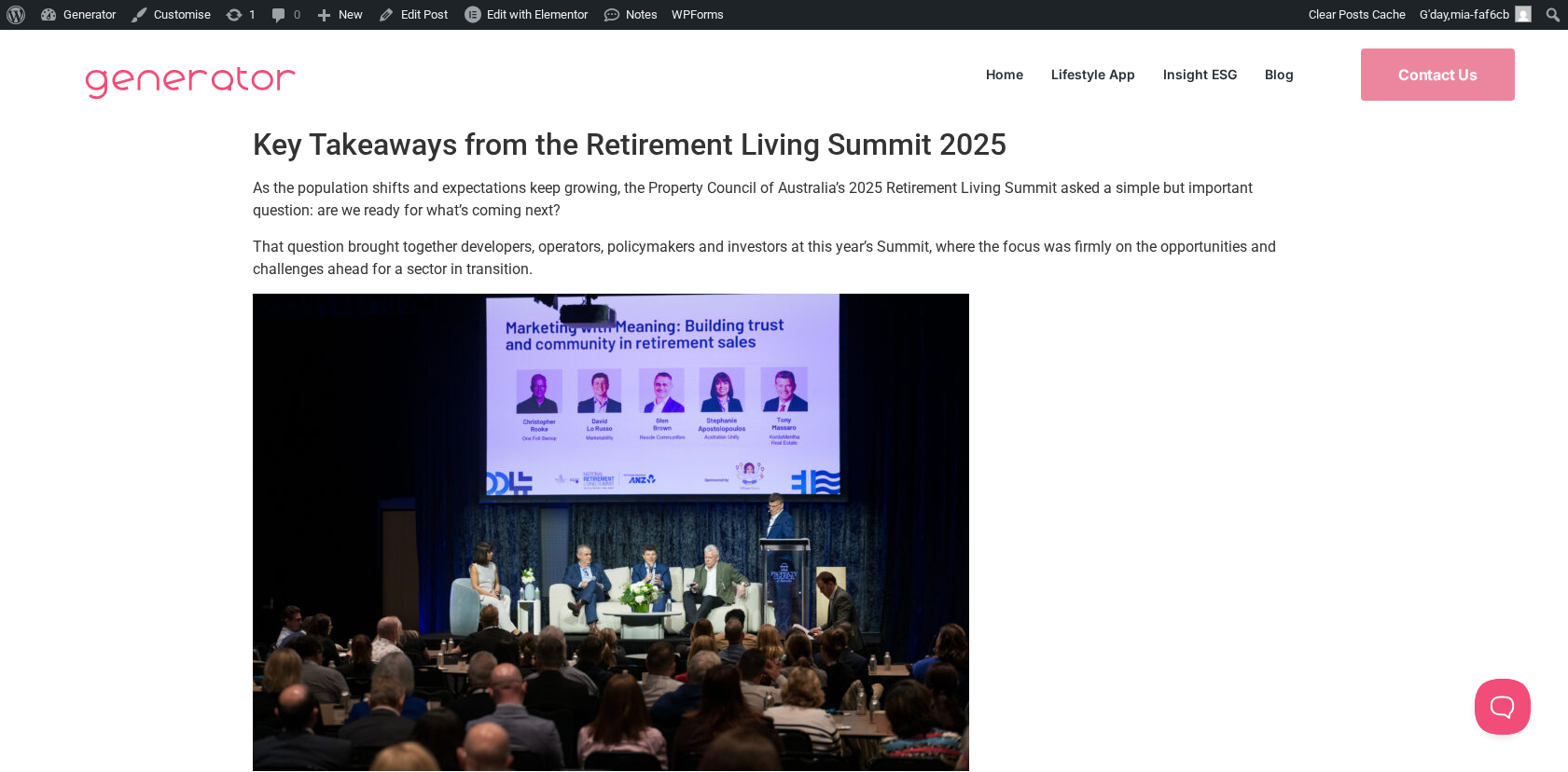 click on "Home
Lifestyle App
Insight ESG
Blog
Home
Lifestyle App
Insight ESG
Blog" at bounding box center (844, 75) 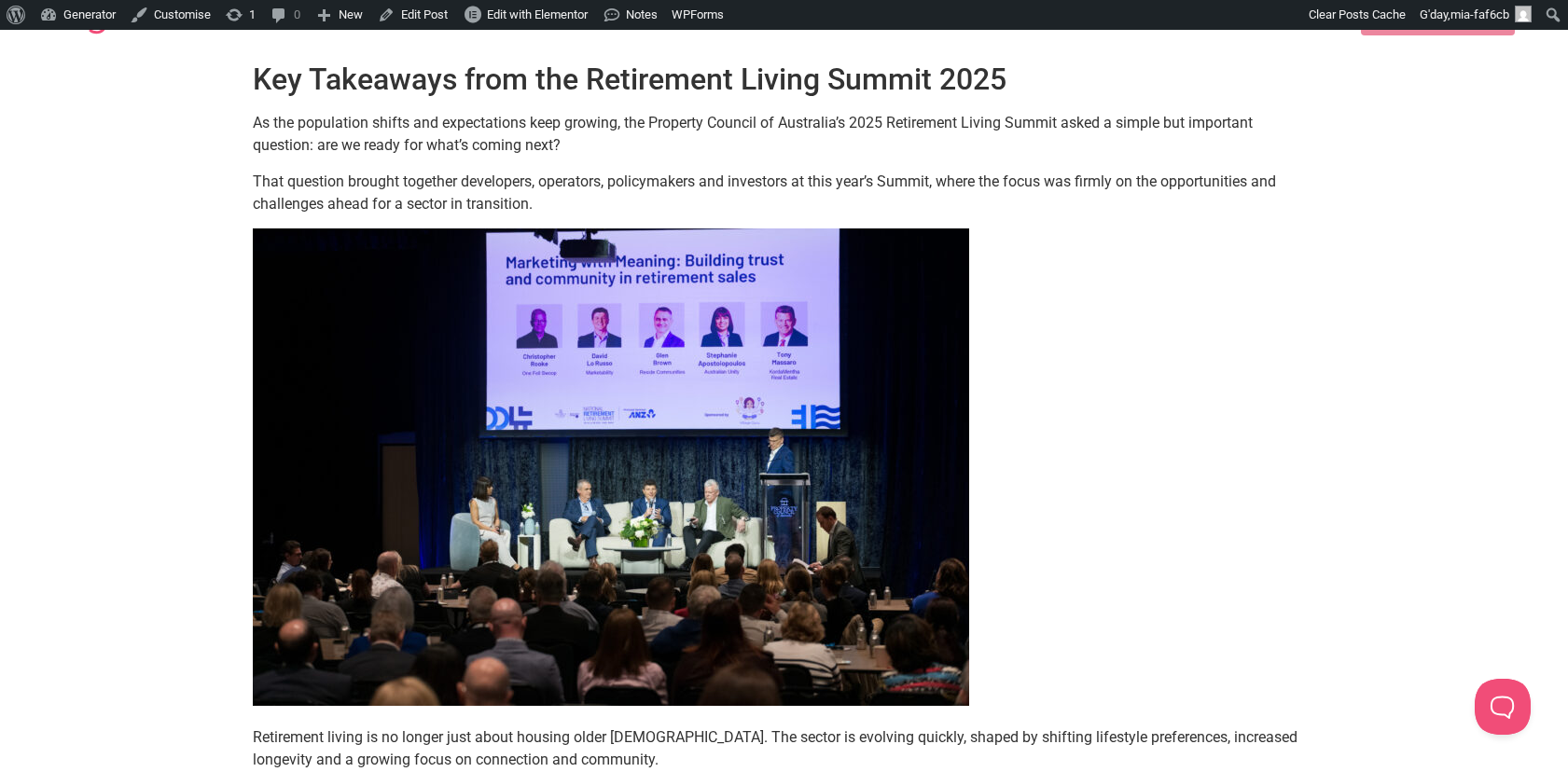 scroll, scrollTop: 0, scrollLeft: 0, axis: both 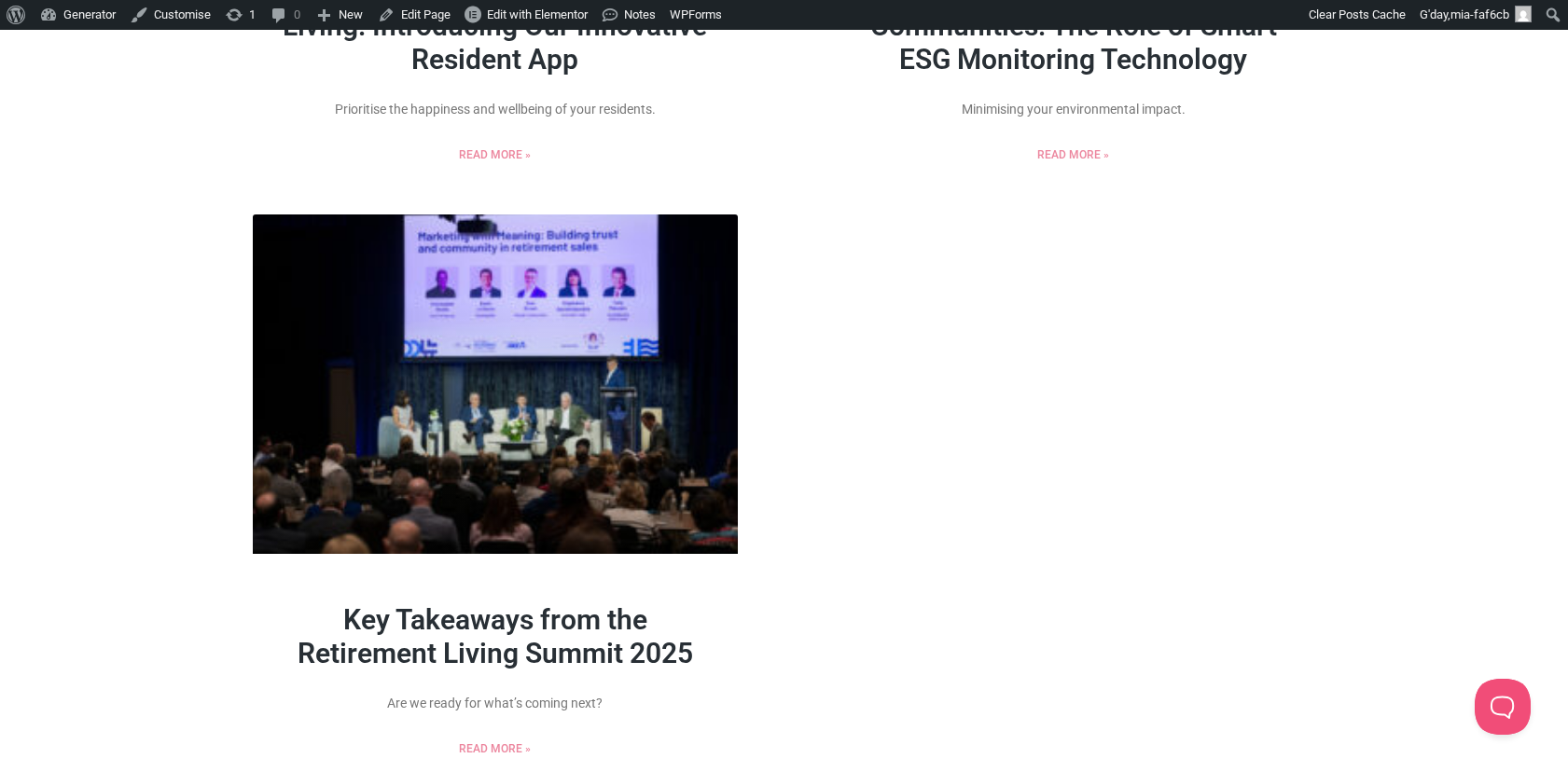 click on "Key Takeaways from the Retirement Living Summit 2025" at bounding box center (495, 636) 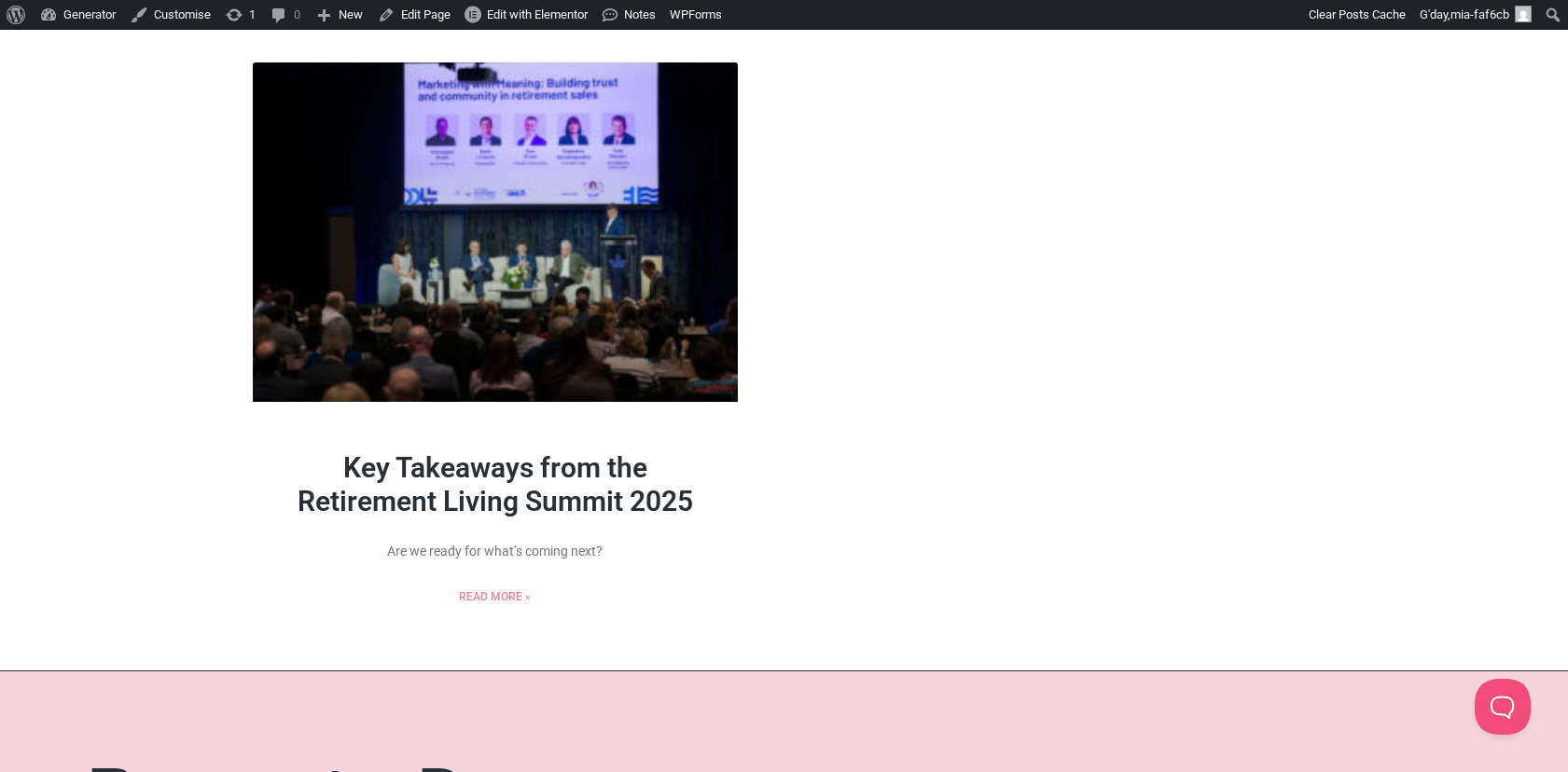 scroll, scrollTop: 734, scrollLeft: 0, axis: vertical 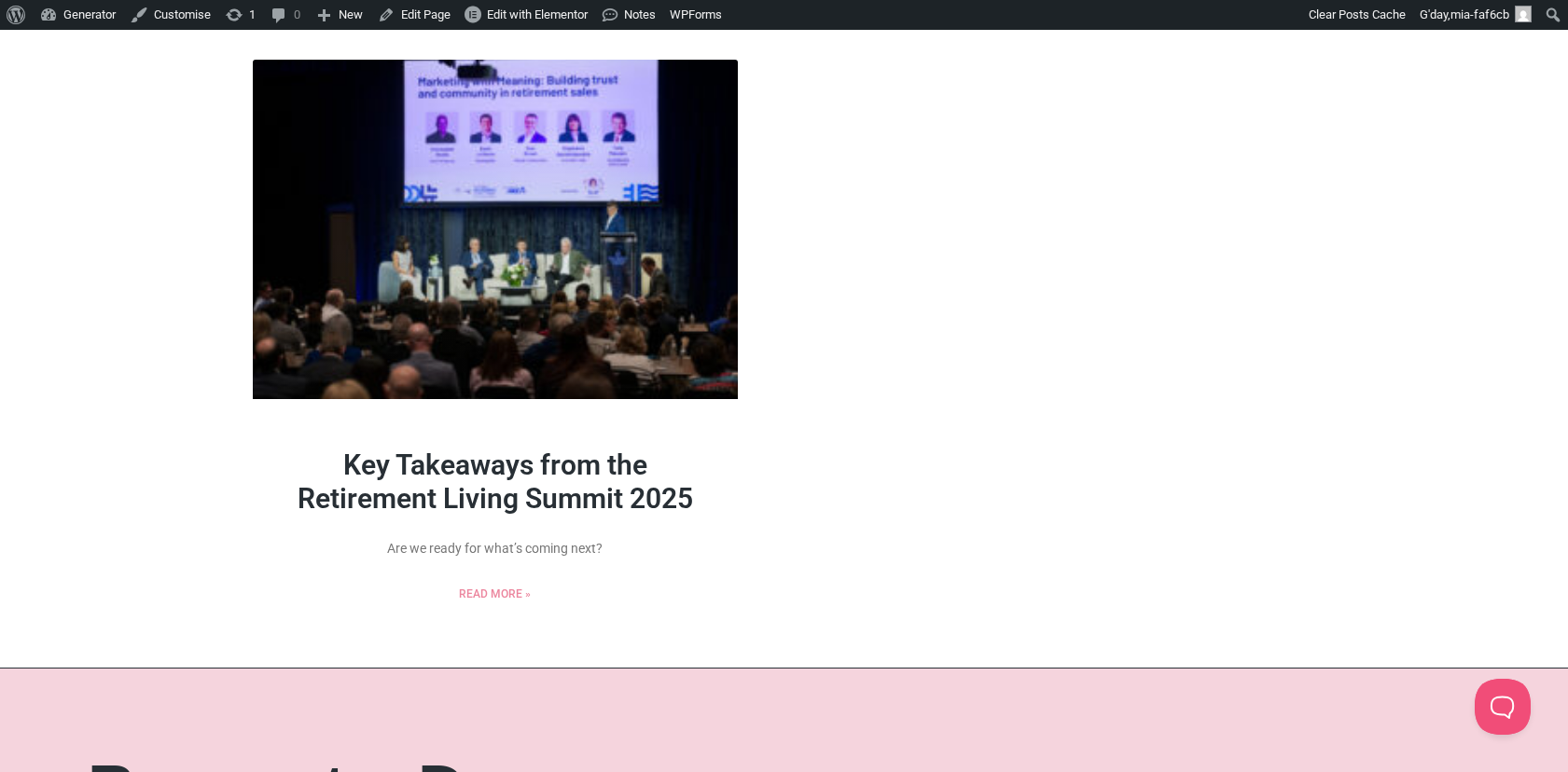 click on "Key Takeaways from the Retirement Living Summit 2025" at bounding box center (495, 481) 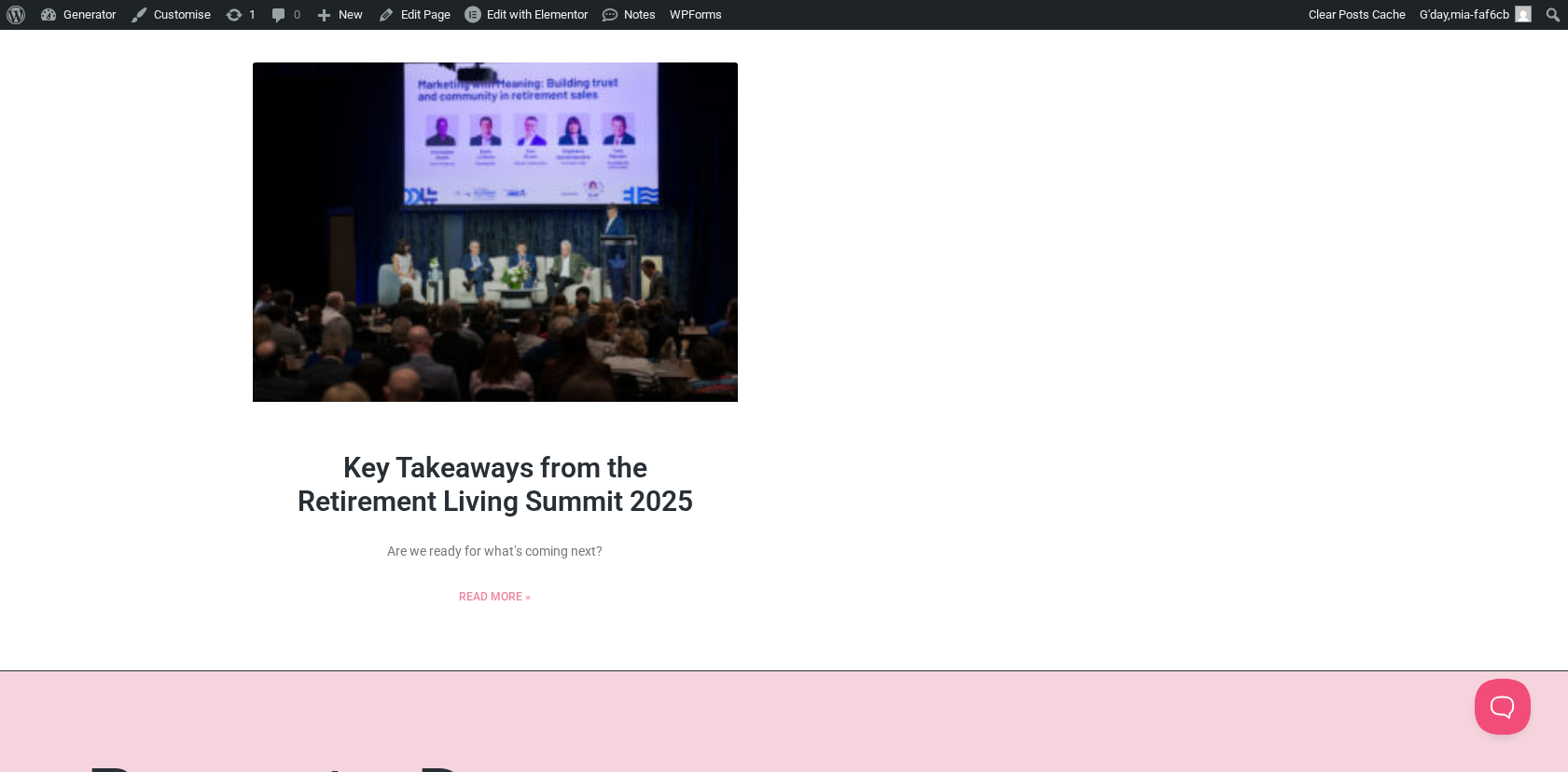 scroll, scrollTop: 0, scrollLeft: 0, axis: both 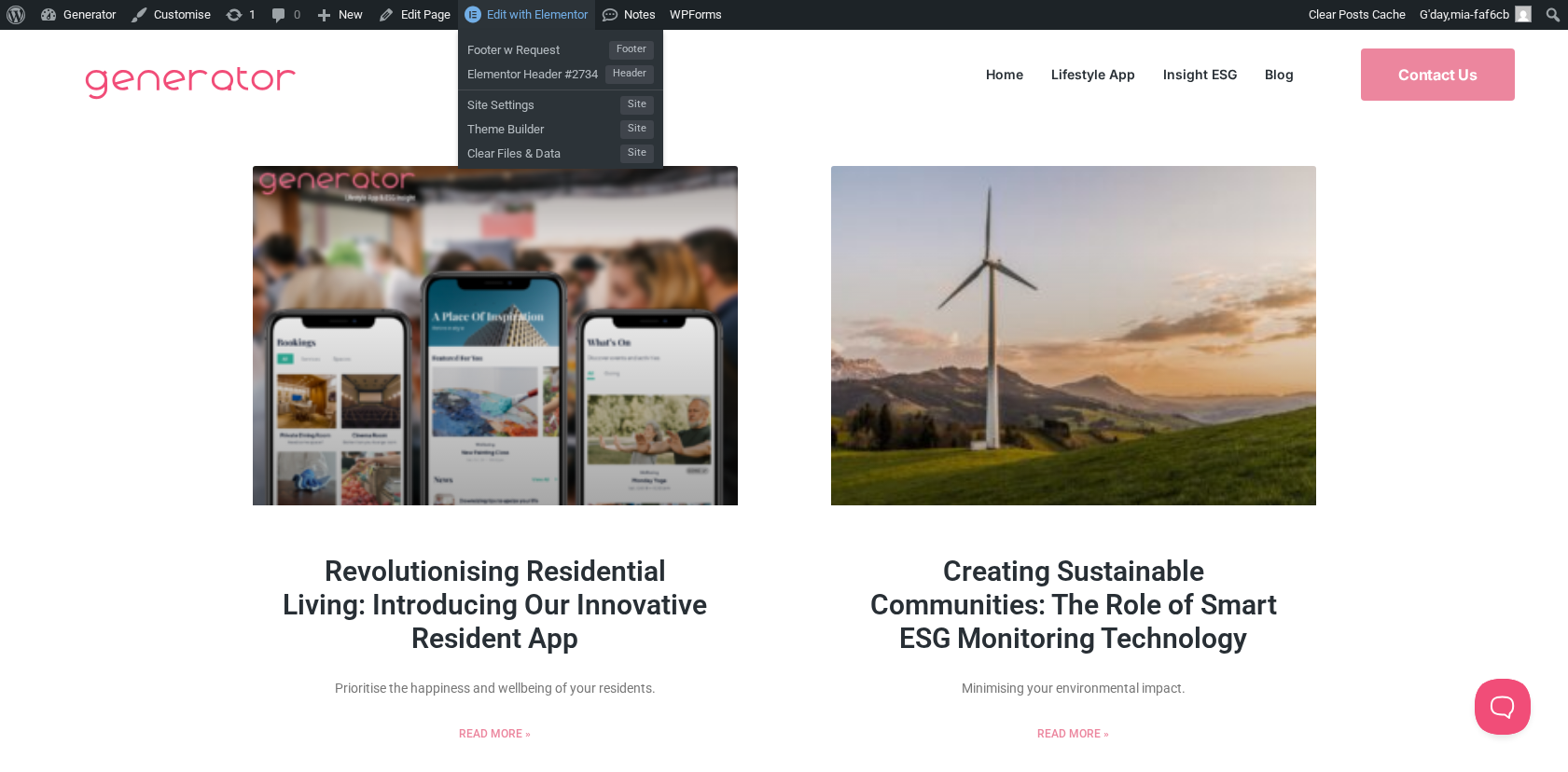 click on "Edit with Elementor" at bounding box center (537, 14) 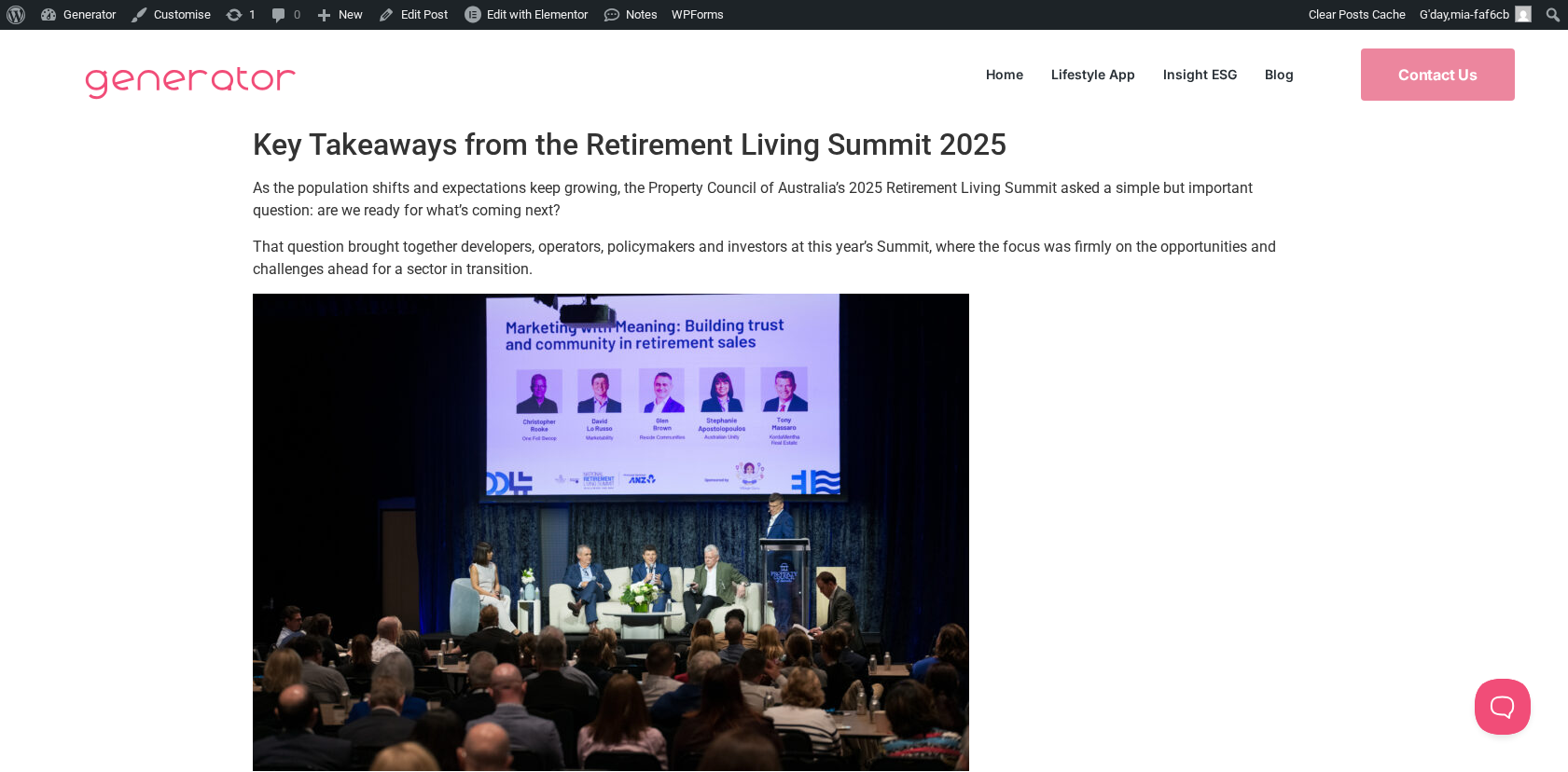 scroll, scrollTop: 0, scrollLeft: 0, axis: both 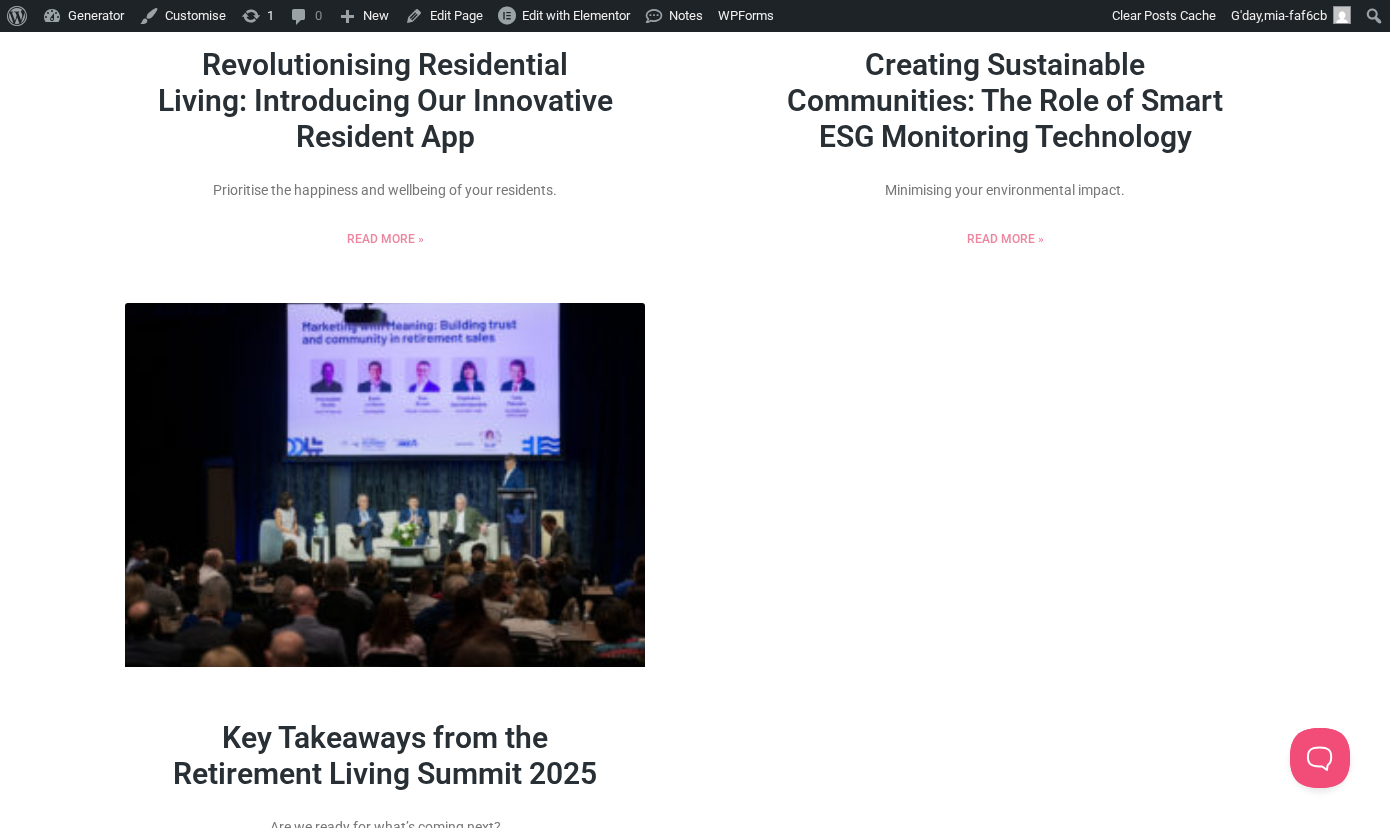 click on "Key Takeaways from the Retirement Living Summit 2025" at bounding box center (385, 755) 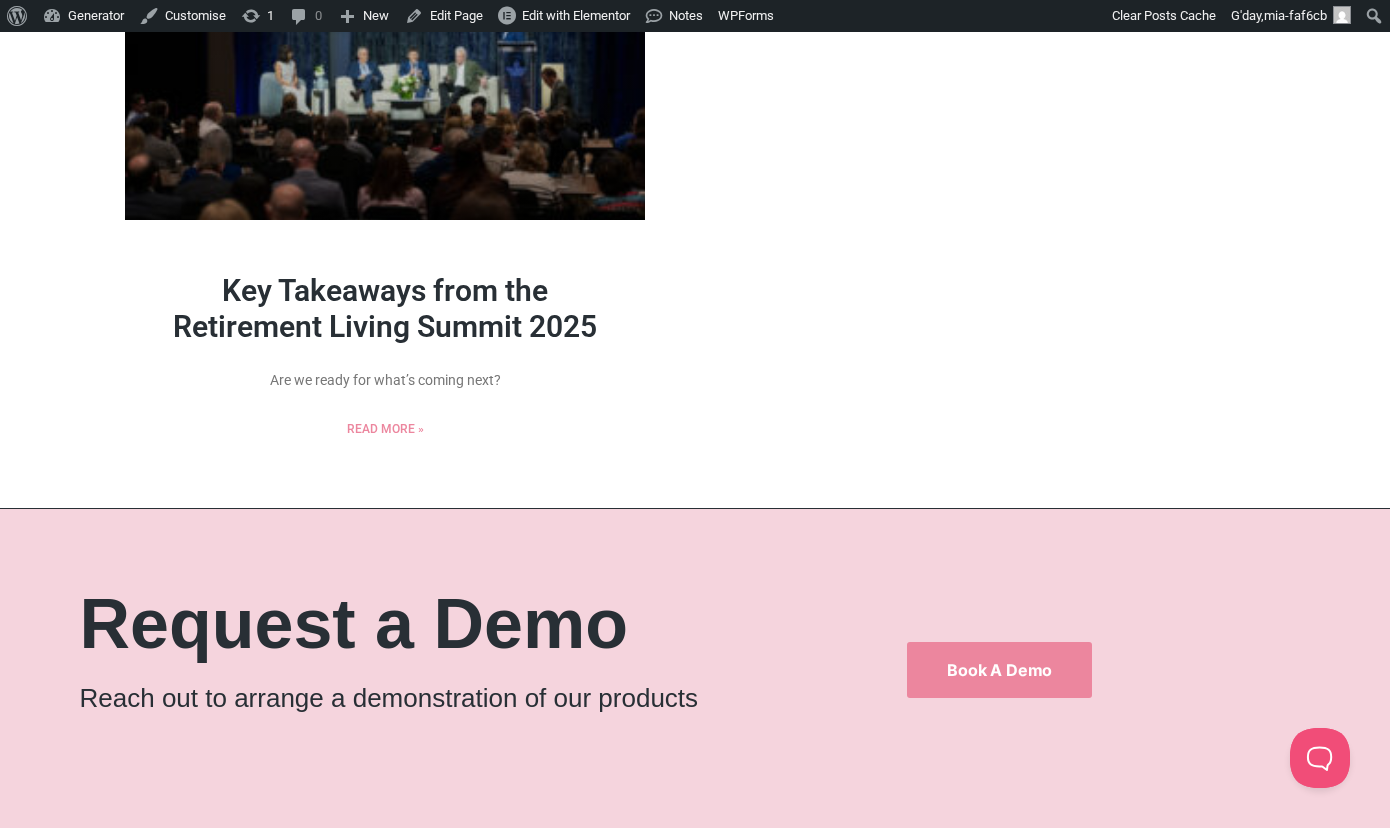 scroll, scrollTop: 1076, scrollLeft: 0, axis: vertical 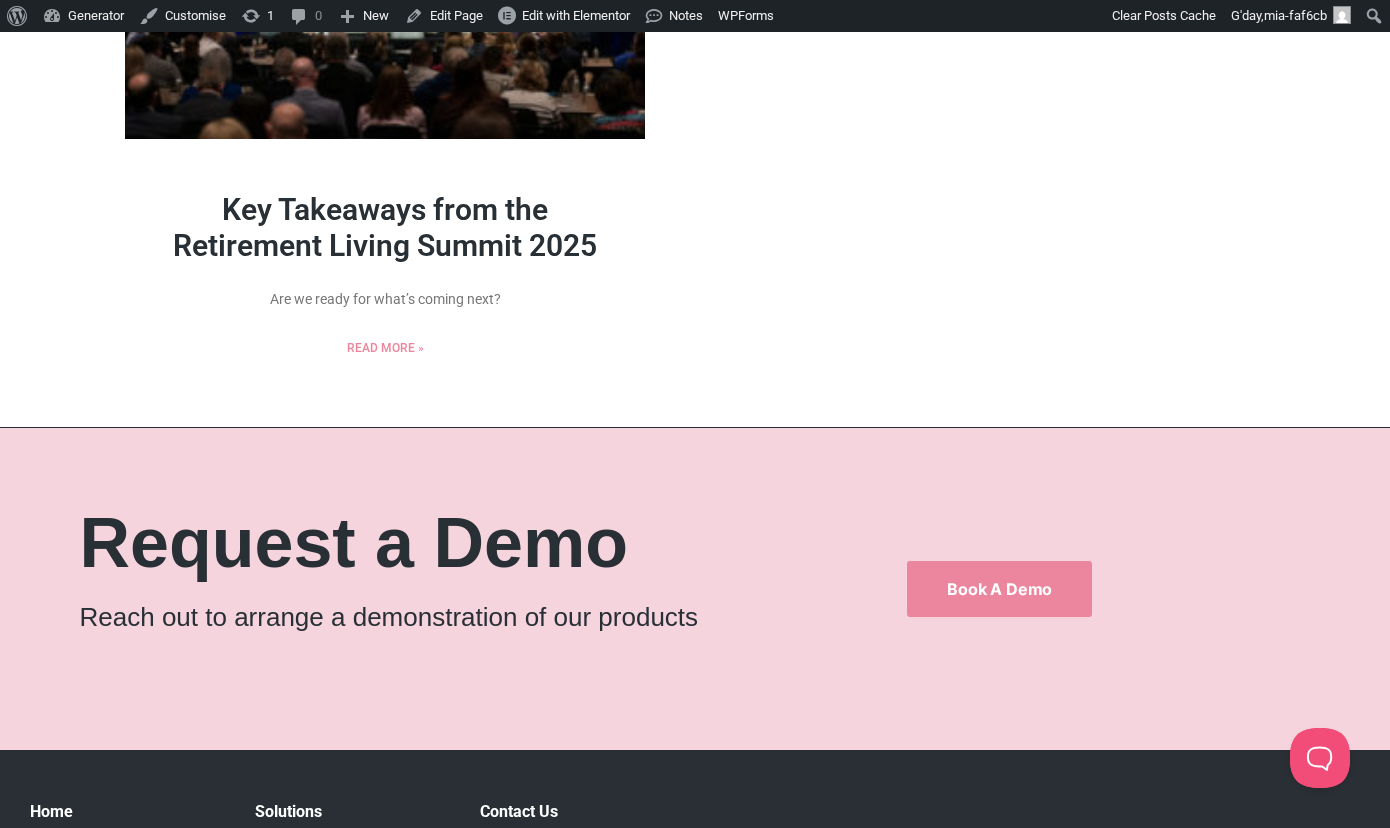 click on "Key Takeaways from the Retirement Living Summit 2025" at bounding box center (385, 227) 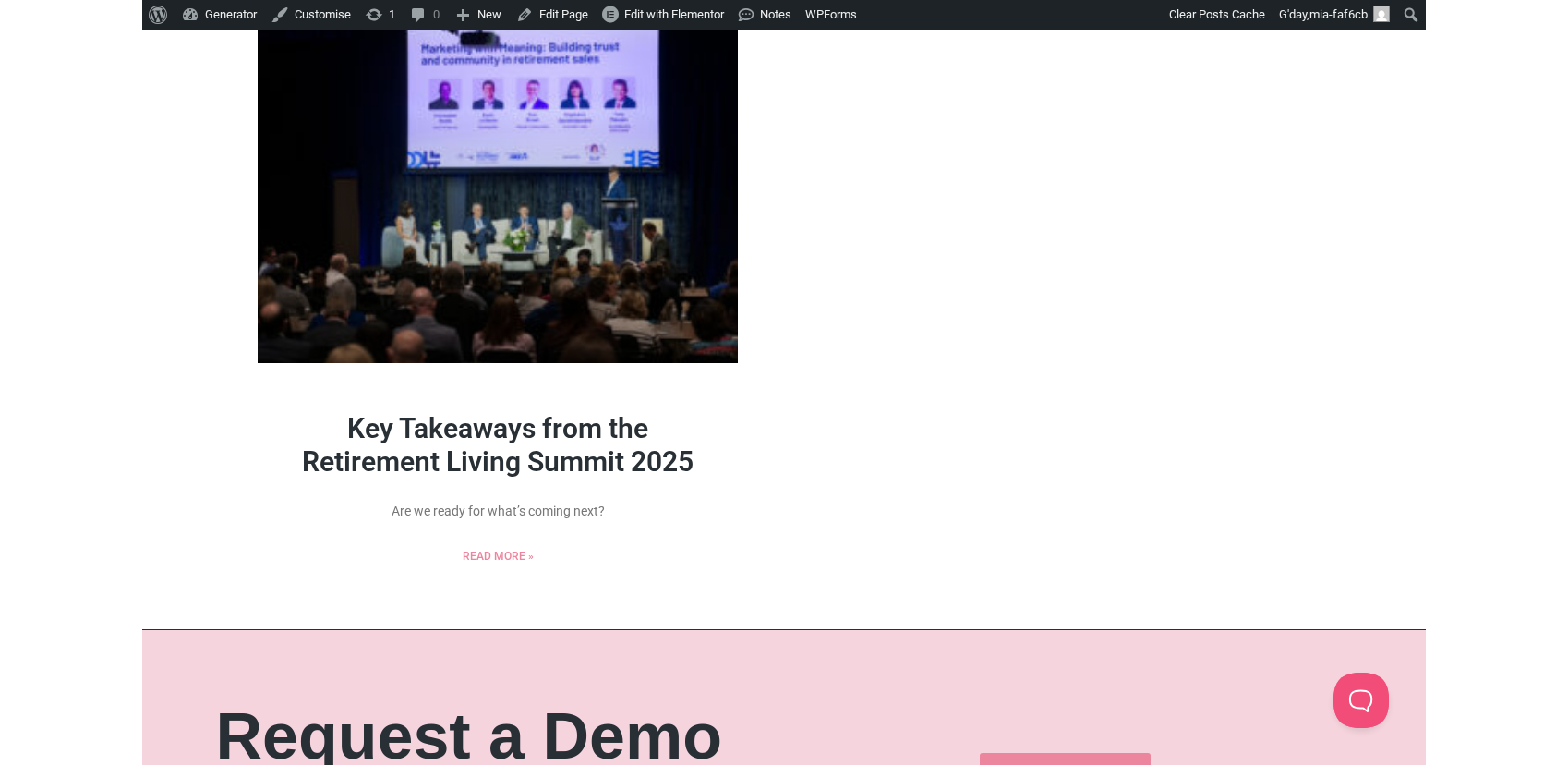 scroll, scrollTop: 552, scrollLeft: 0, axis: vertical 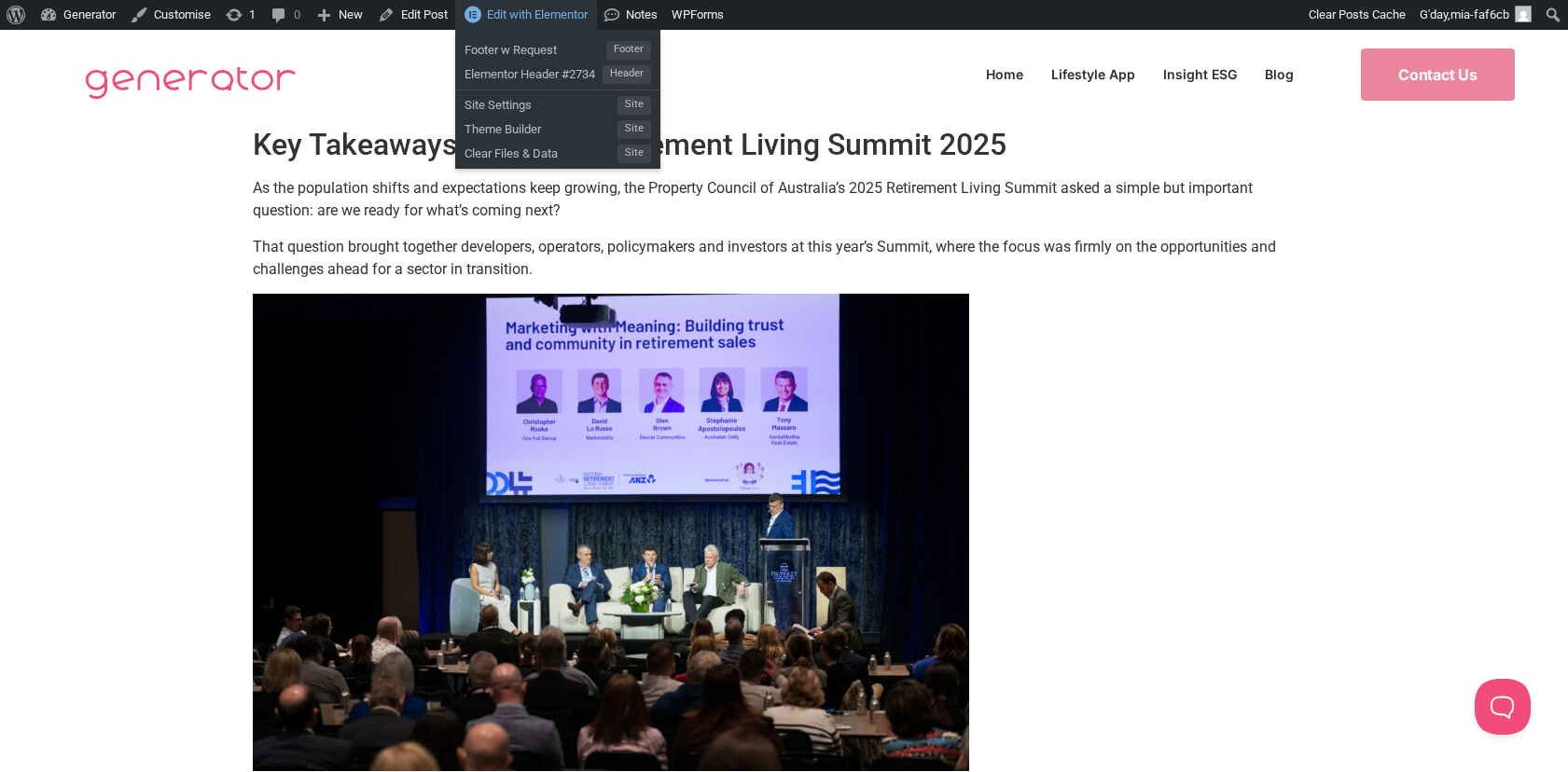click on "Edit with Elementor" at bounding box center (526, 15) 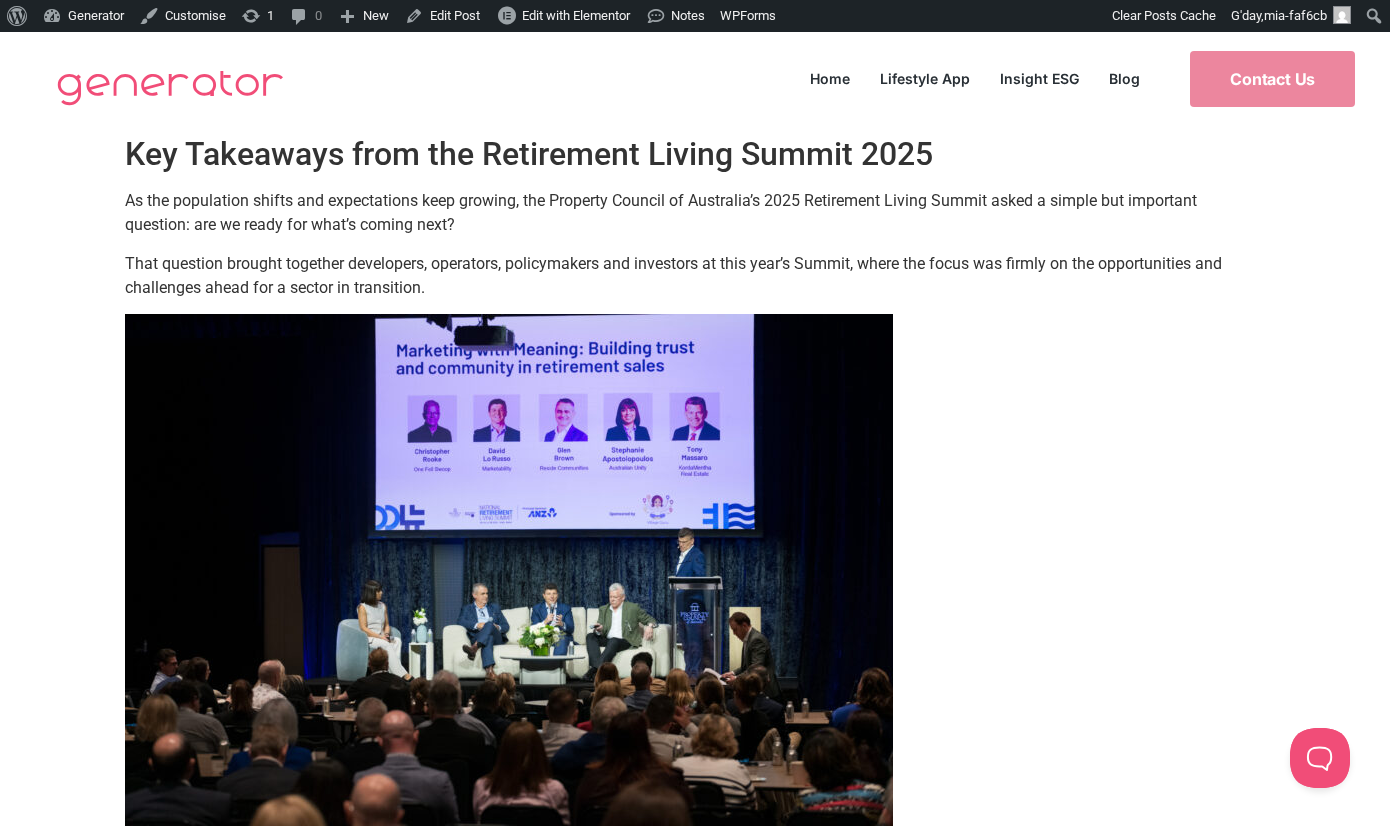 scroll, scrollTop: 0, scrollLeft: 0, axis: both 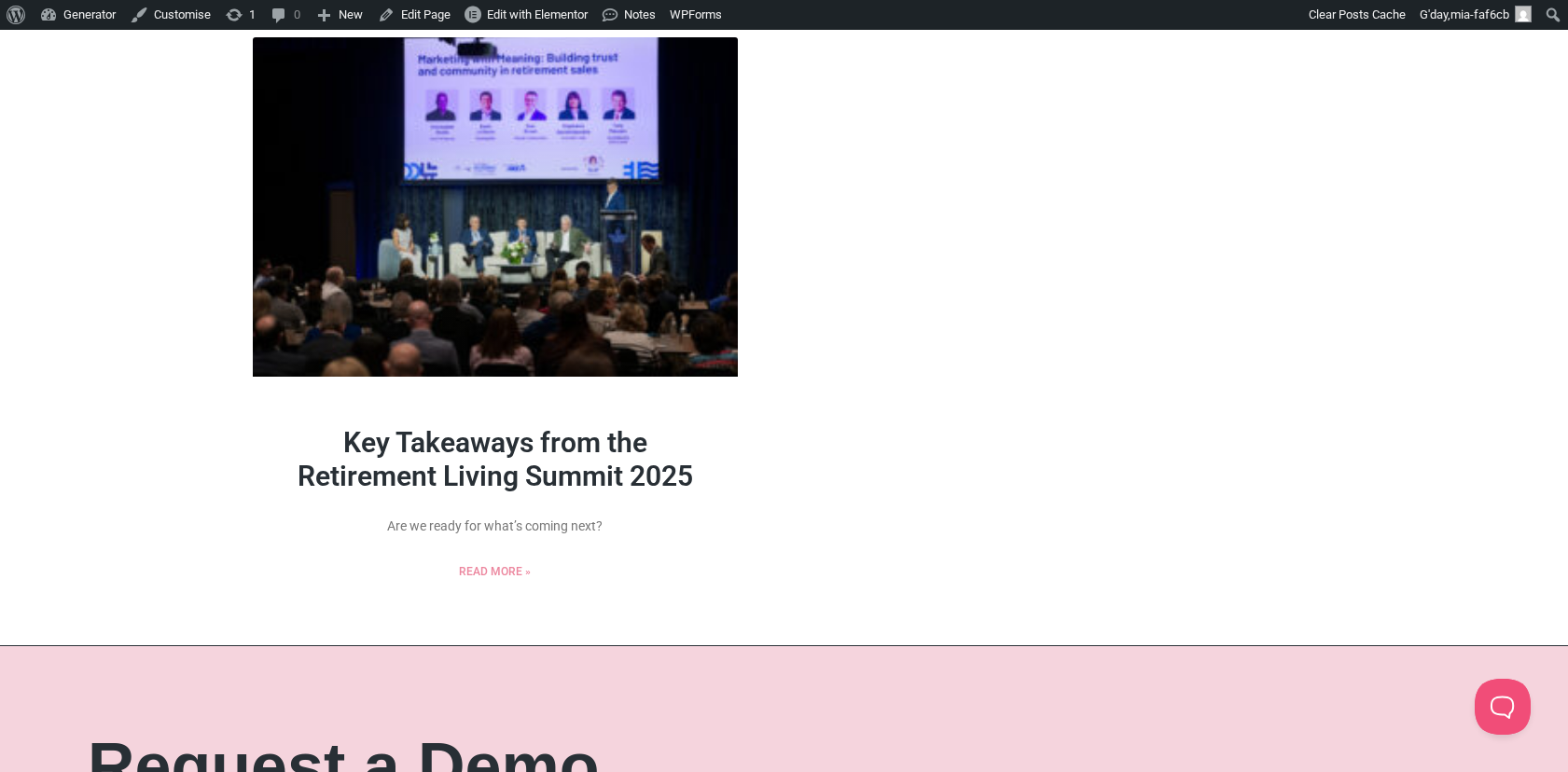 click on "Key Takeaways from the Retirement Living Summit 2025" at bounding box center (495, 459) 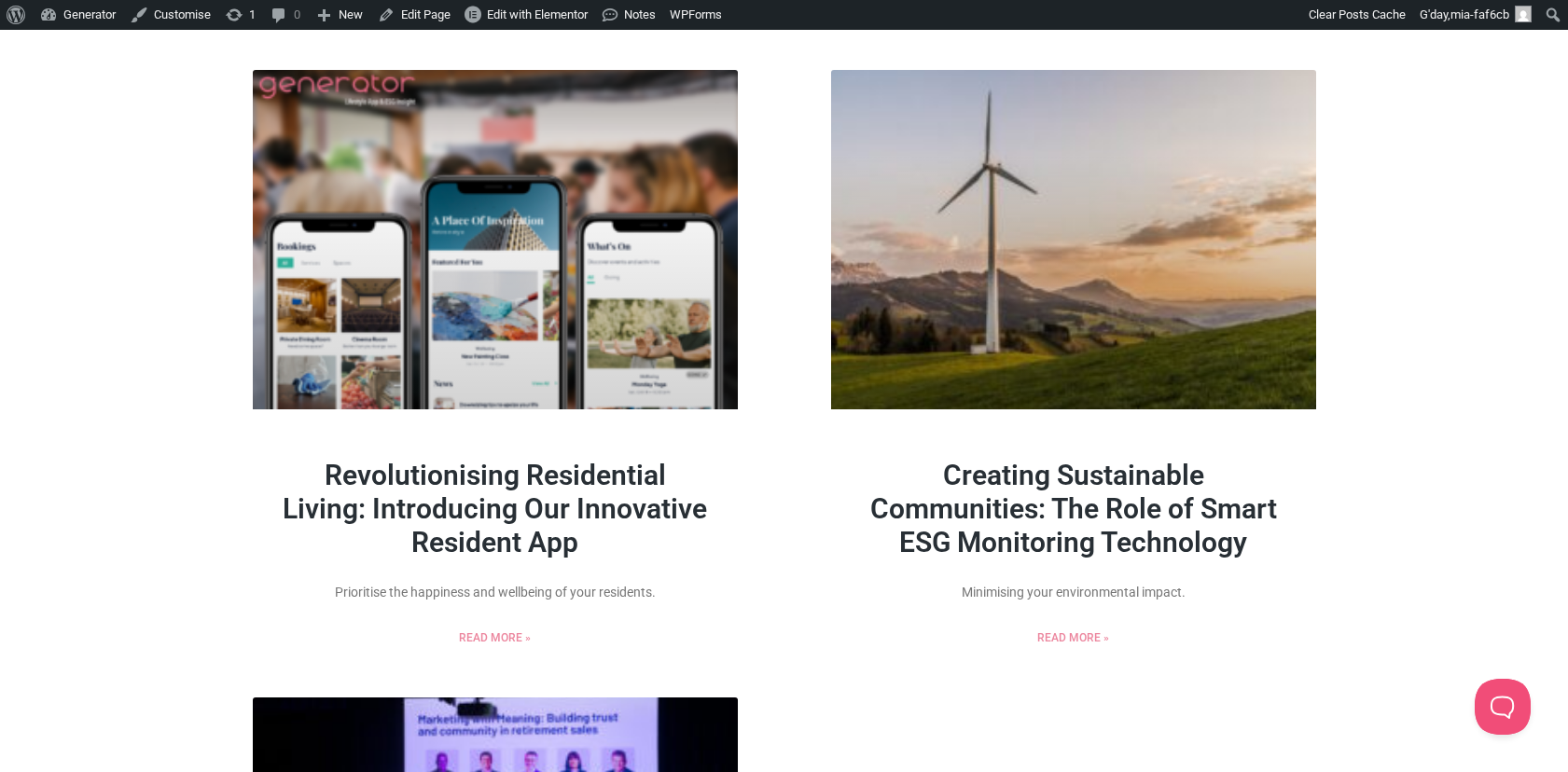 scroll, scrollTop: 0, scrollLeft: 0, axis: both 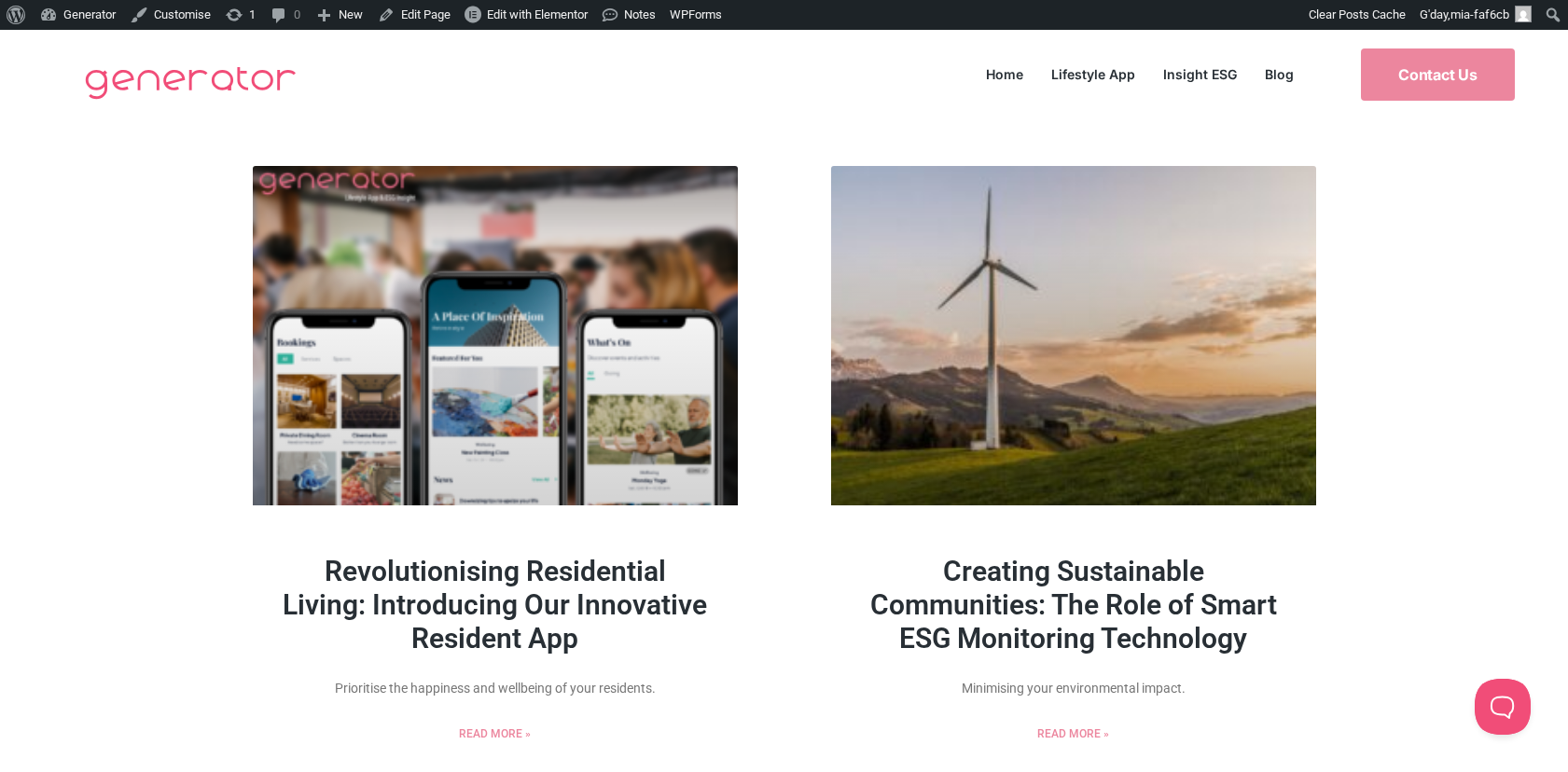 click on "Revolutionising Residential Living: Introducing Our Innovative Resident App" at bounding box center [494, 604] 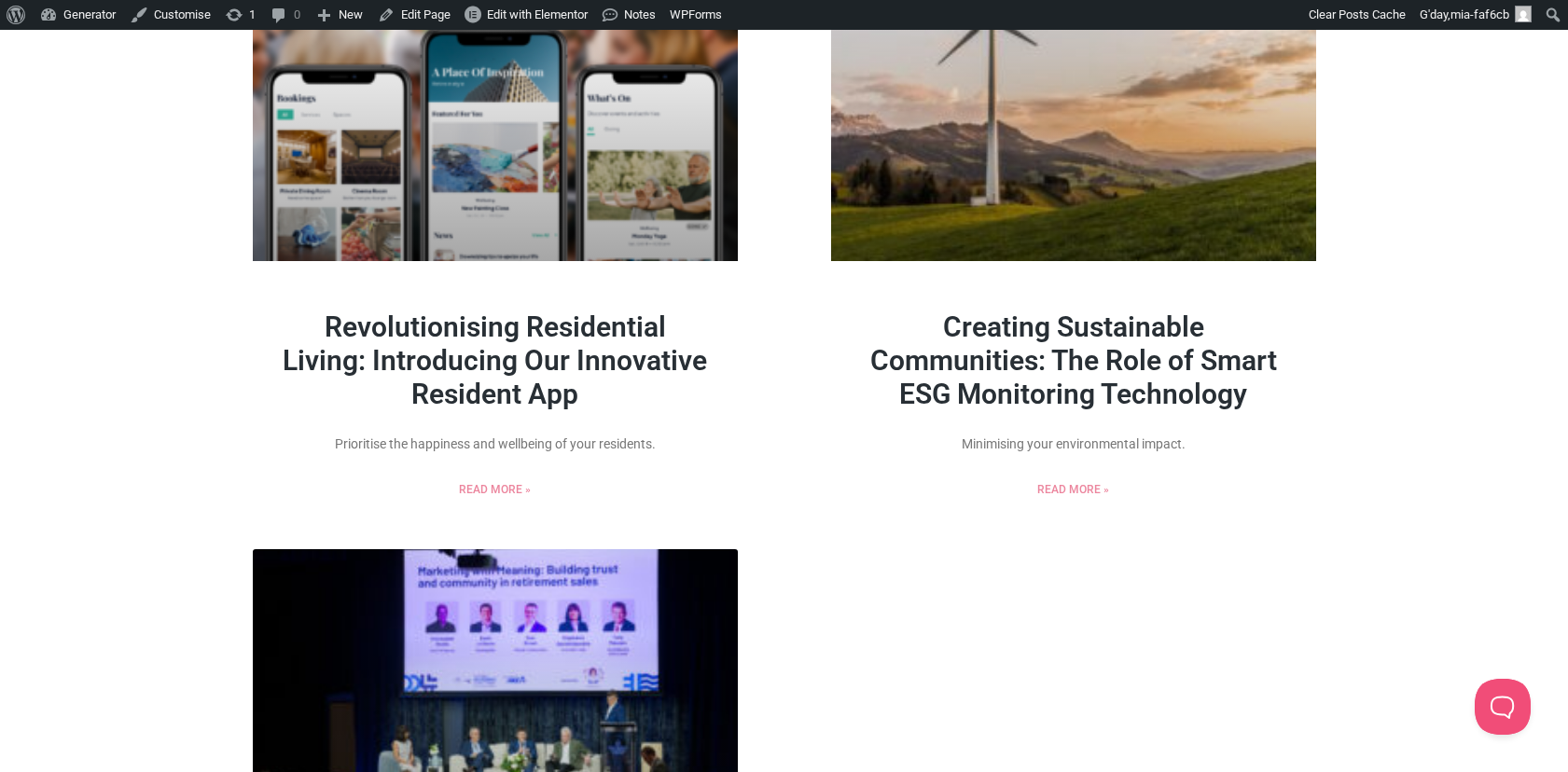 scroll, scrollTop: 0, scrollLeft: 0, axis: both 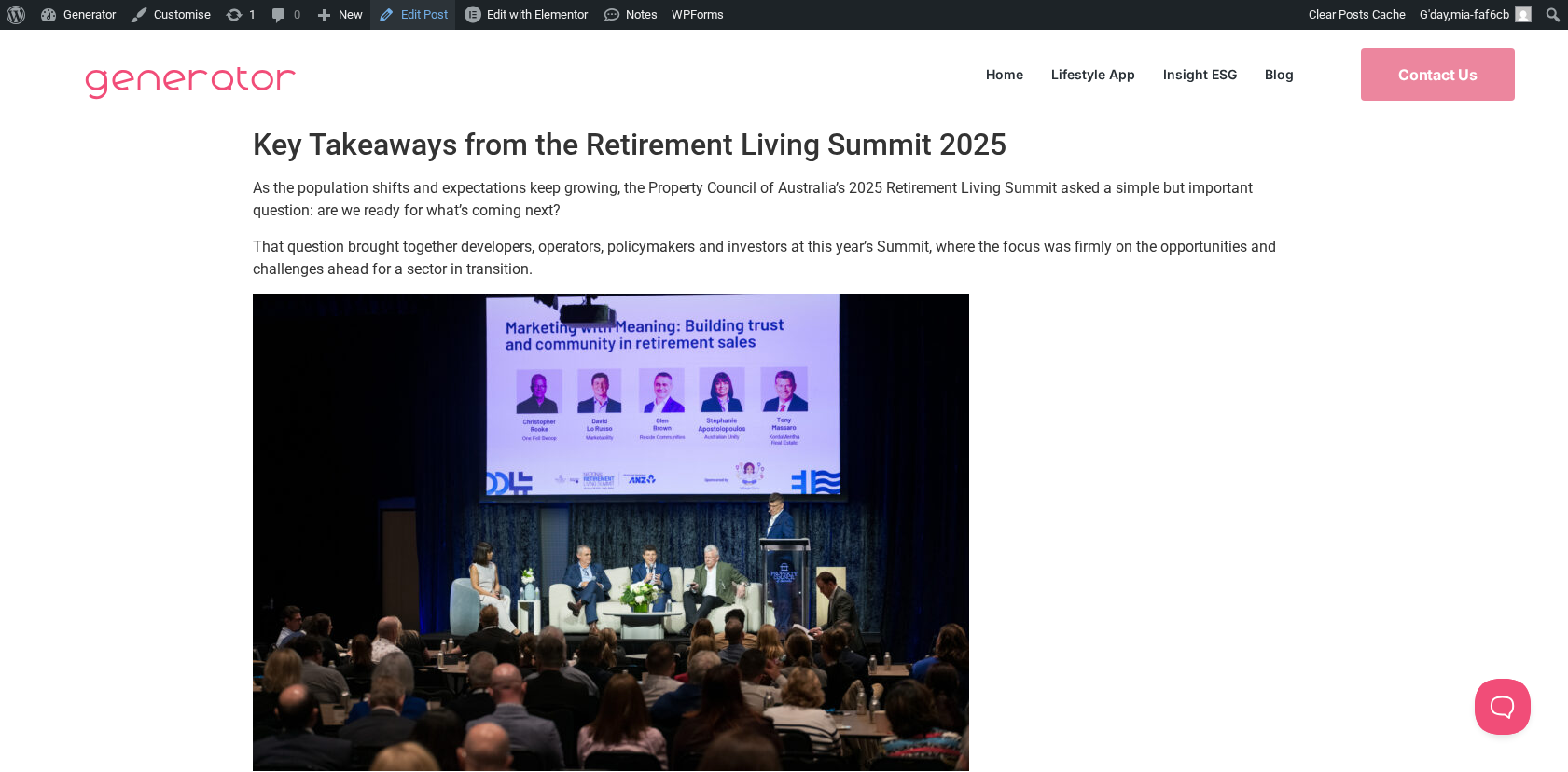 click on "Edit Post" at bounding box center (412, 15) 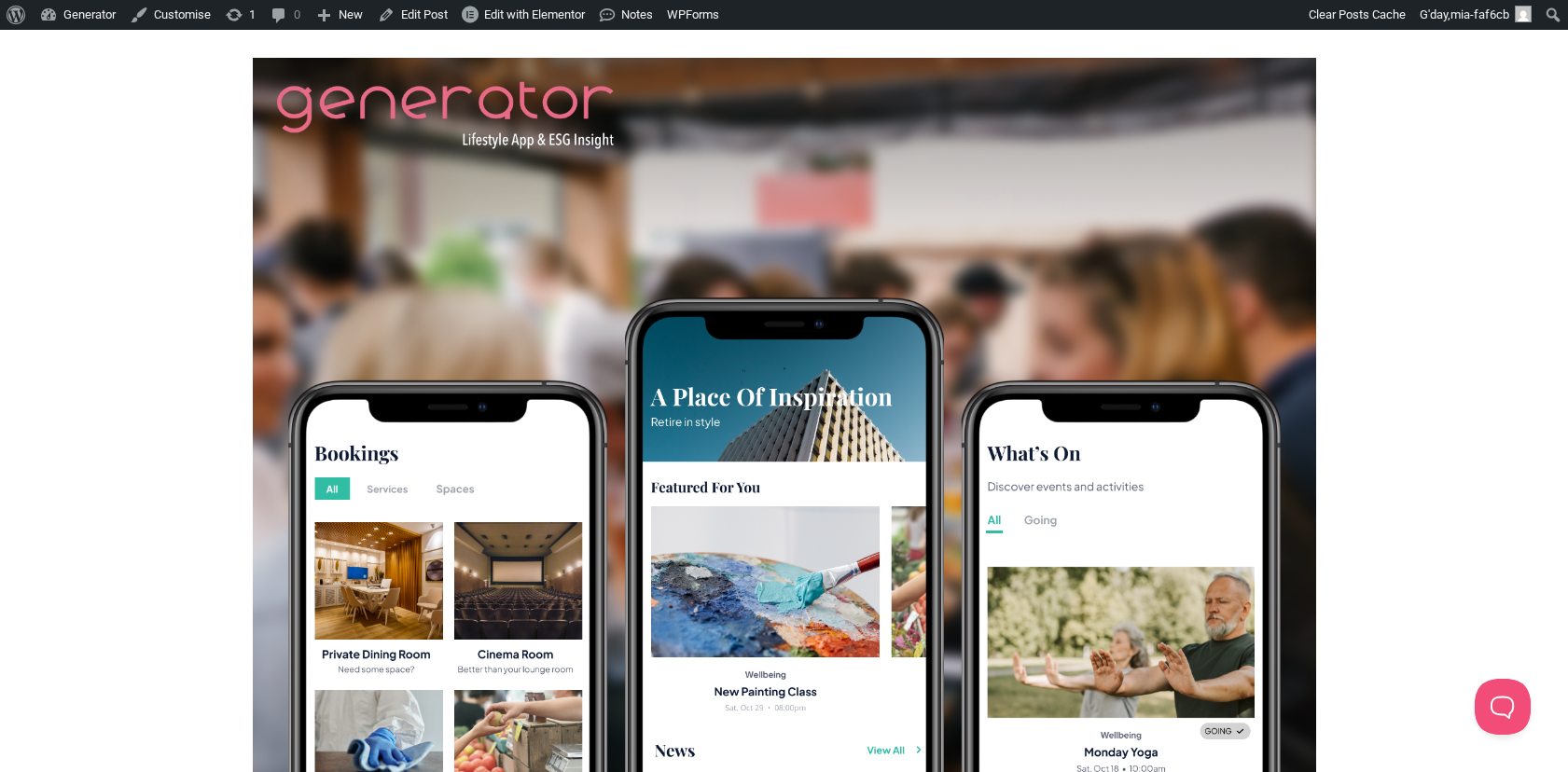 scroll, scrollTop: 0, scrollLeft: 0, axis: both 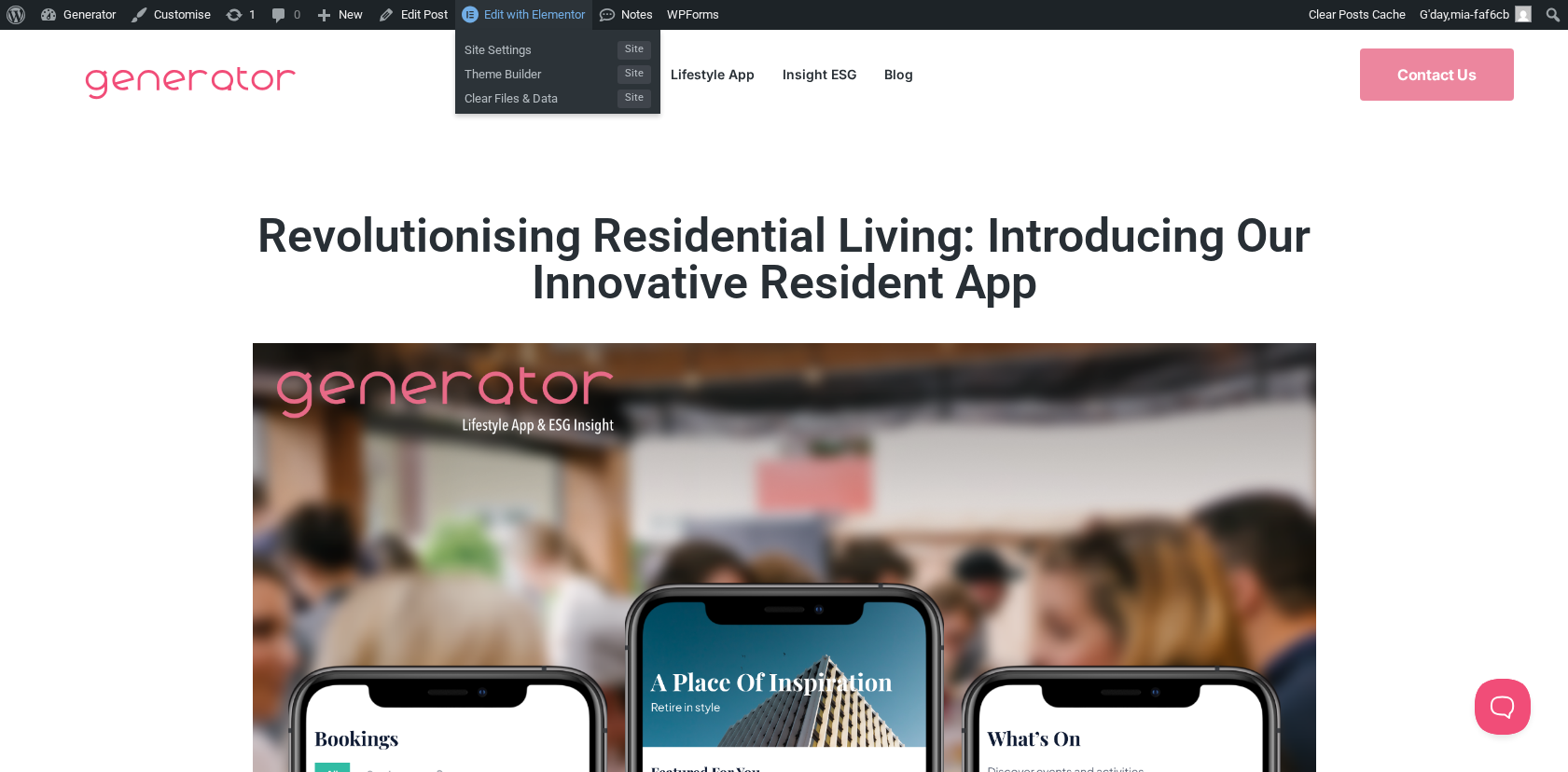 click on "Edit with Elementor" at bounding box center (534, 14) 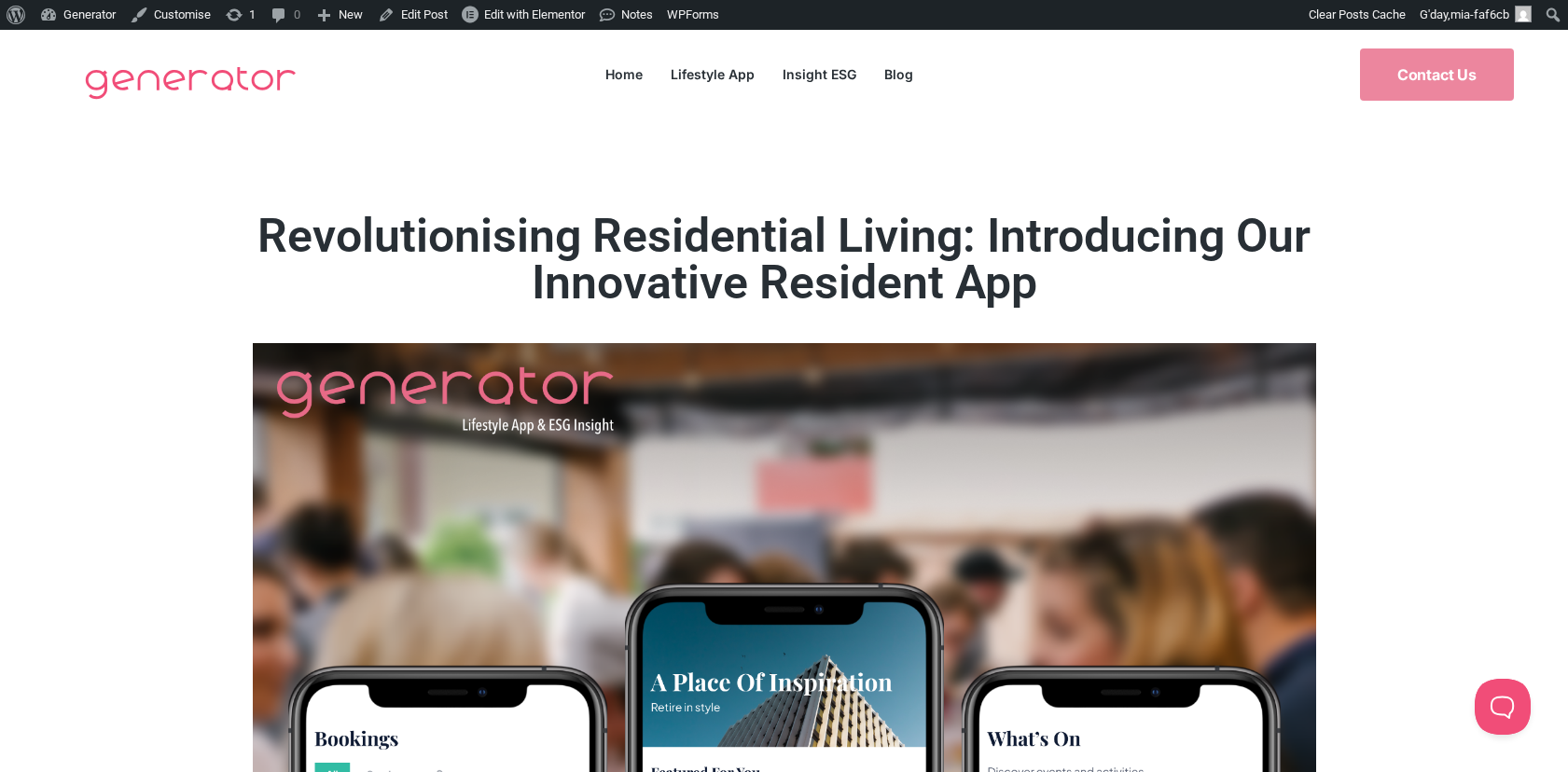 scroll, scrollTop: 0, scrollLeft: 0, axis: both 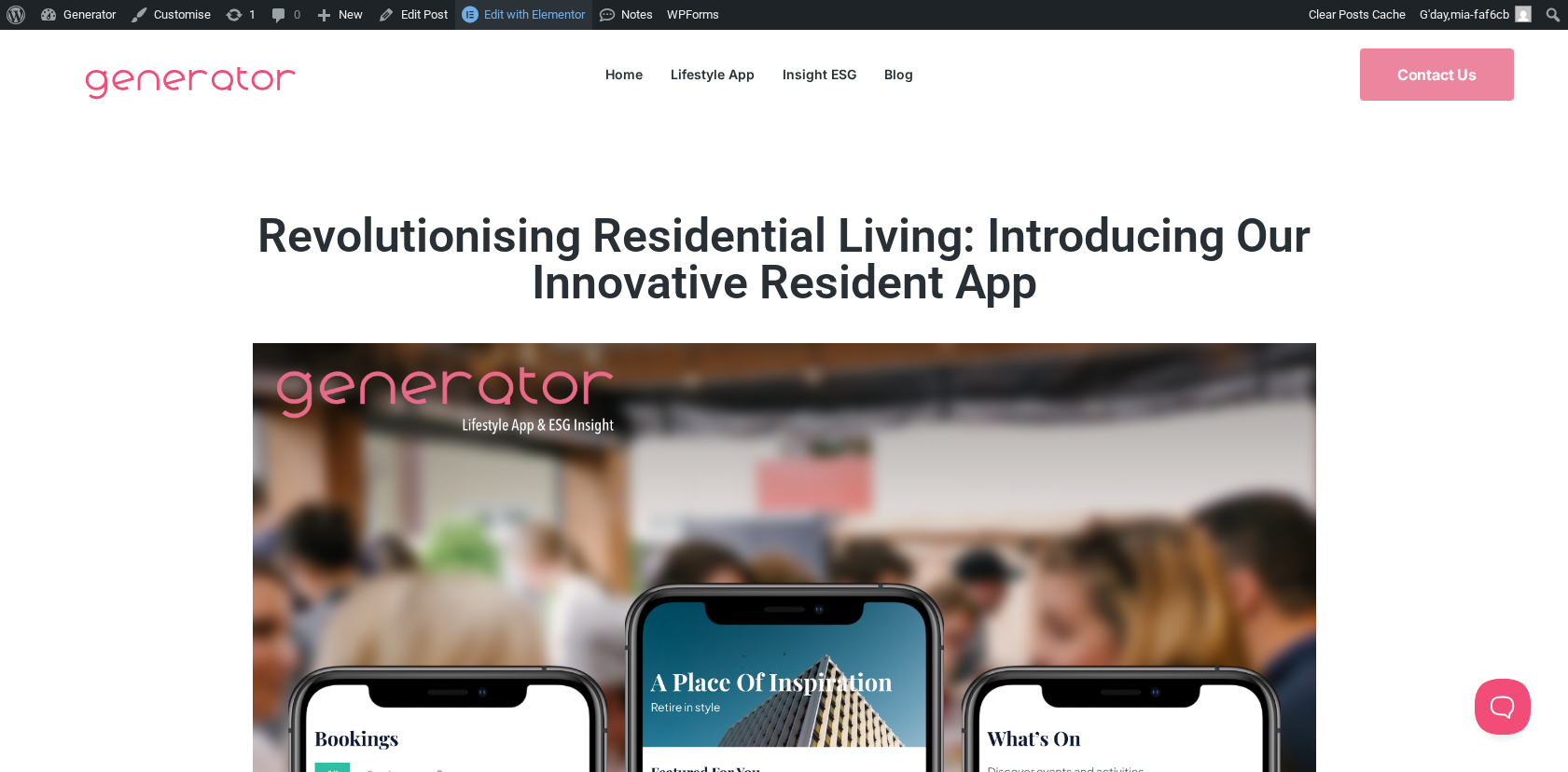 click on "Edit with Elementor" at bounding box center [534, 14] 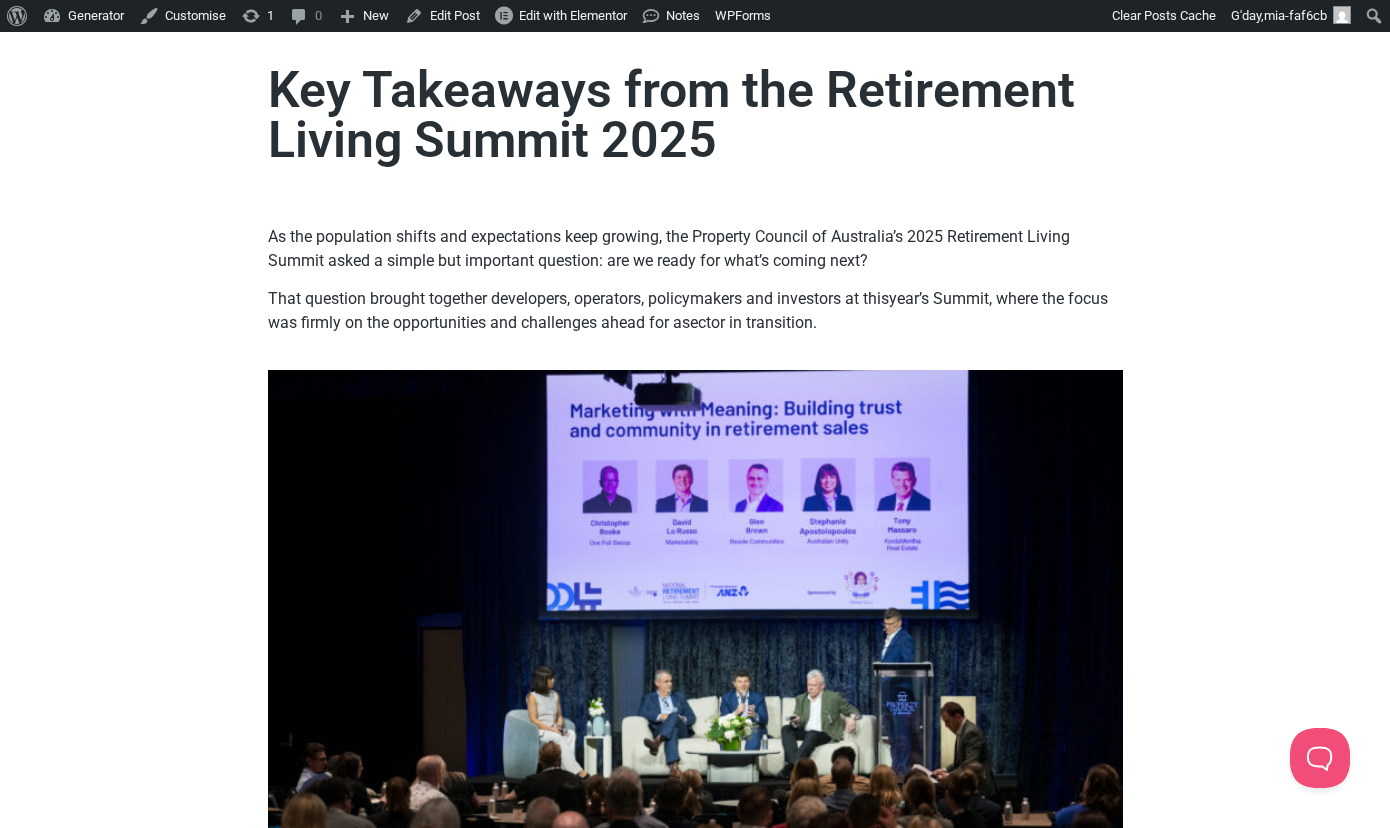 scroll, scrollTop: 0, scrollLeft: 0, axis: both 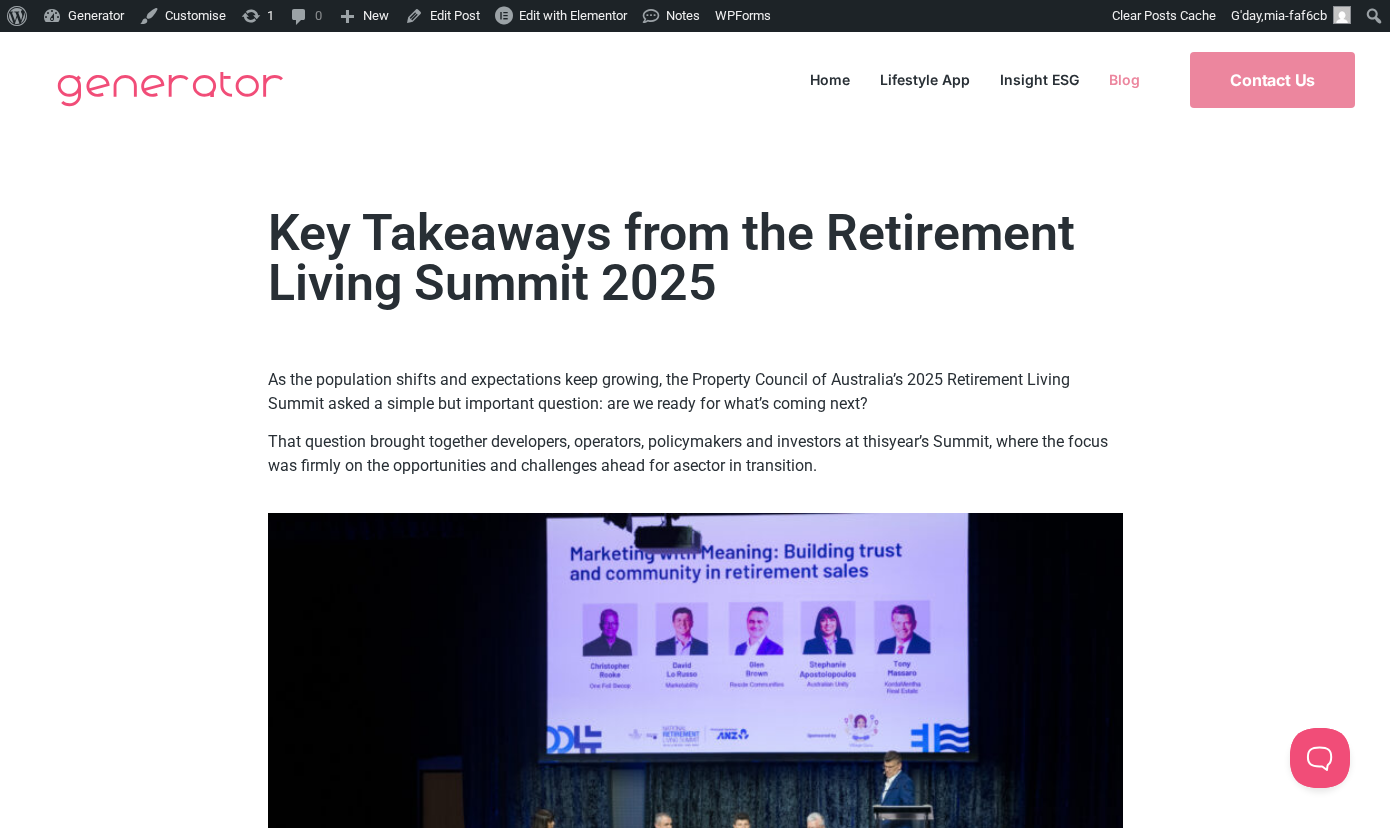 click on "Blog" 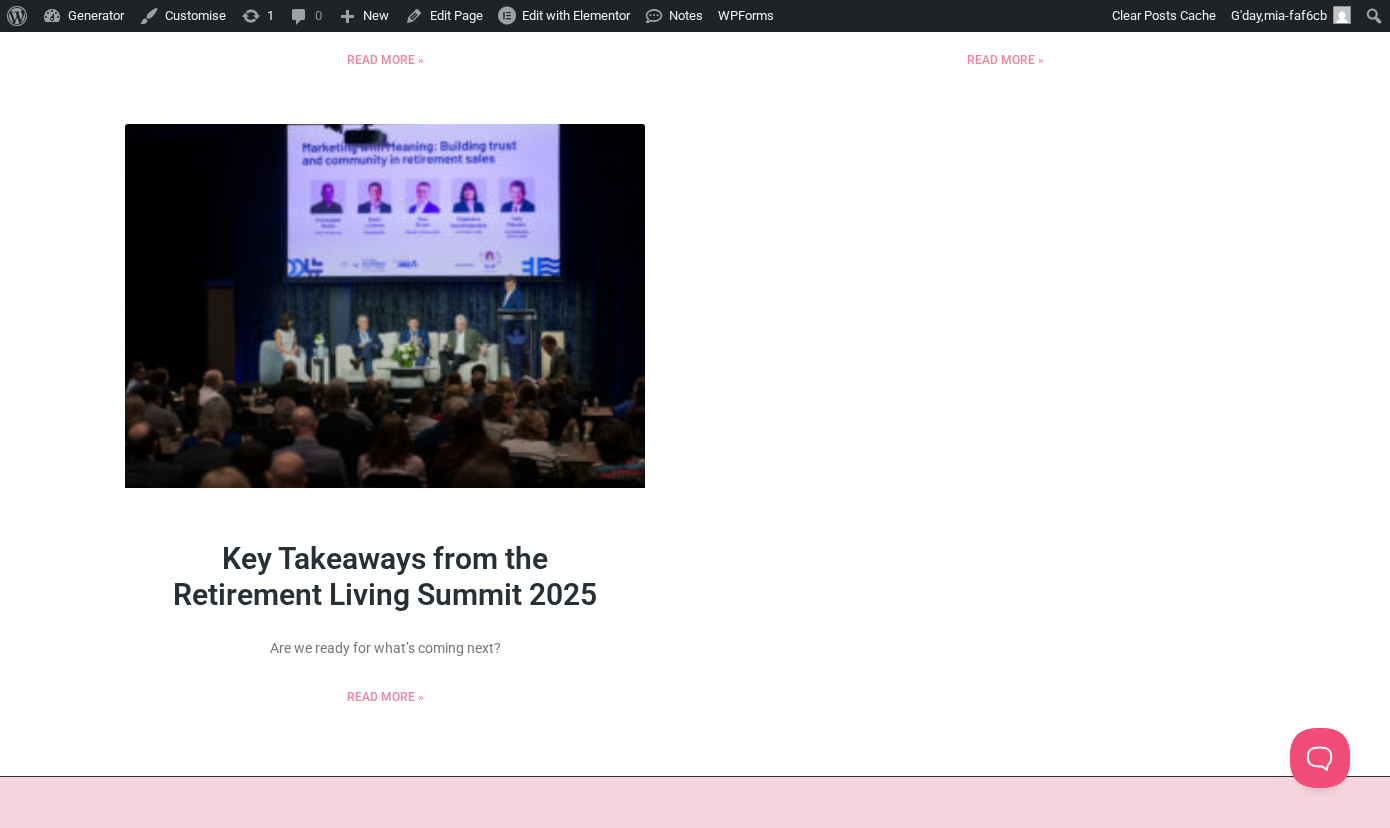 scroll, scrollTop: 0, scrollLeft: 0, axis: both 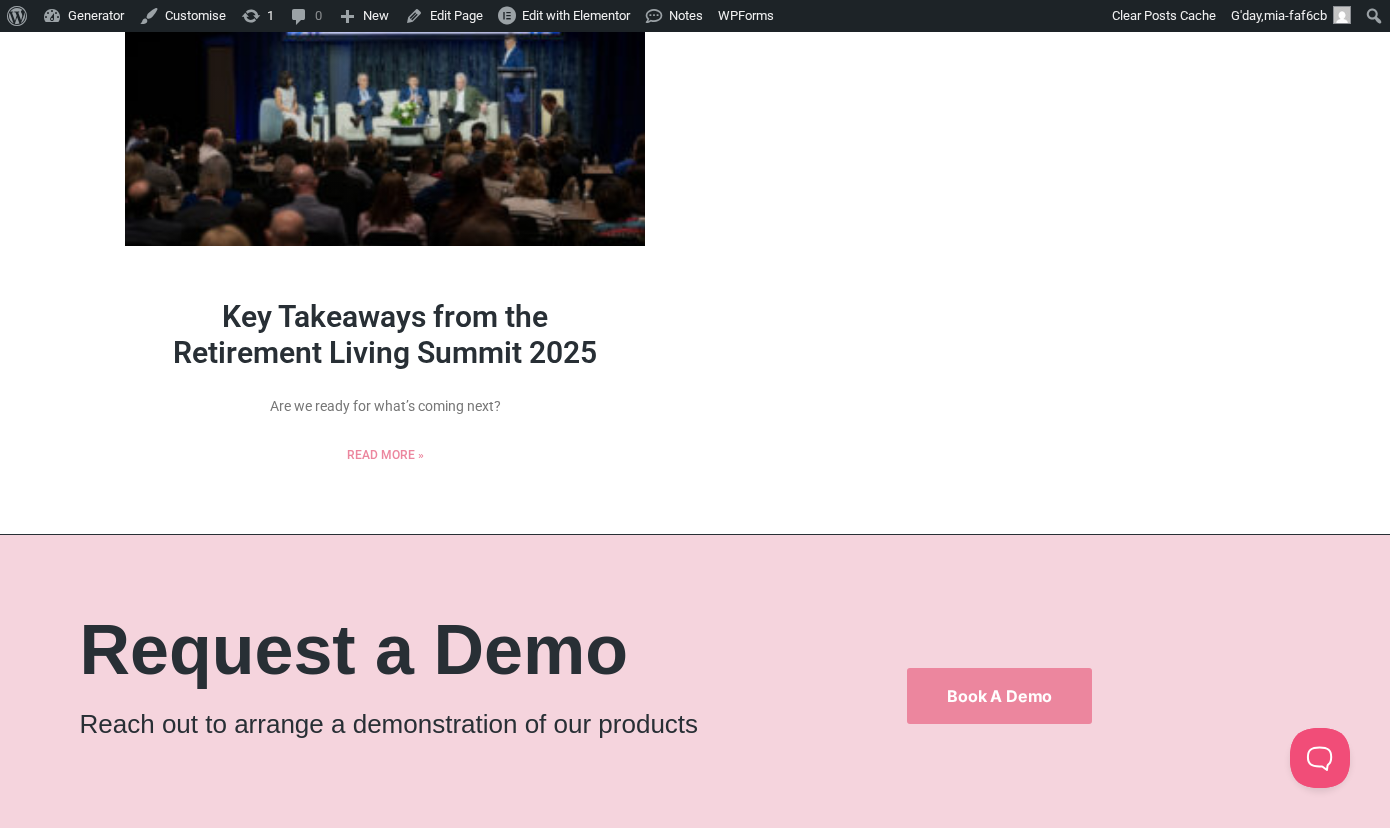 click on "Key Takeaways from the Retirement Living Summit 2025" at bounding box center (385, 334) 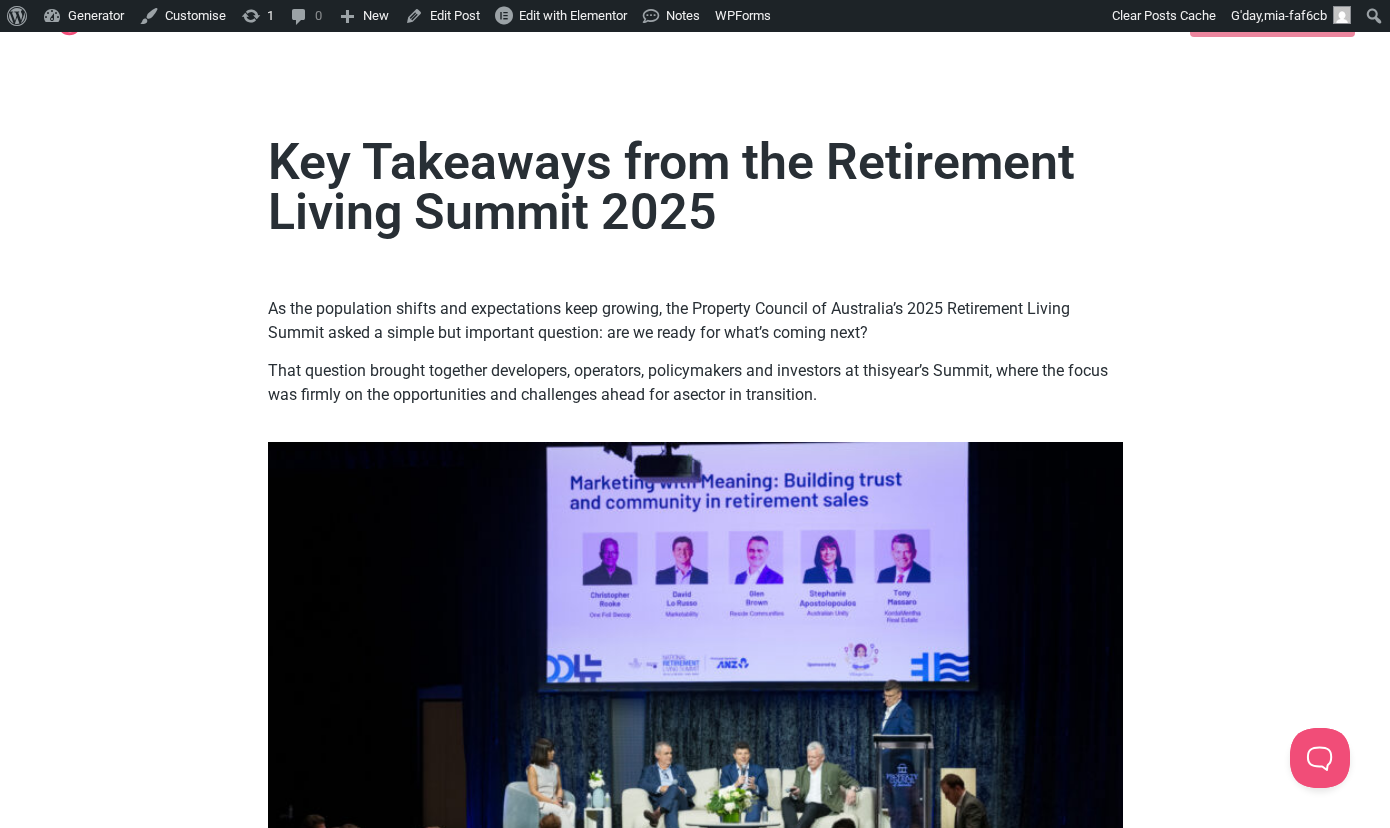 scroll, scrollTop: 0, scrollLeft: 0, axis: both 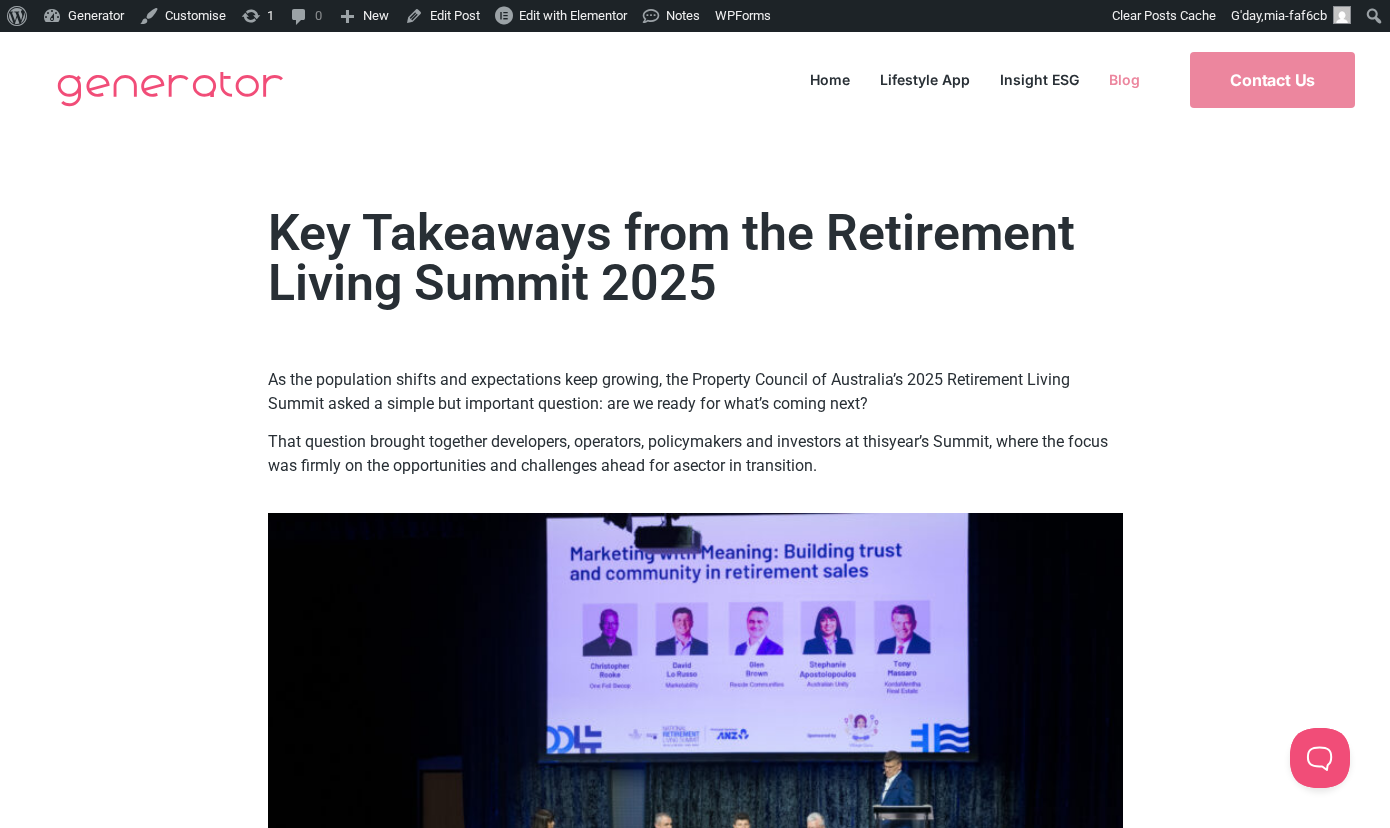 click on "Blog" 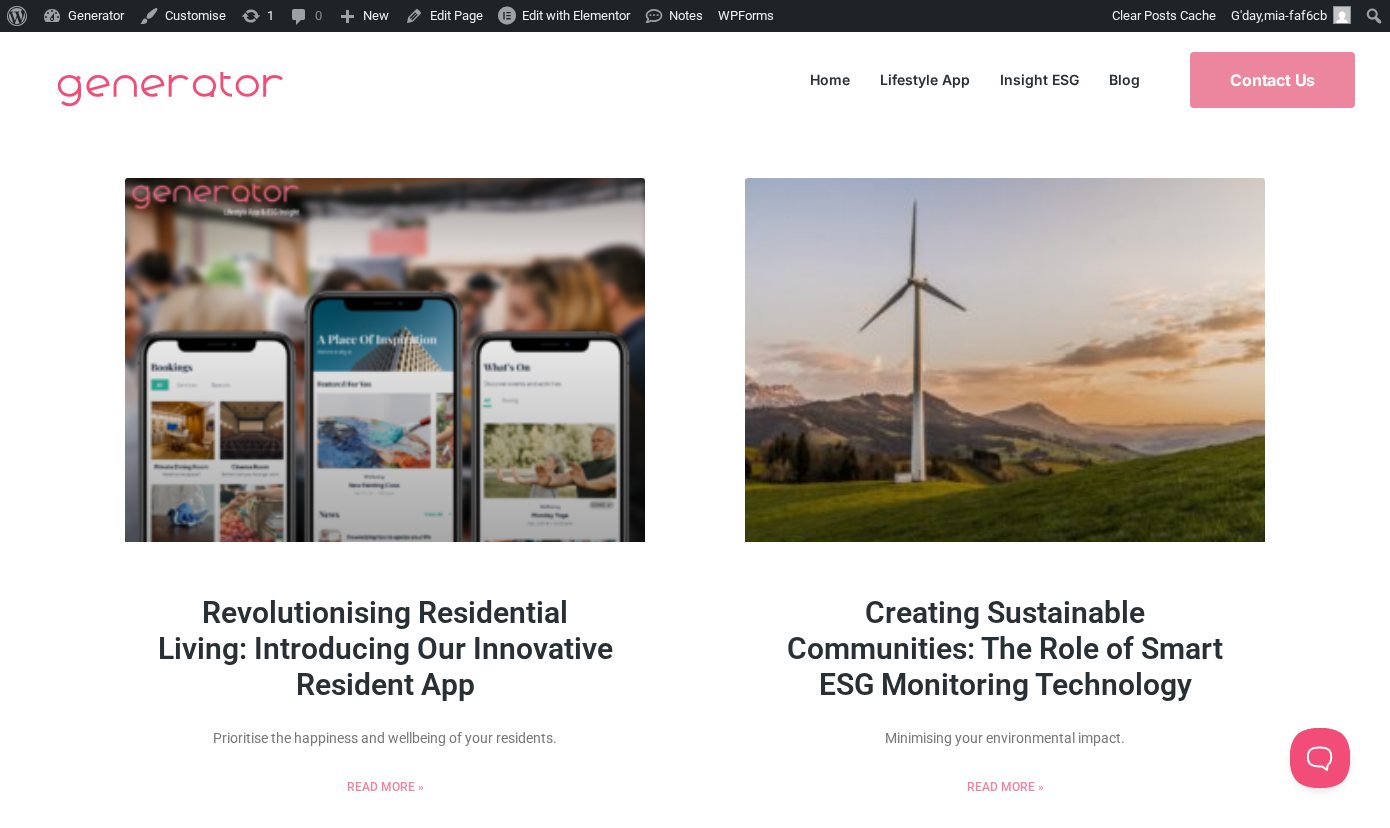 scroll, scrollTop: 0, scrollLeft: 0, axis: both 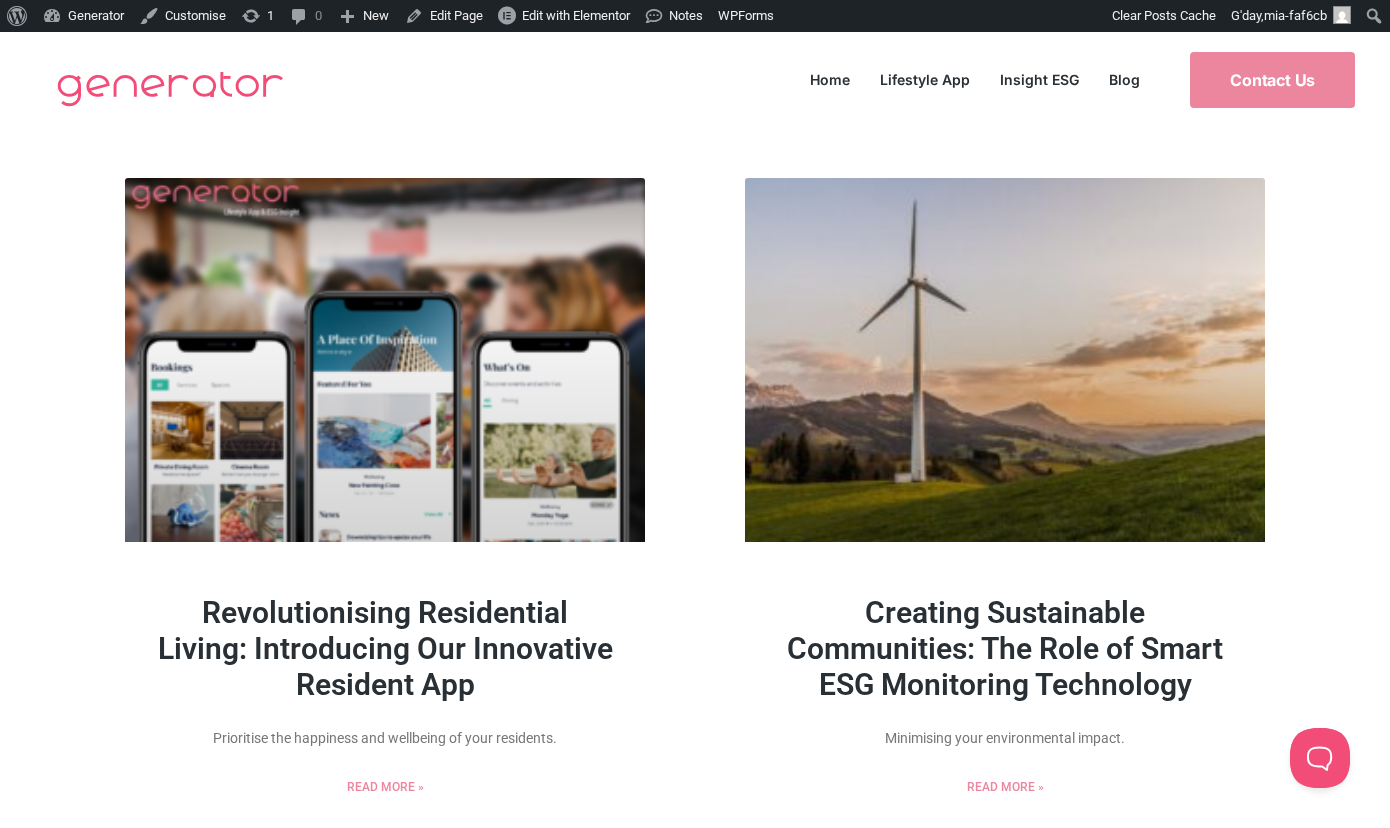 click on "Revolutionising Residential Living: Introducing Our Innovative Resident App" at bounding box center [385, 648] 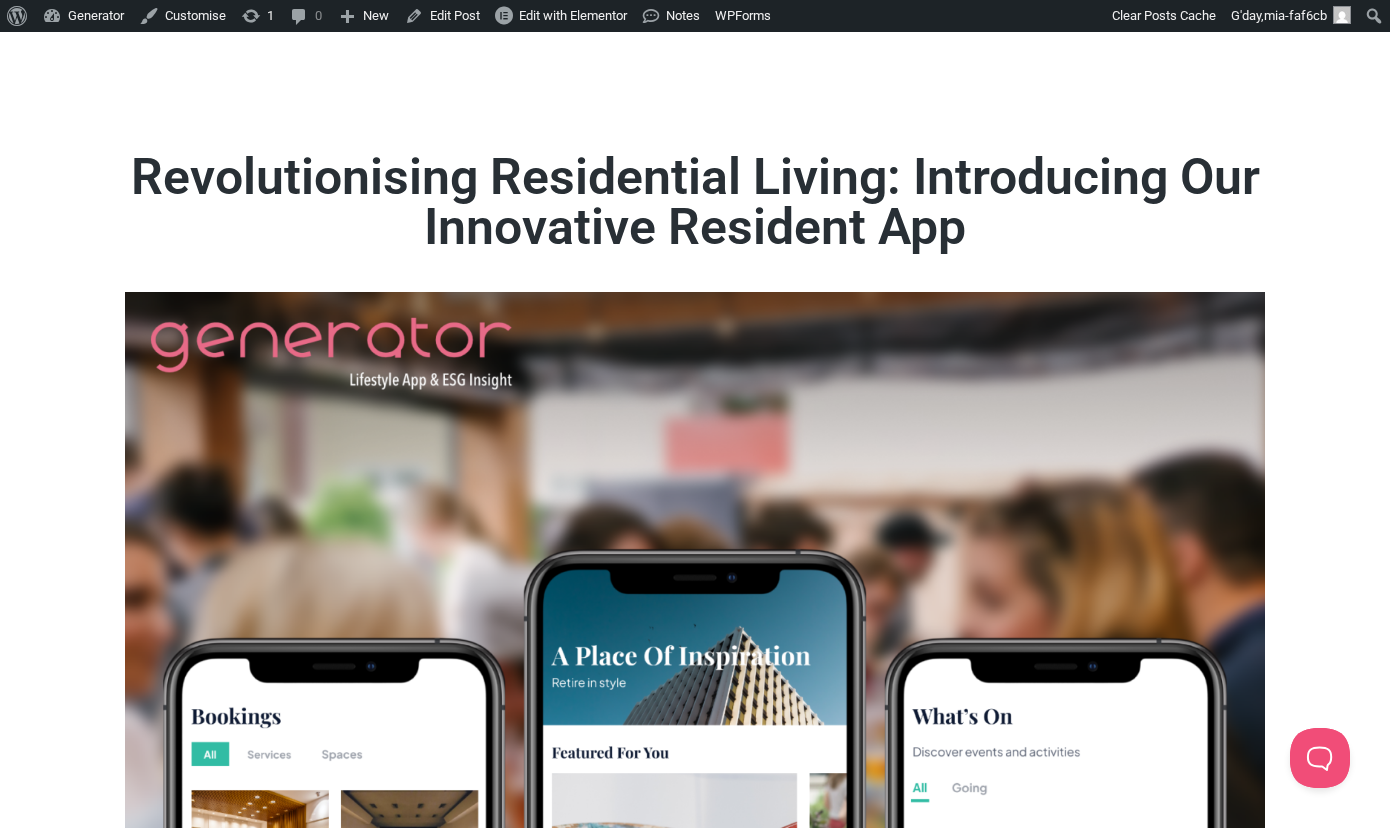 scroll, scrollTop: 0, scrollLeft: 0, axis: both 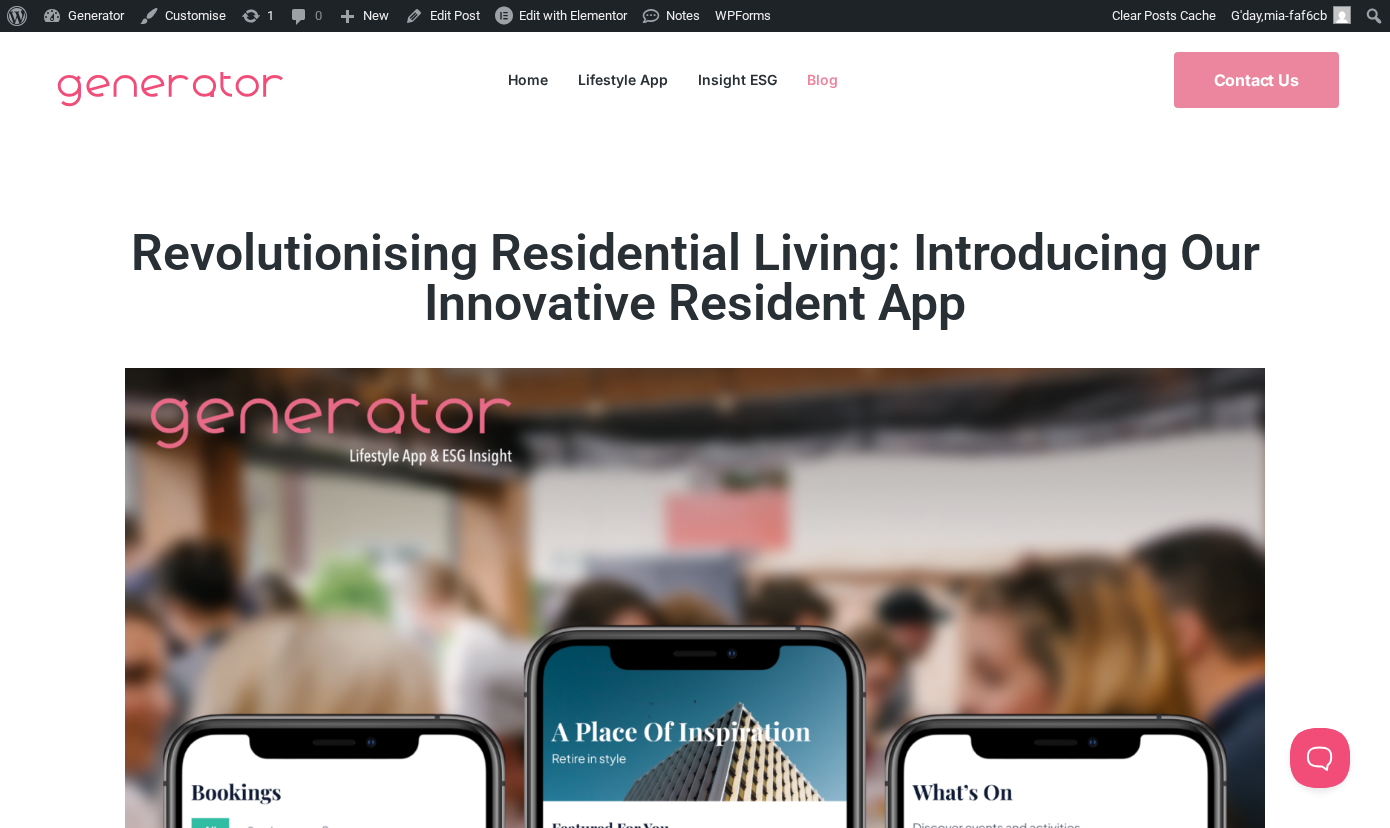 click on "Blog" 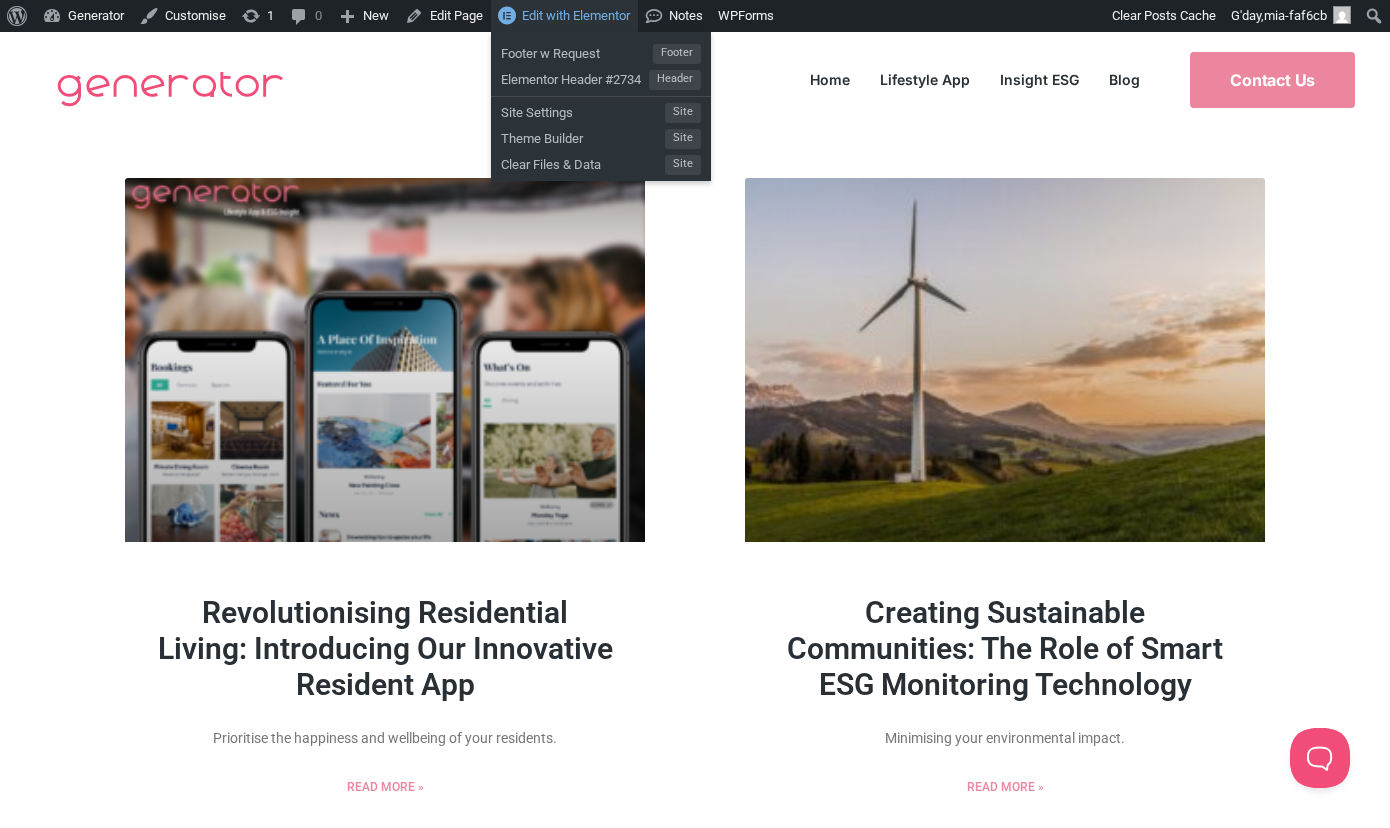 scroll, scrollTop: 0, scrollLeft: 0, axis: both 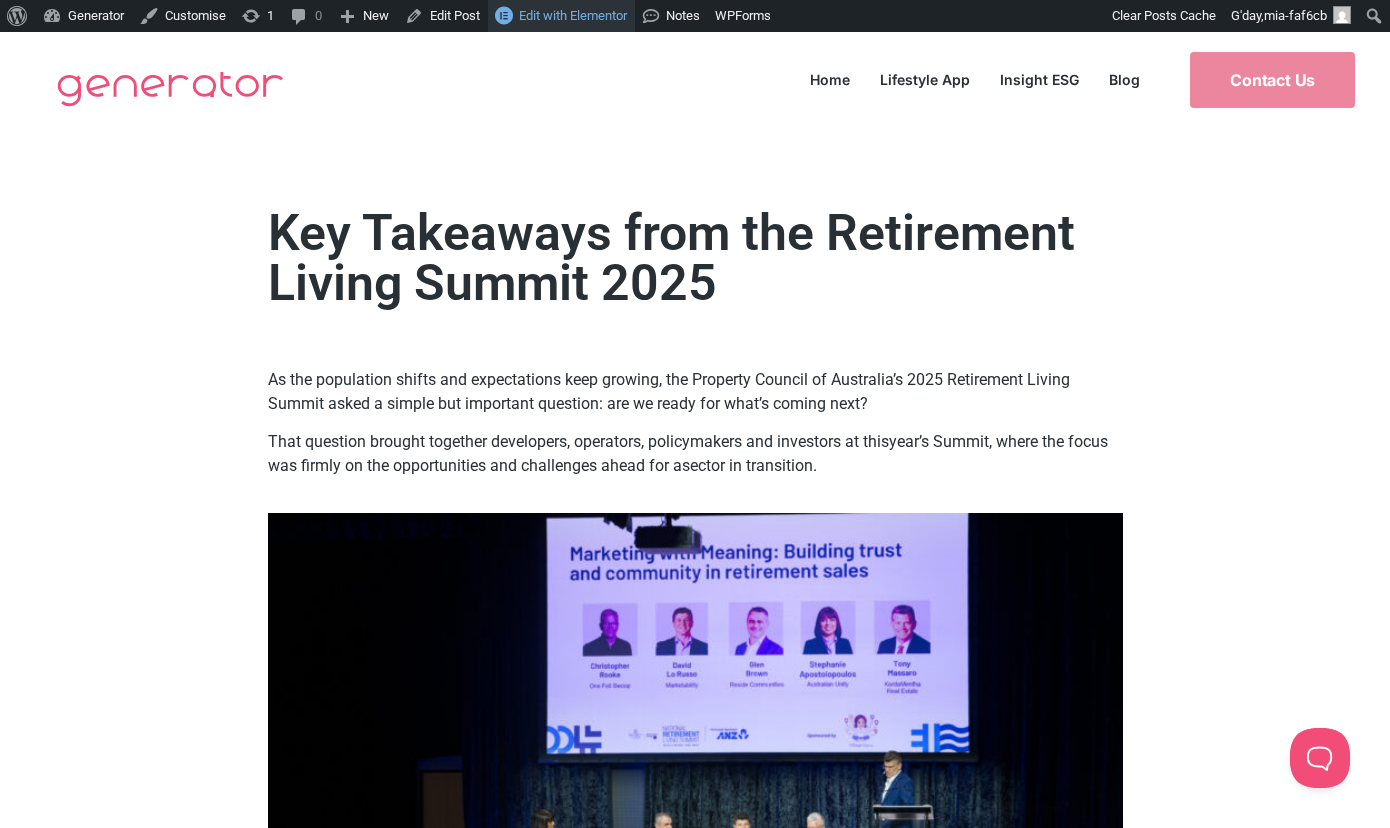 click on "Edit with Elementor" at bounding box center (573, 15) 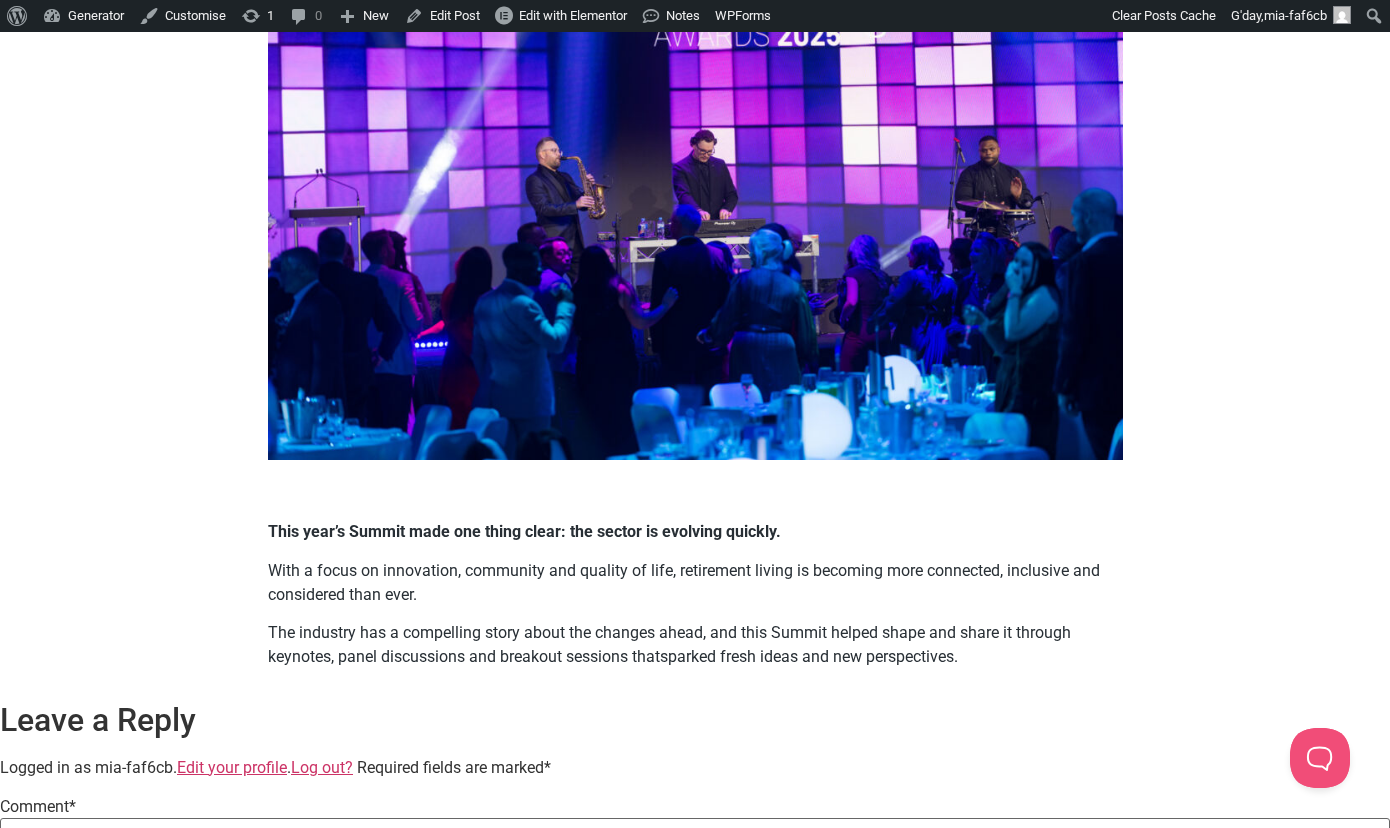scroll, scrollTop: 3337, scrollLeft: 0, axis: vertical 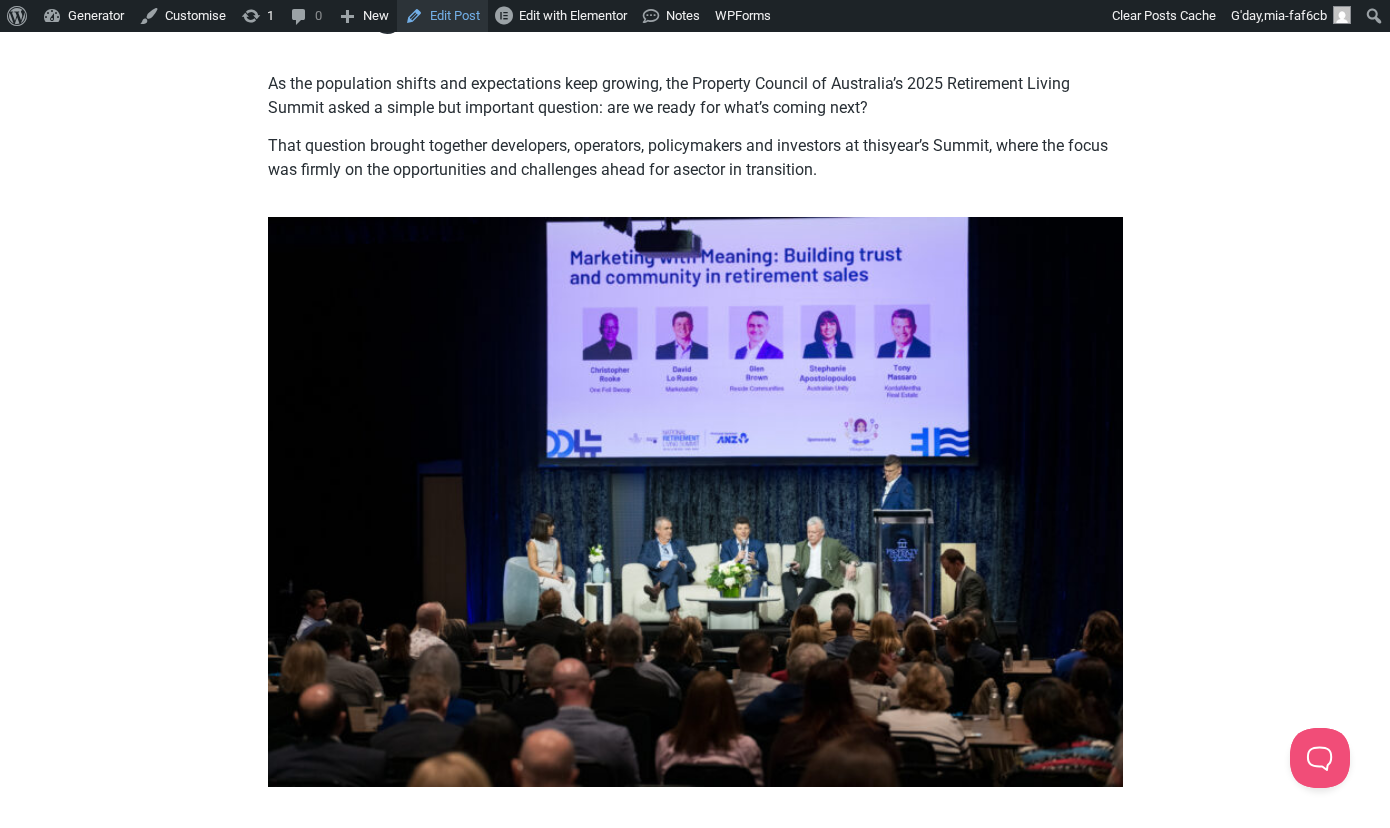 click on "Edit Post" at bounding box center [442, 16] 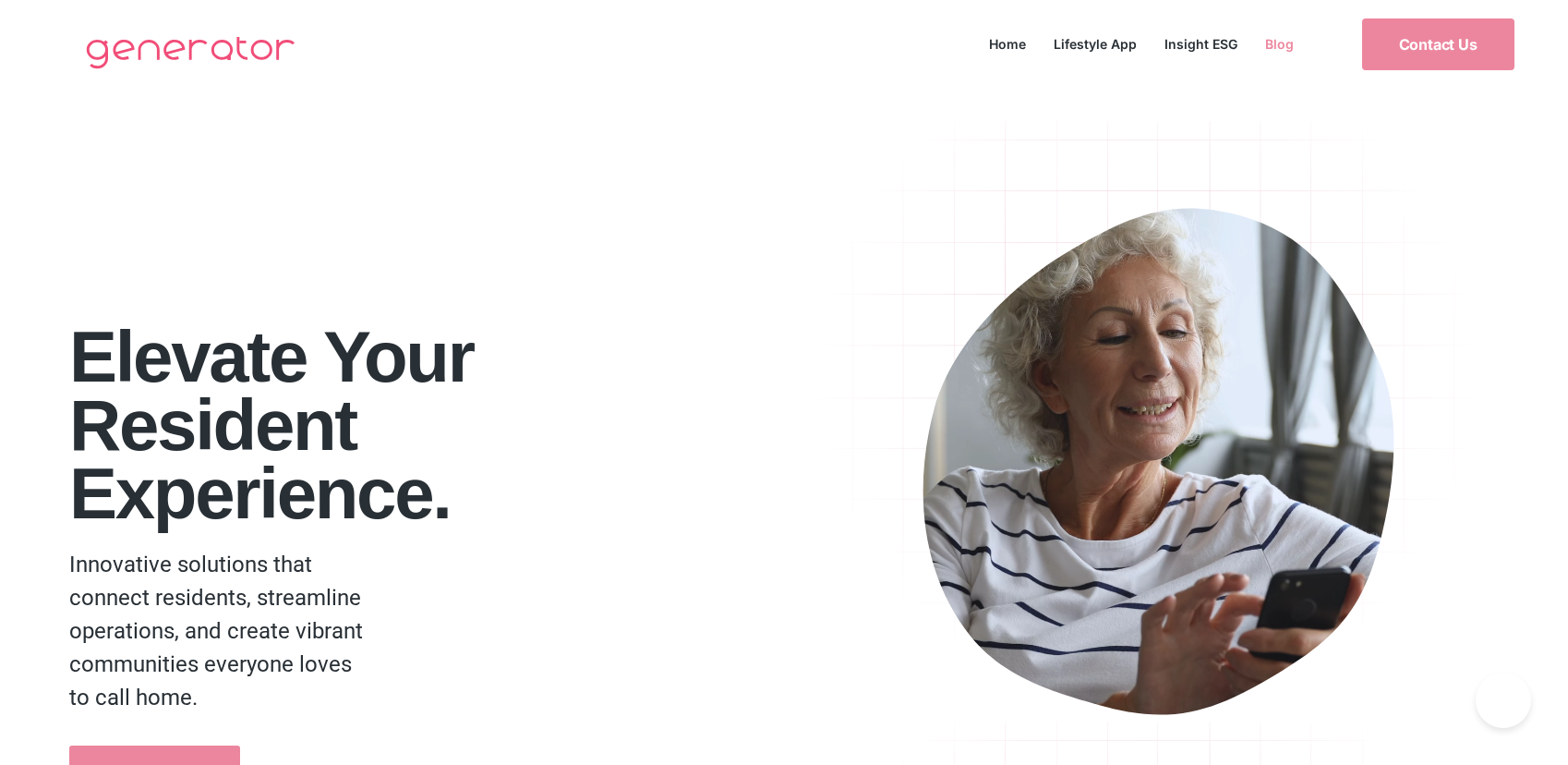 scroll, scrollTop: 0, scrollLeft: 0, axis: both 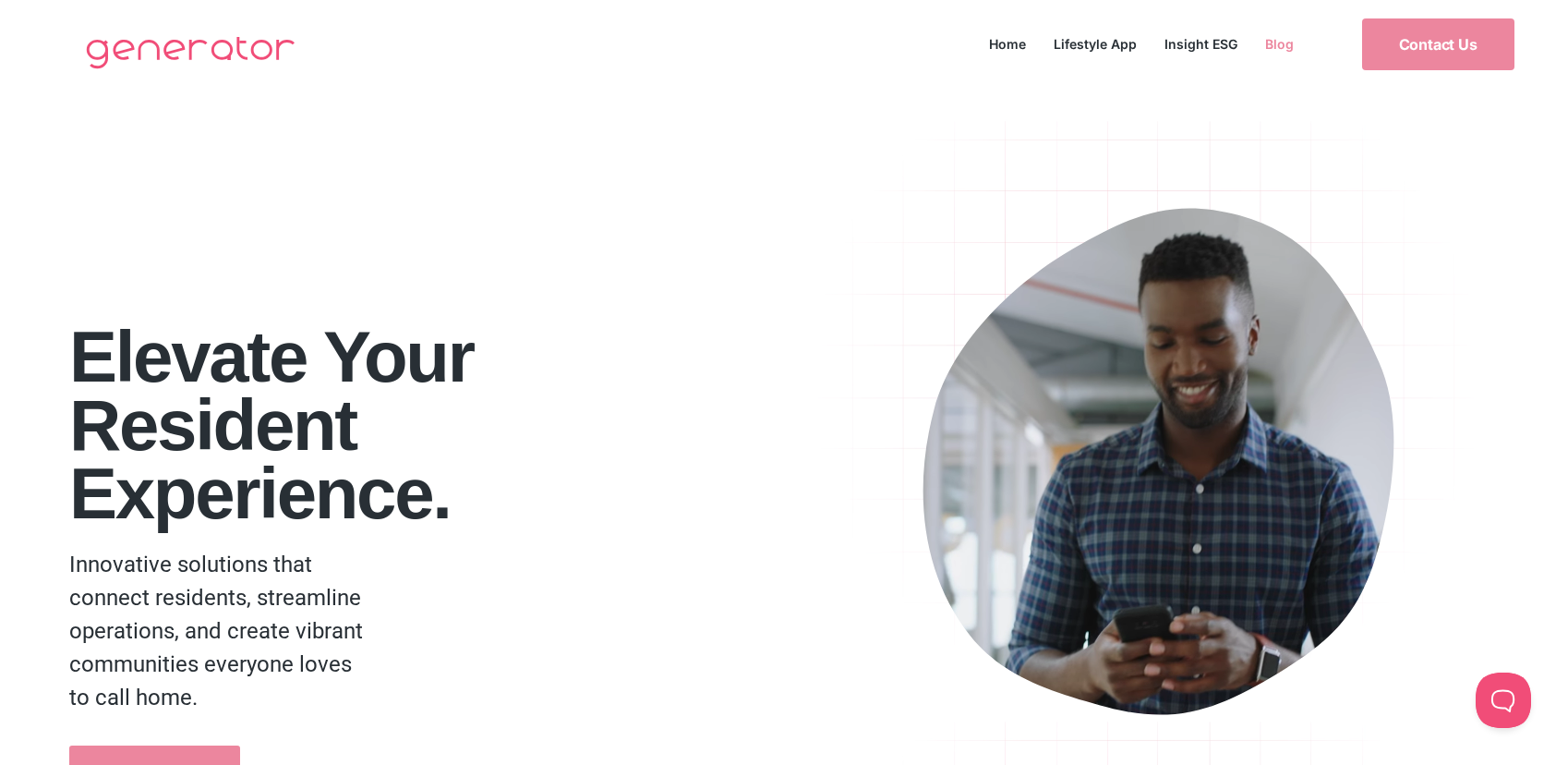 click on "Blog" 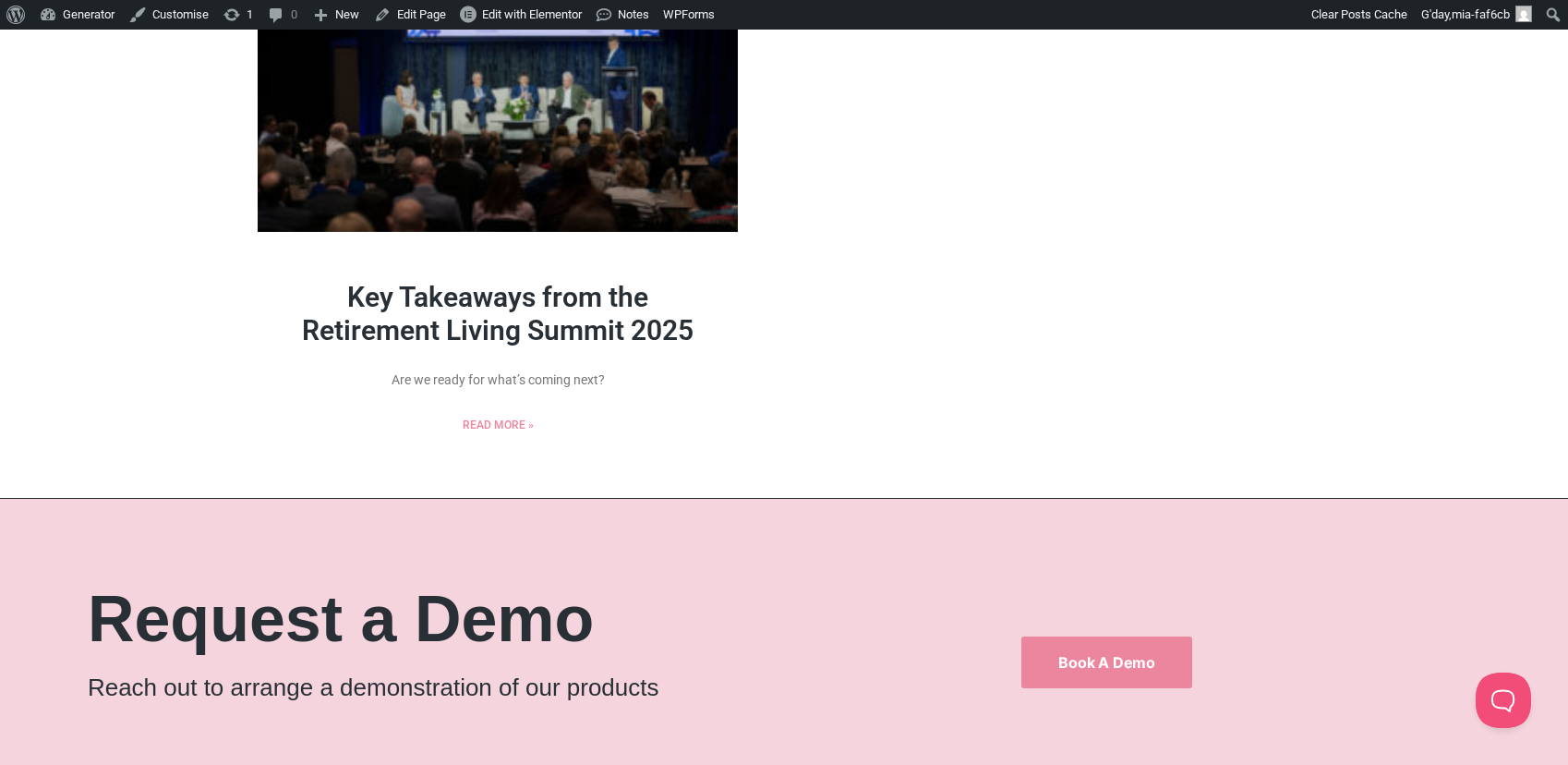 scroll, scrollTop: 0, scrollLeft: 0, axis: both 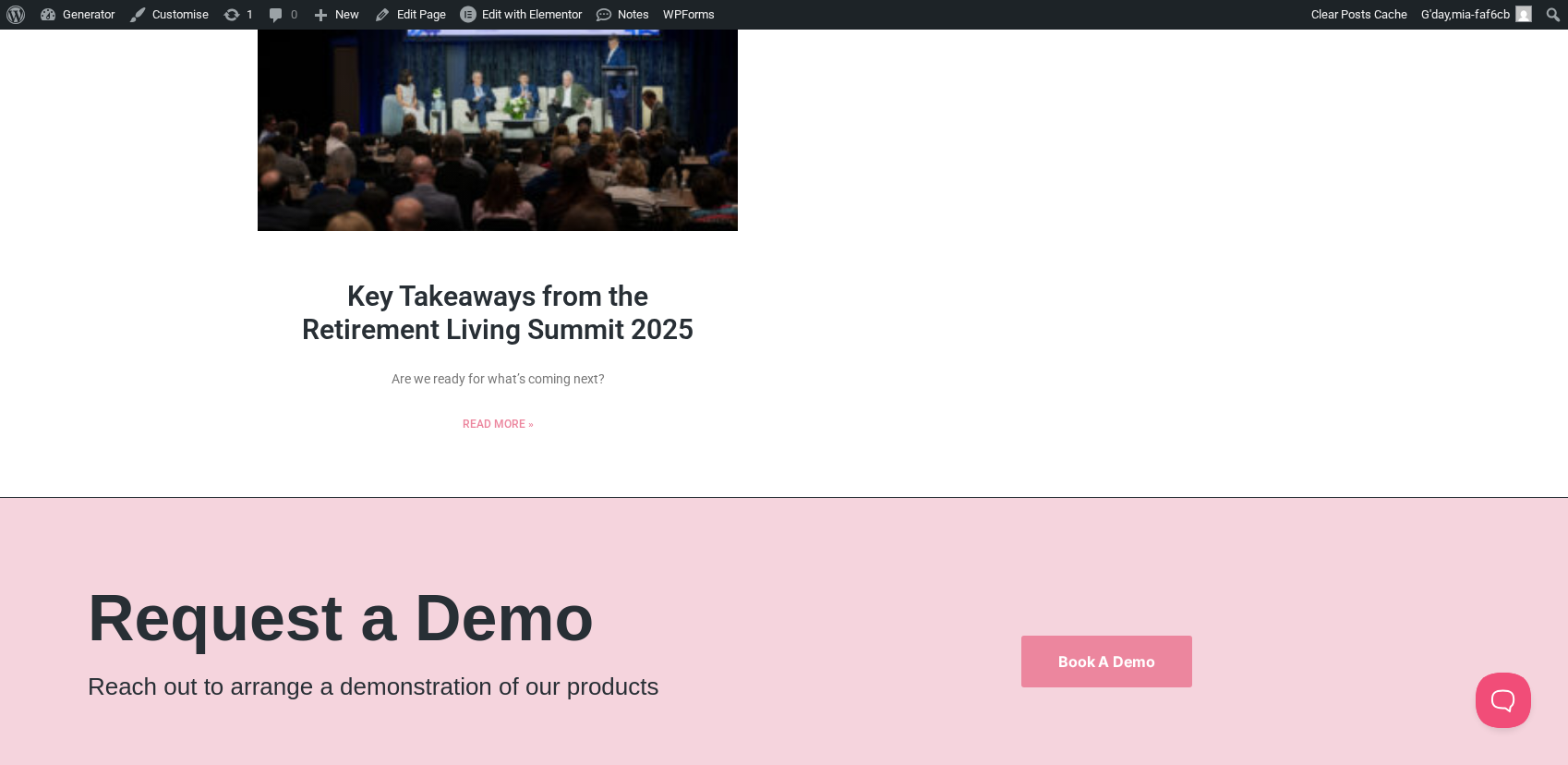 click on "Key Takeaways from the Retirement Living Summit 2025" at bounding box center [498, 312] 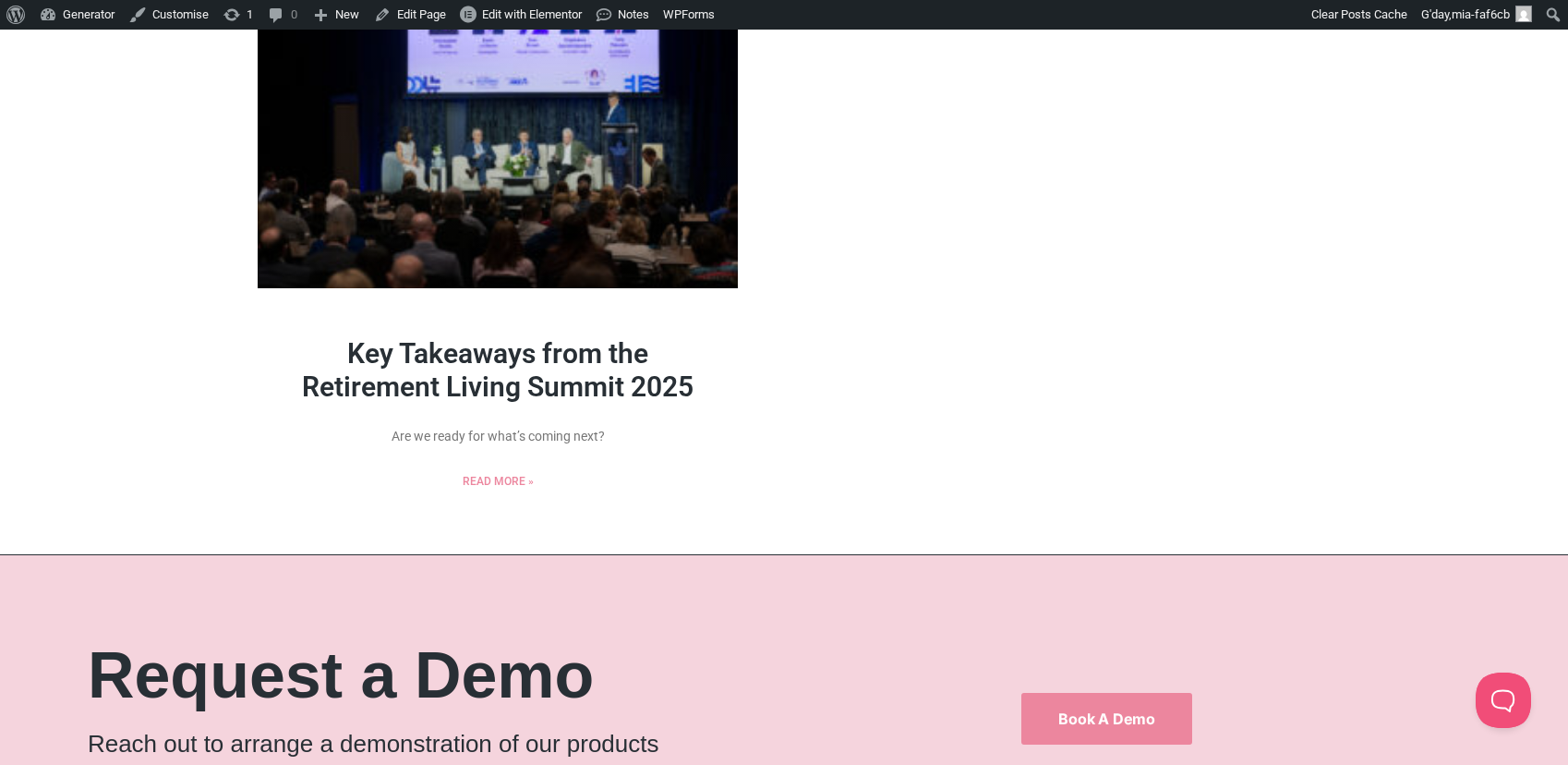 scroll, scrollTop: 241, scrollLeft: 0, axis: vertical 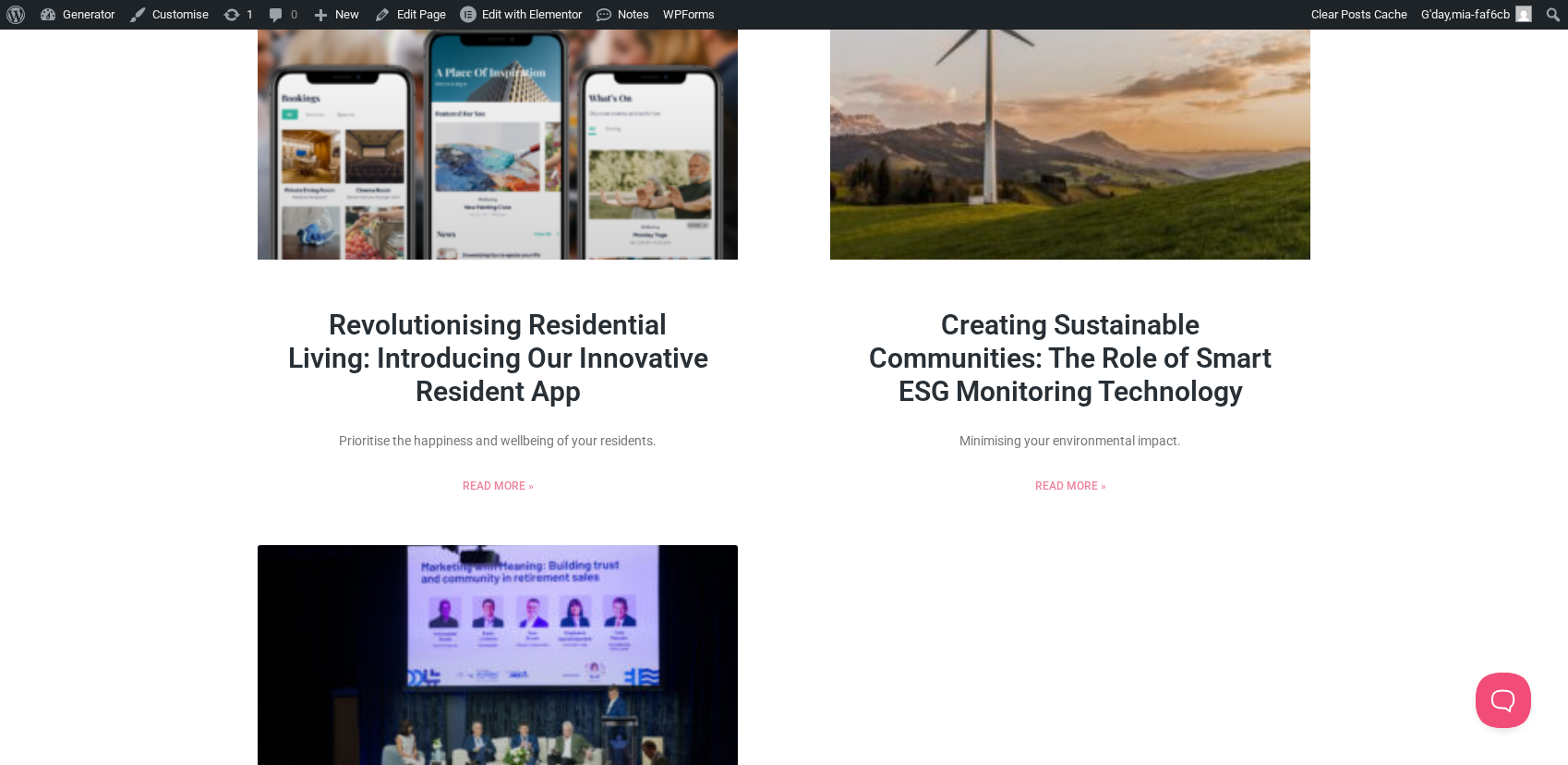 click on "Revolutionising Residential Living: Introducing Our Innovative Resident App" at bounding box center (498, 358) 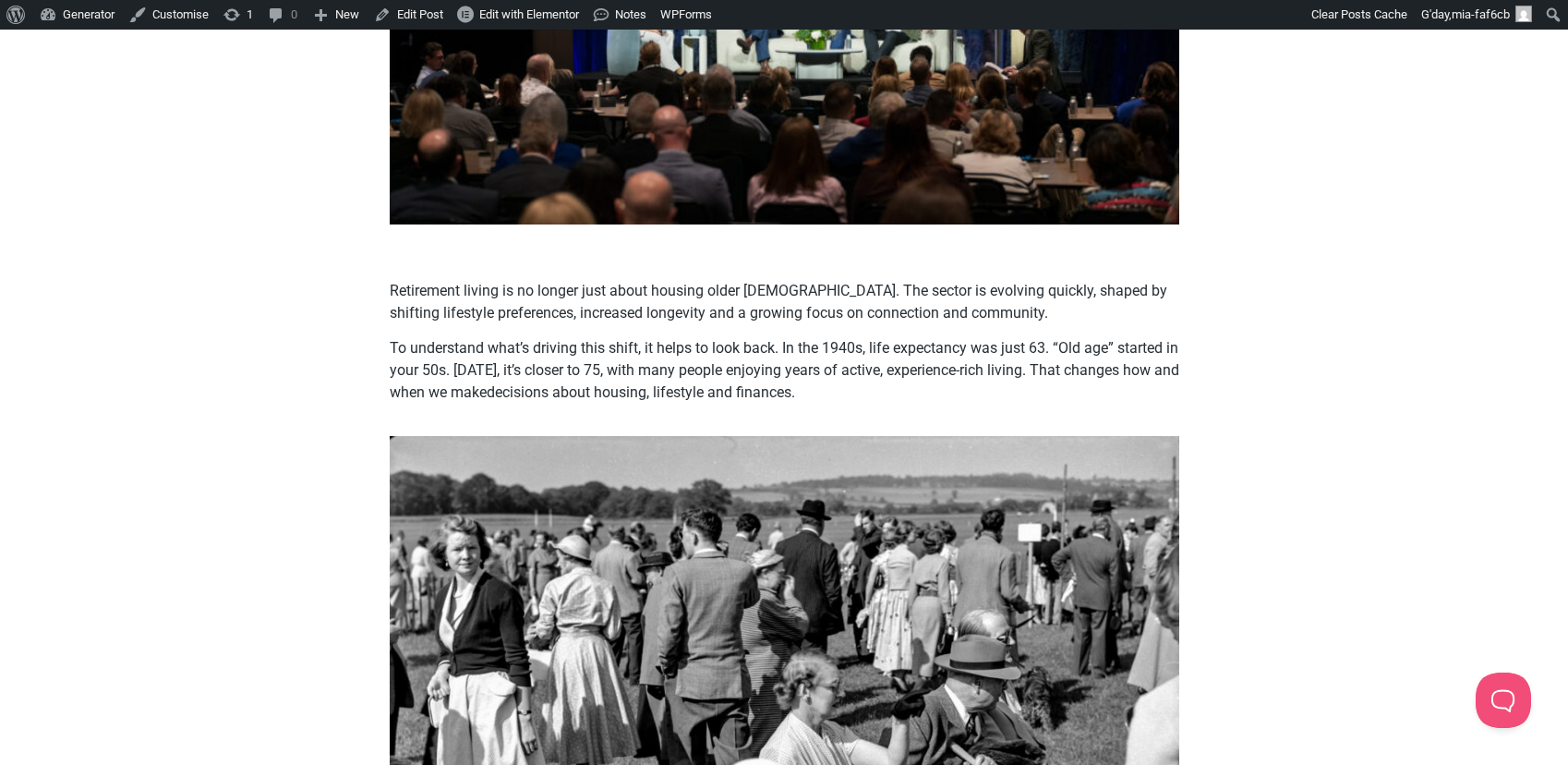 scroll, scrollTop: 1089, scrollLeft: 0, axis: vertical 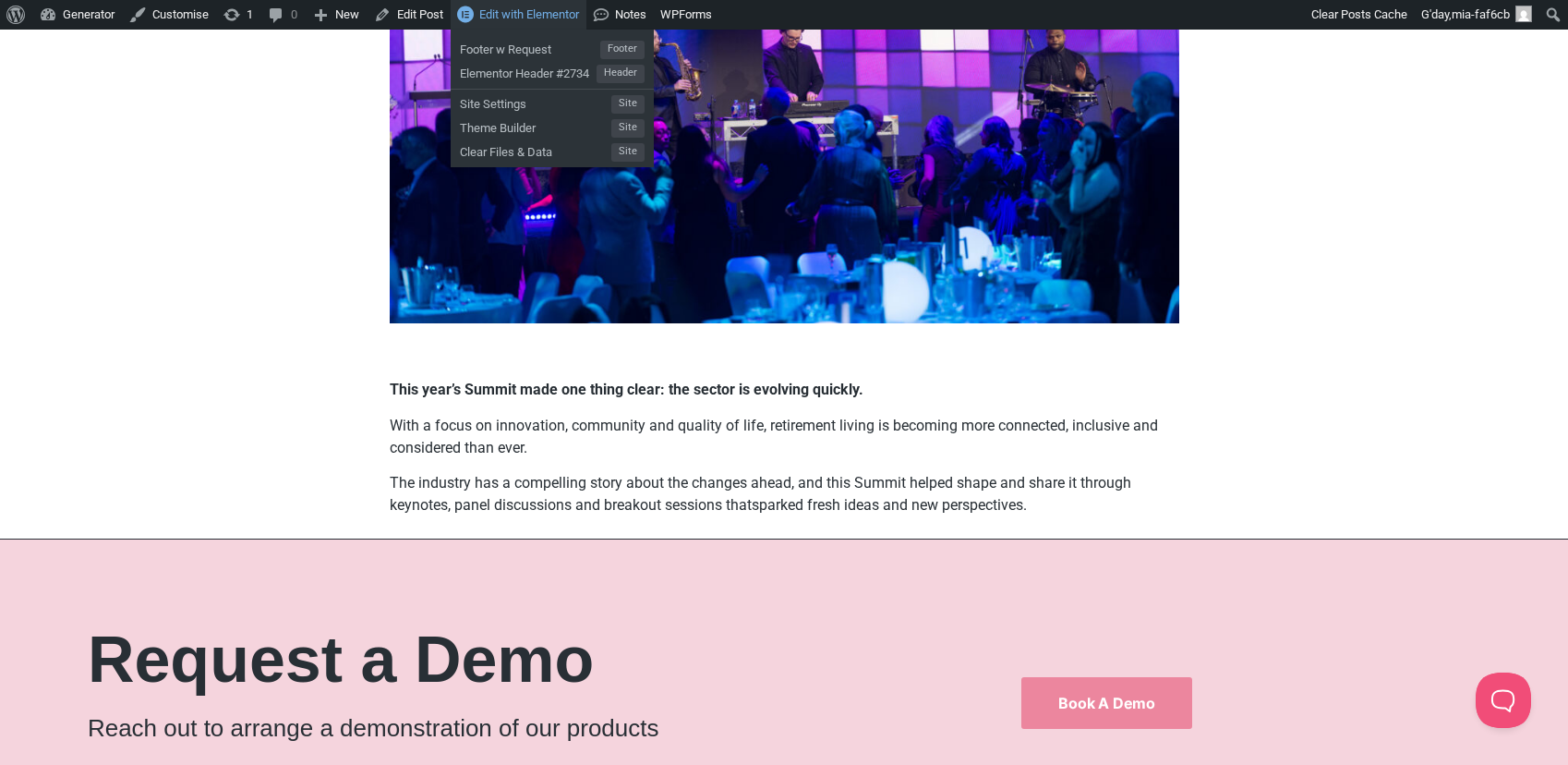 click on "Edit with Elementor" at bounding box center [529, 14] 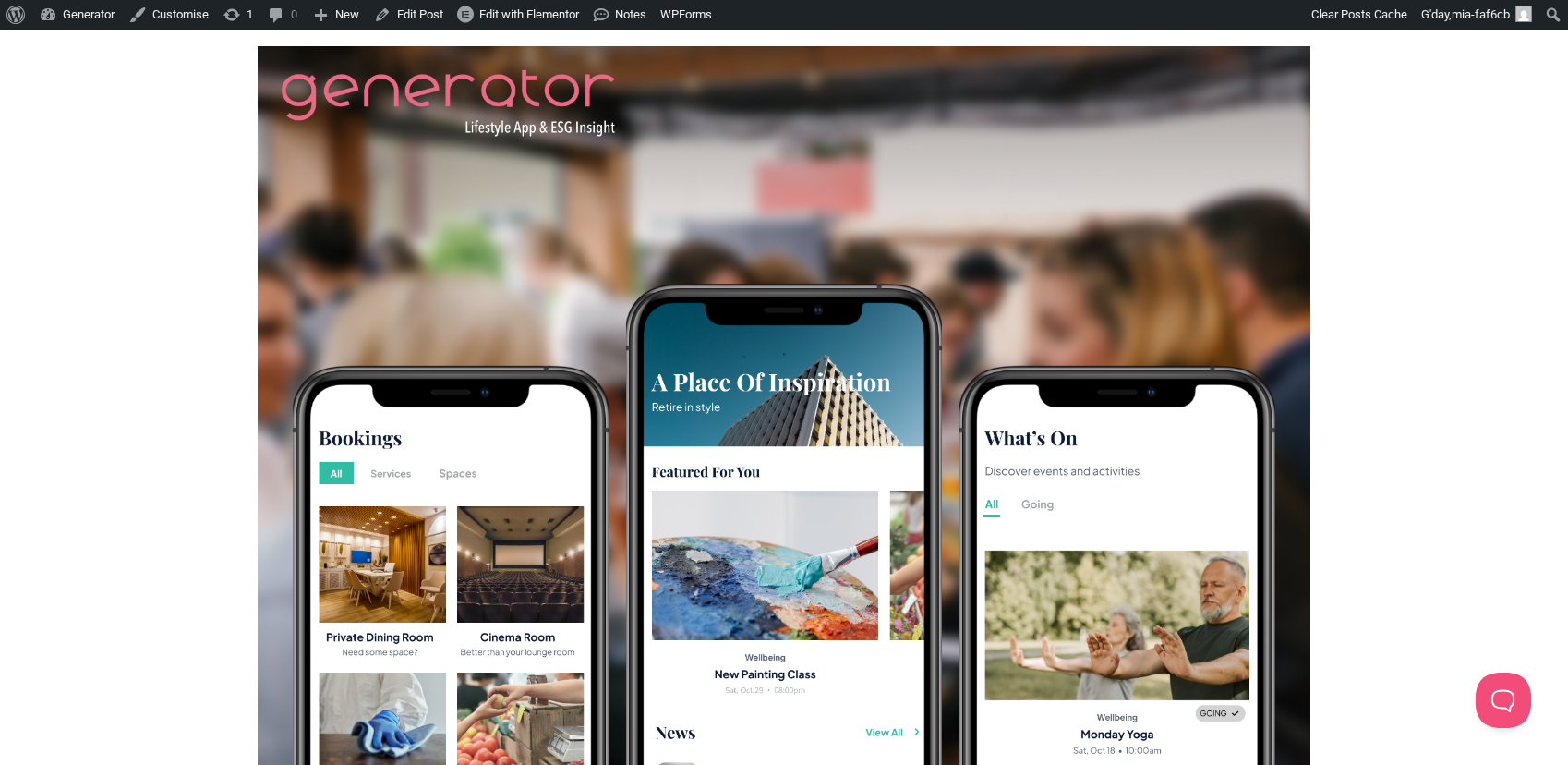 scroll, scrollTop: 0, scrollLeft: 0, axis: both 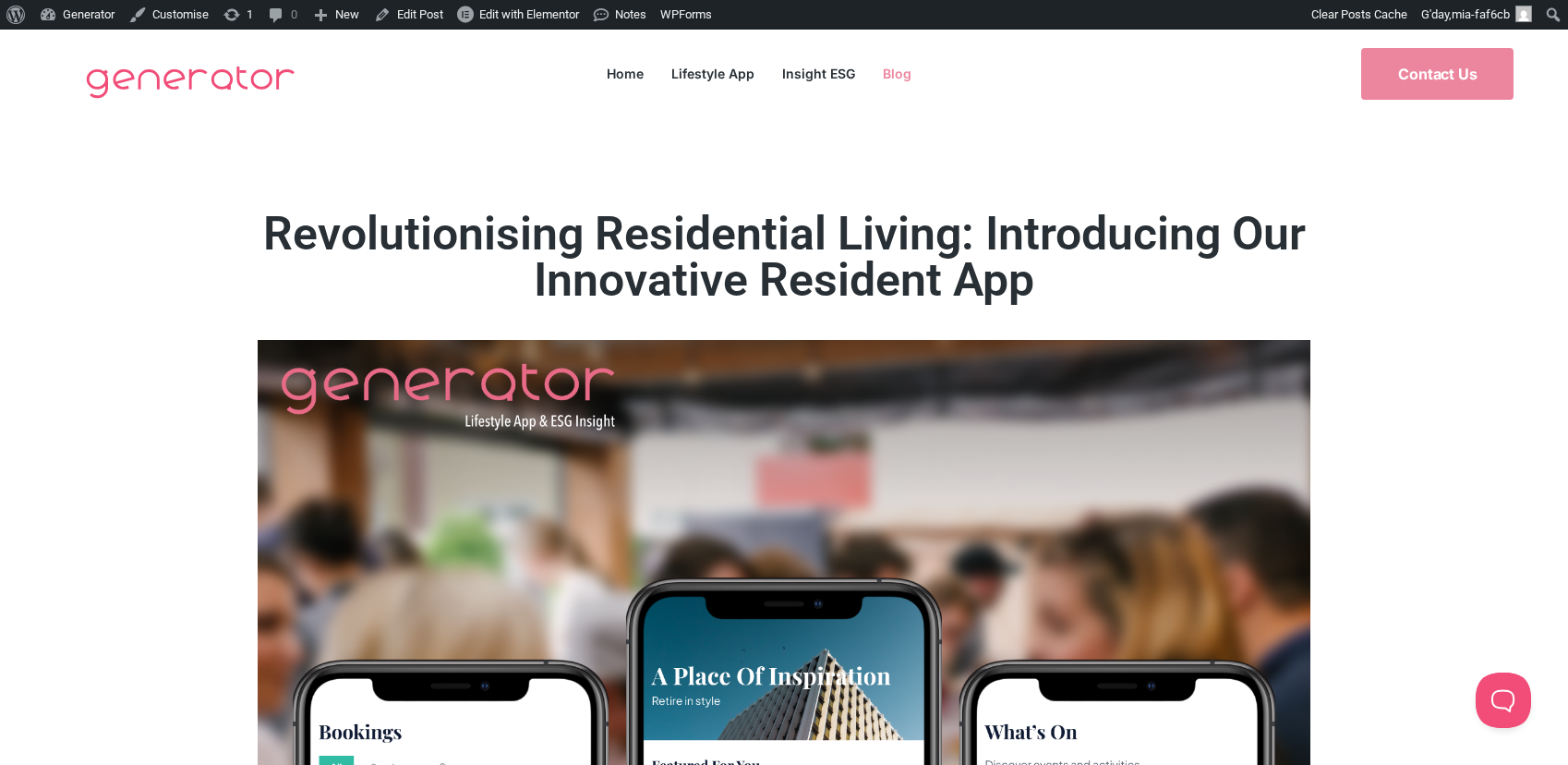 click on "Blog" 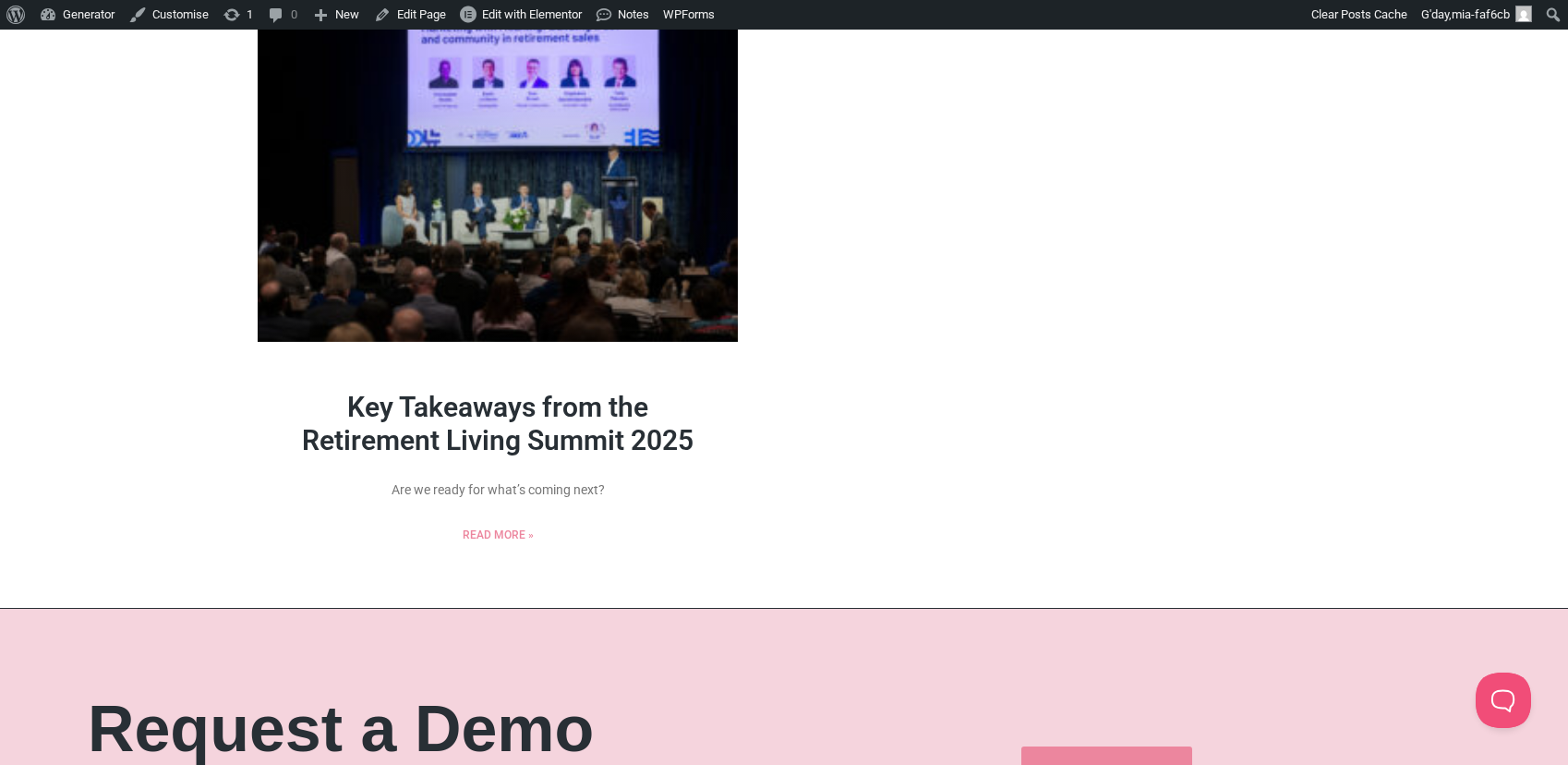 scroll, scrollTop: 756, scrollLeft: 0, axis: vertical 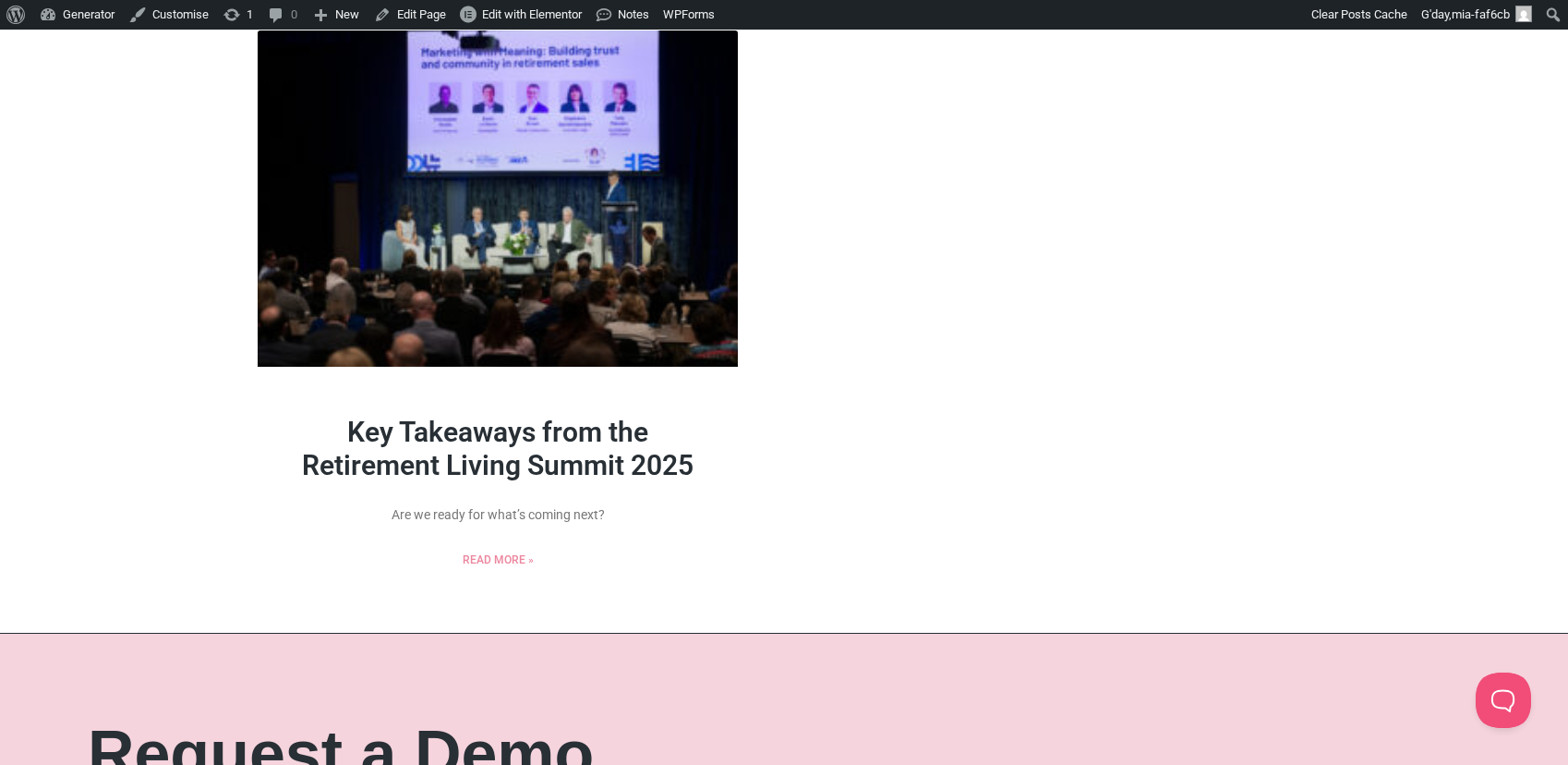 click on "Key Takeaways from the Retirement Living Summit 2025" at bounding box center (498, 448) 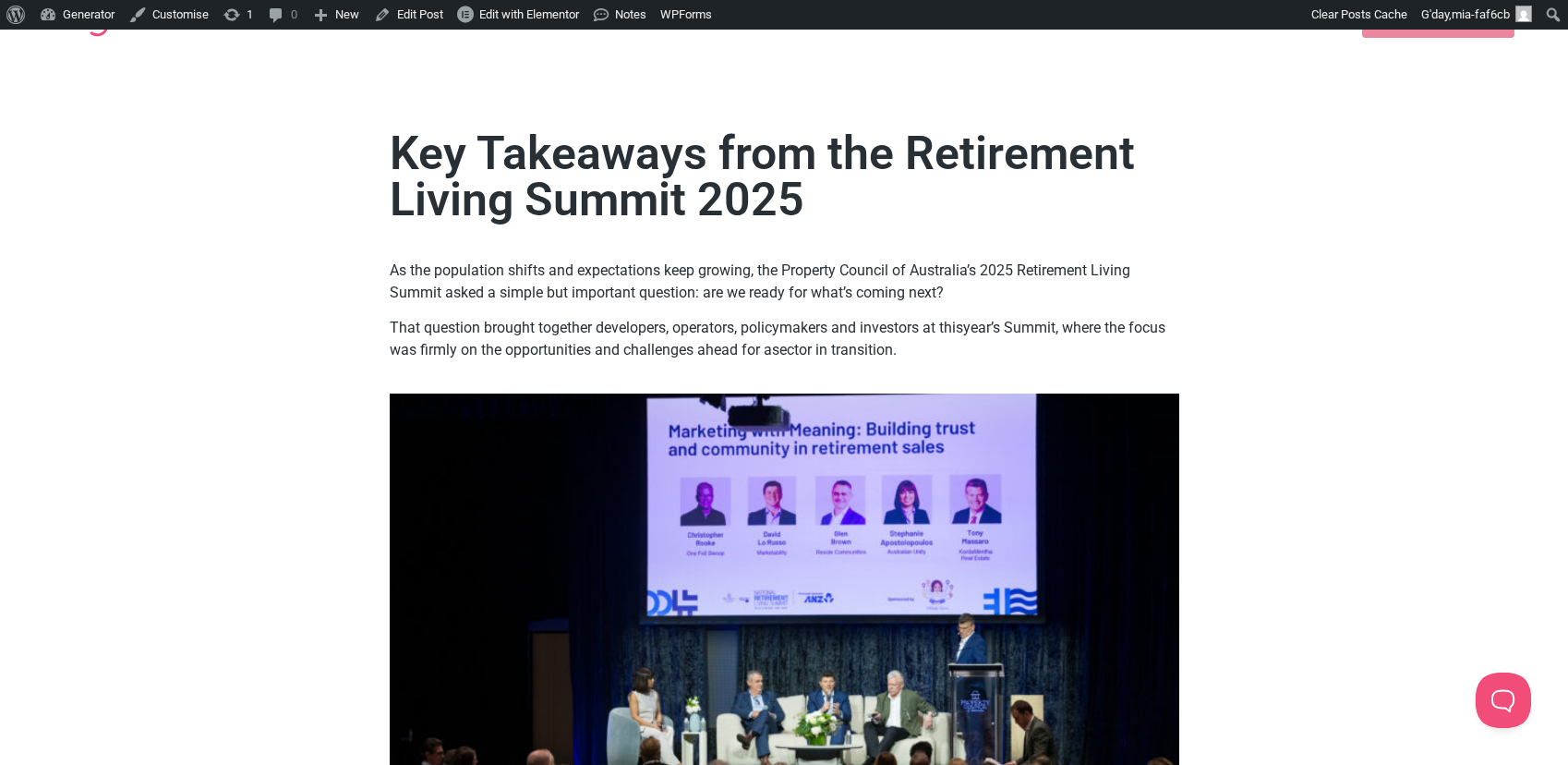 scroll, scrollTop: 0, scrollLeft: 0, axis: both 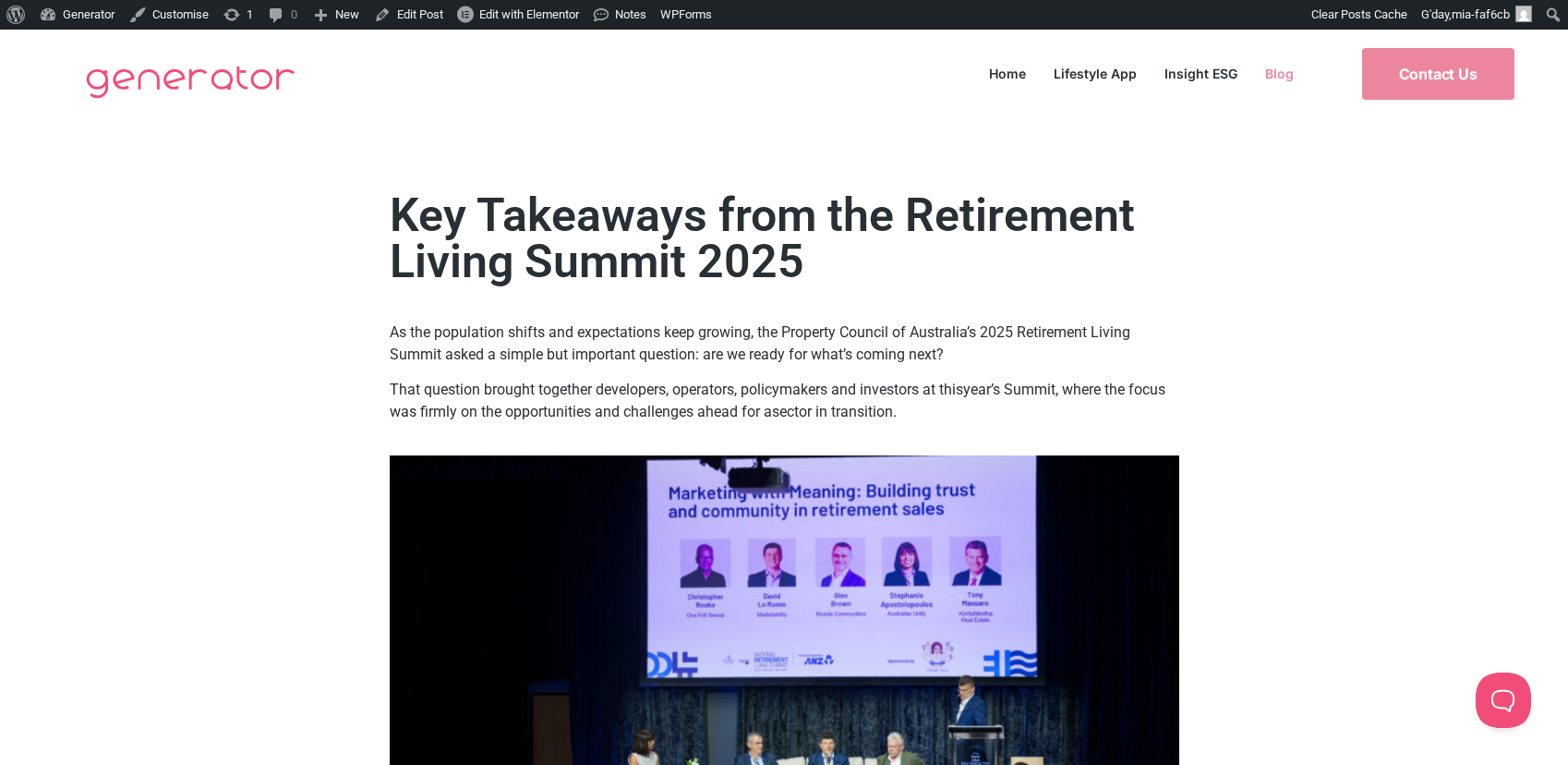 click on "Blog" 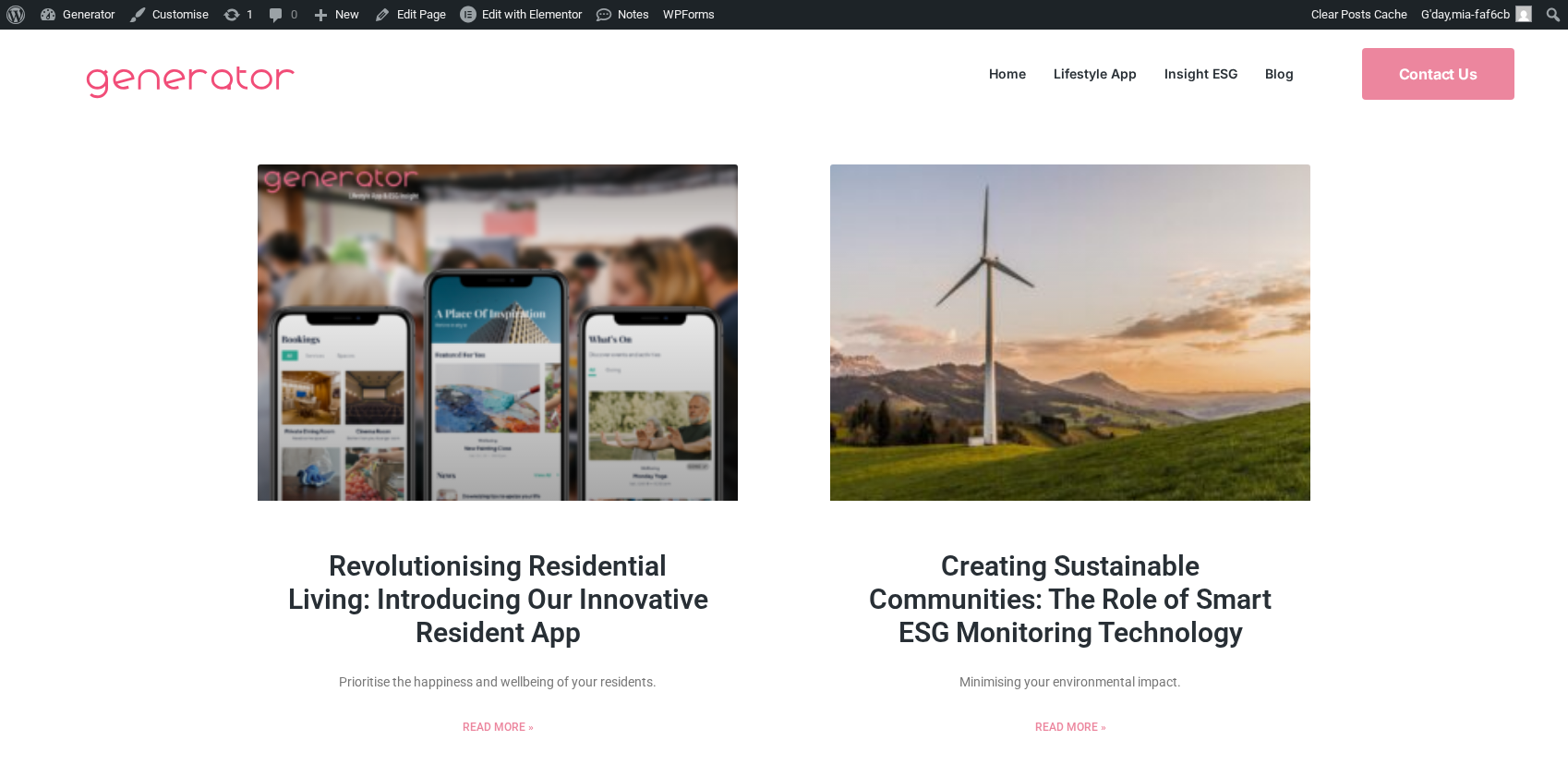 scroll, scrollTop: 0, scrollLeft: 0, axis: both 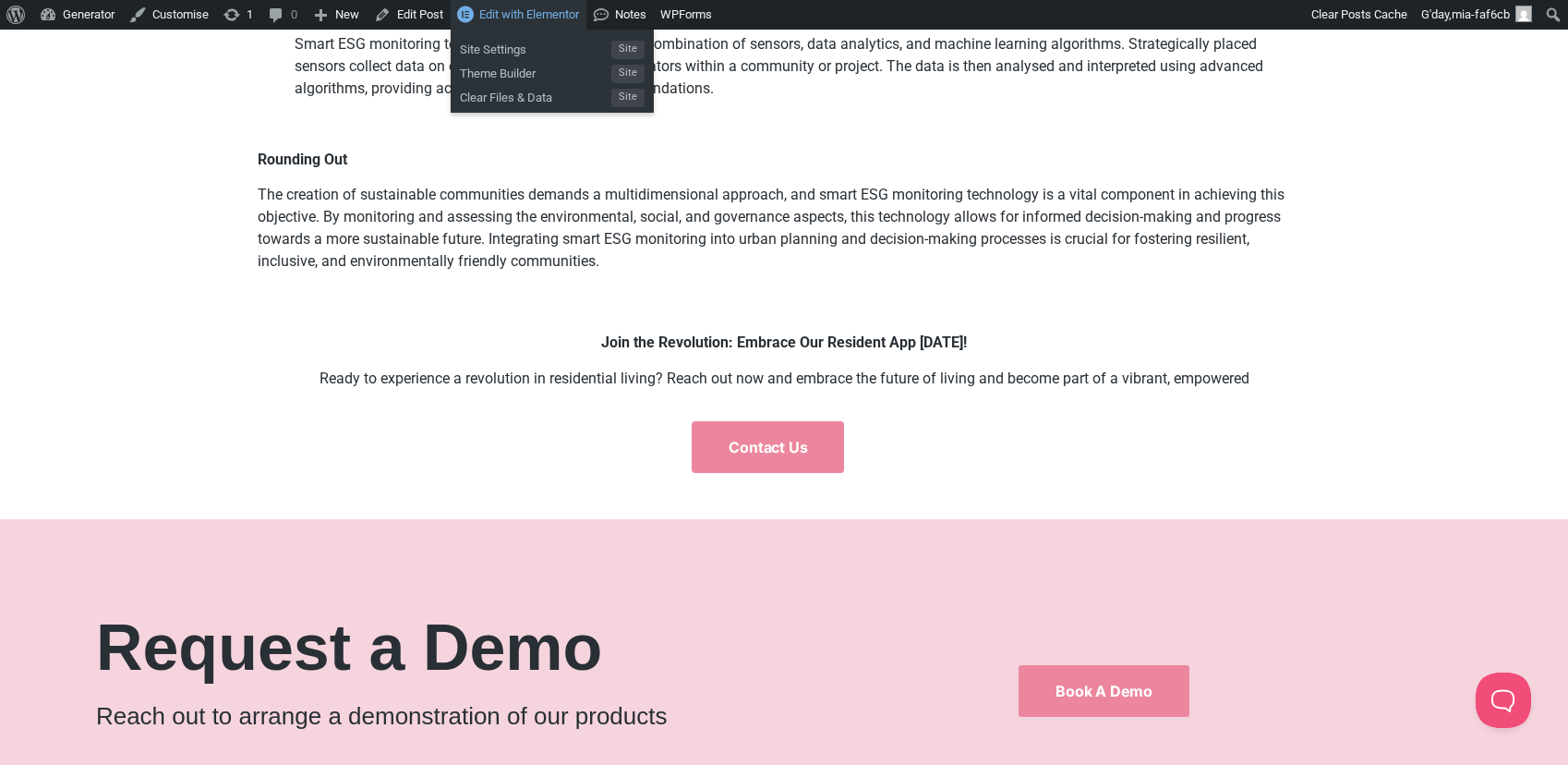 click on "Edit with Elementor" at bounding box center [529, 14] 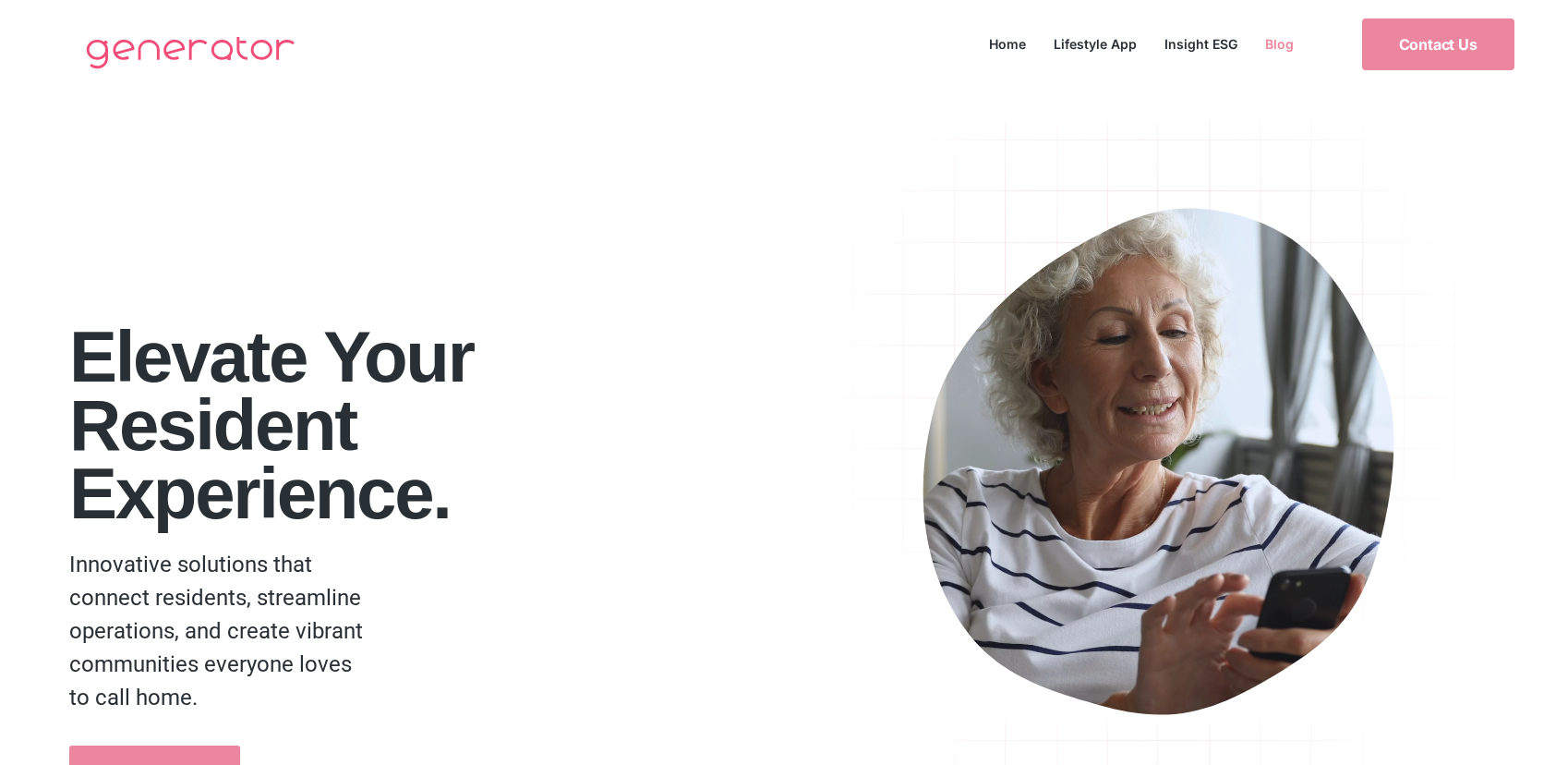 scroll, scrollTop: 0, scrollLeft: 0, axis: both 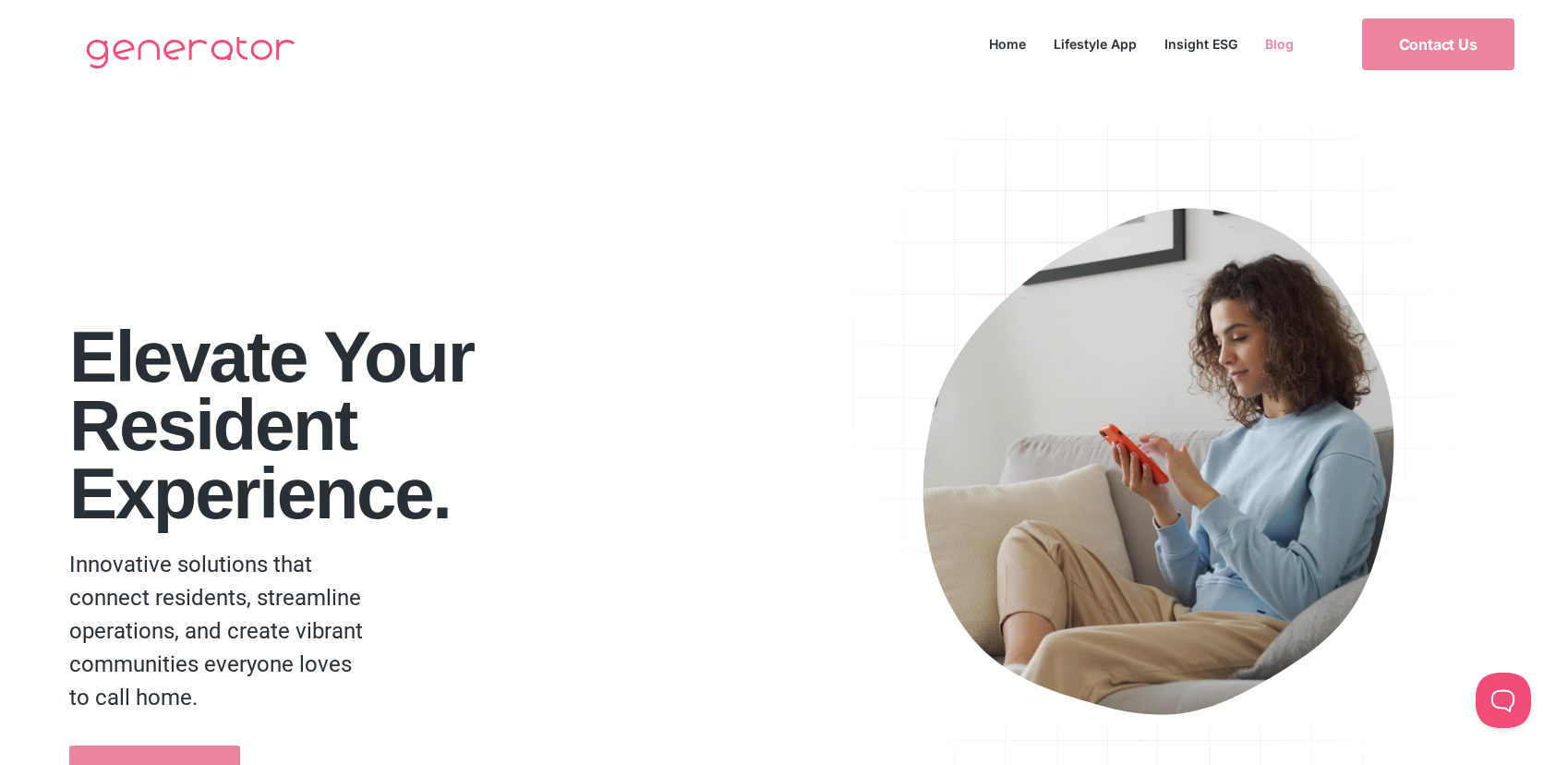 click on "Blog" 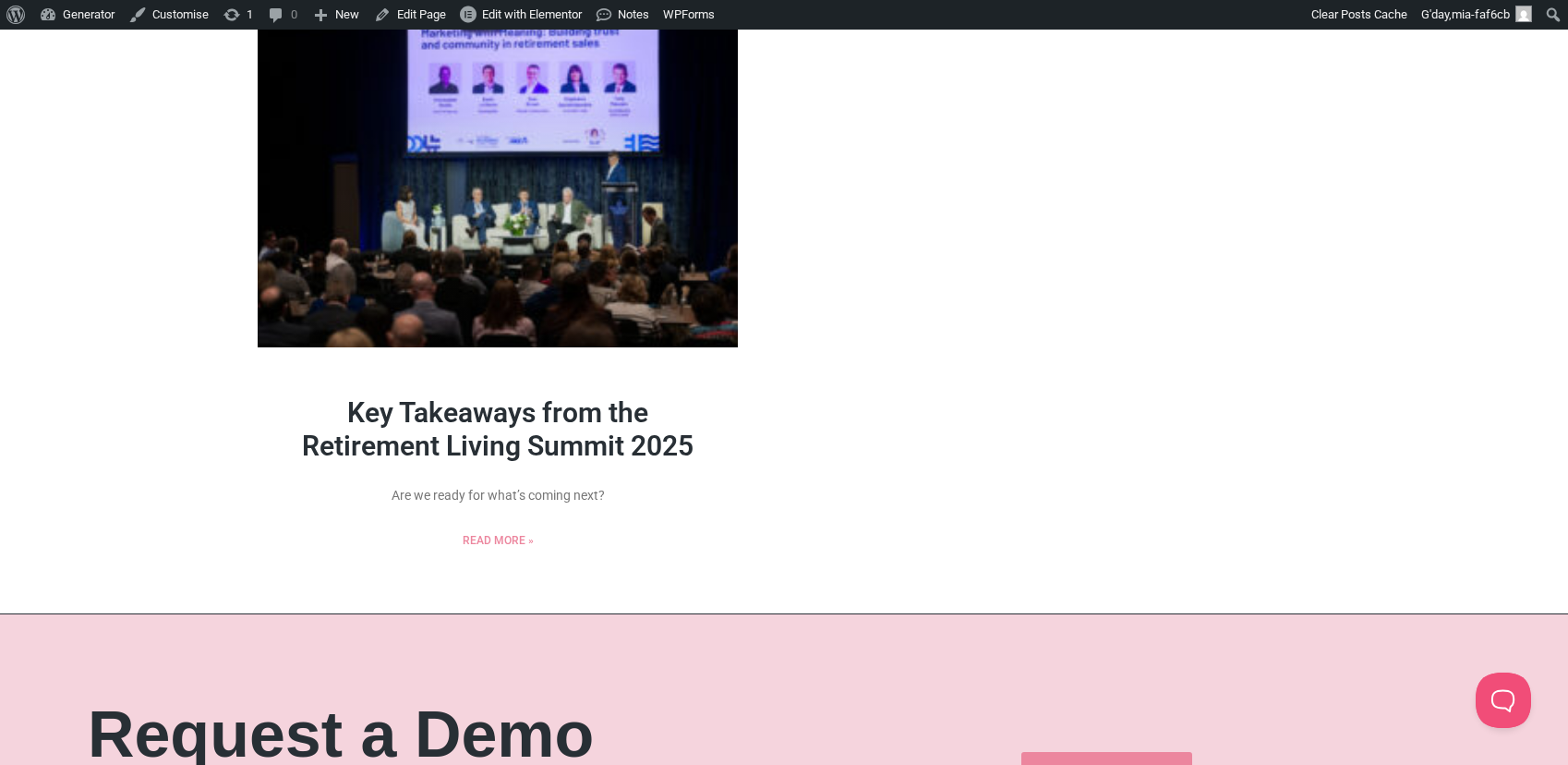 scroll, scrollTop: 773, scrollLeft: 0, axis: vertical 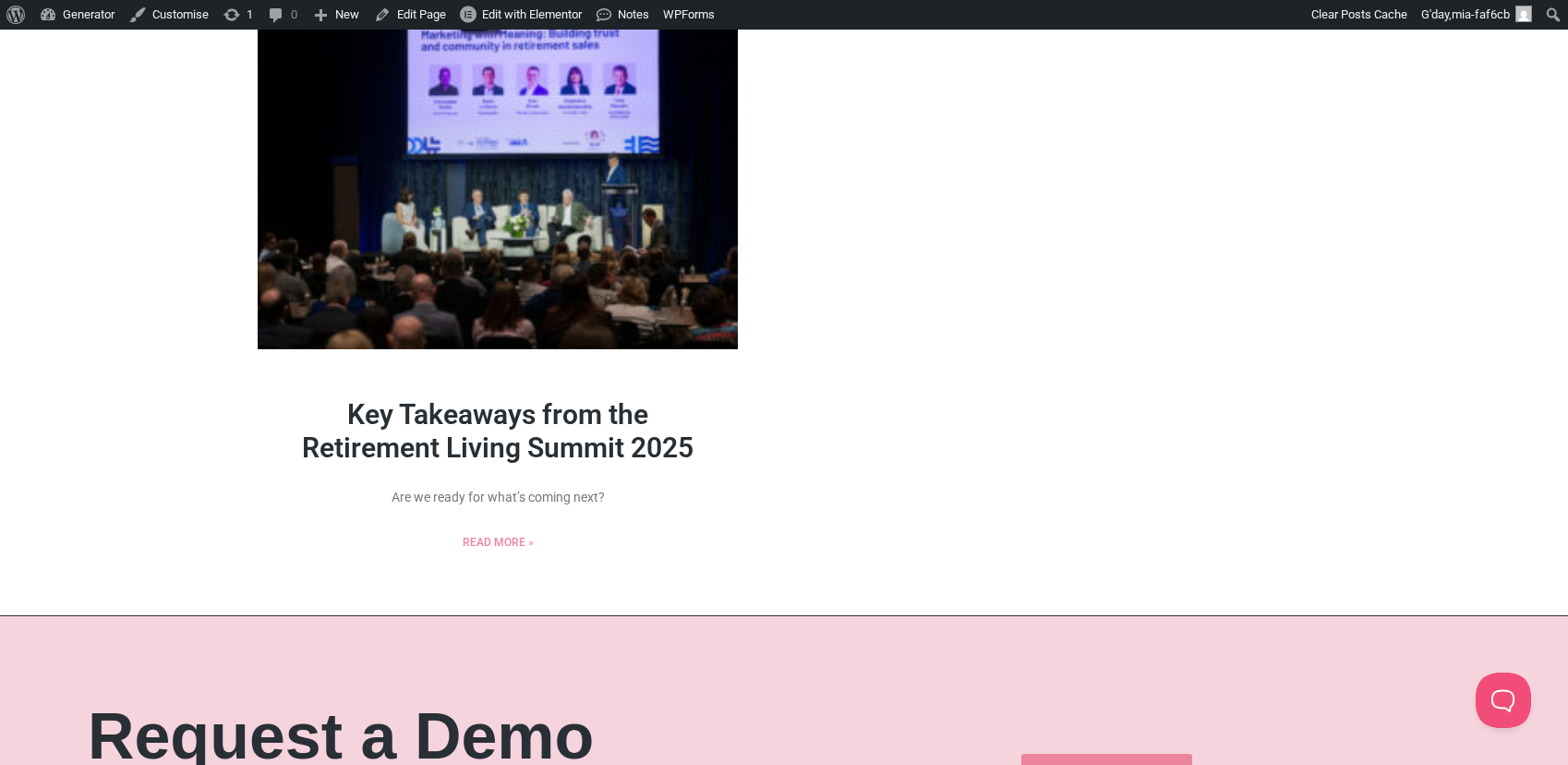 click on "Key Takeaways from the Retirement Living Summit 2025" at bounding box center (498, 431) 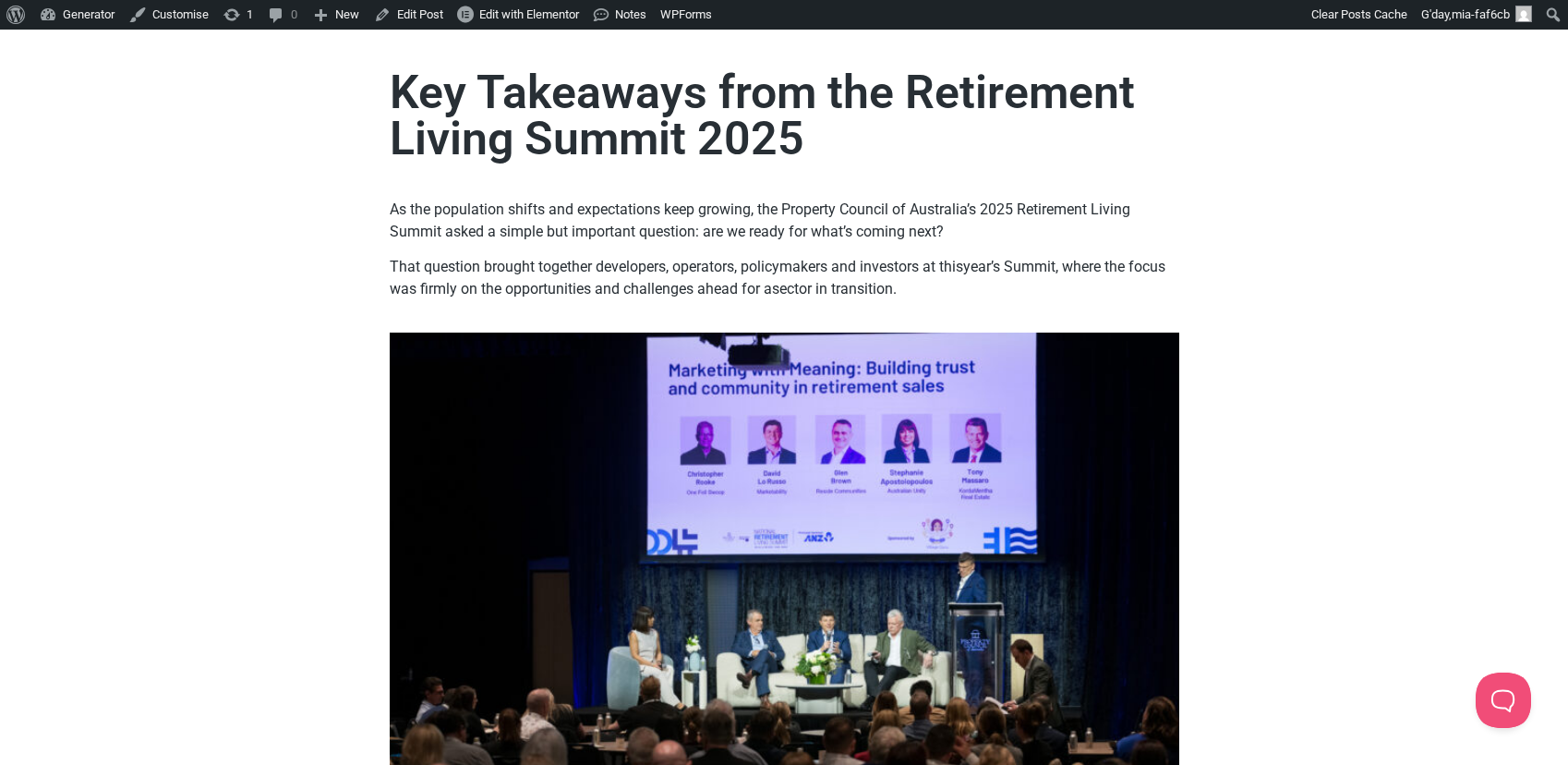 scroll, scrollTop: 0, scrollLeft: 0, axis: both 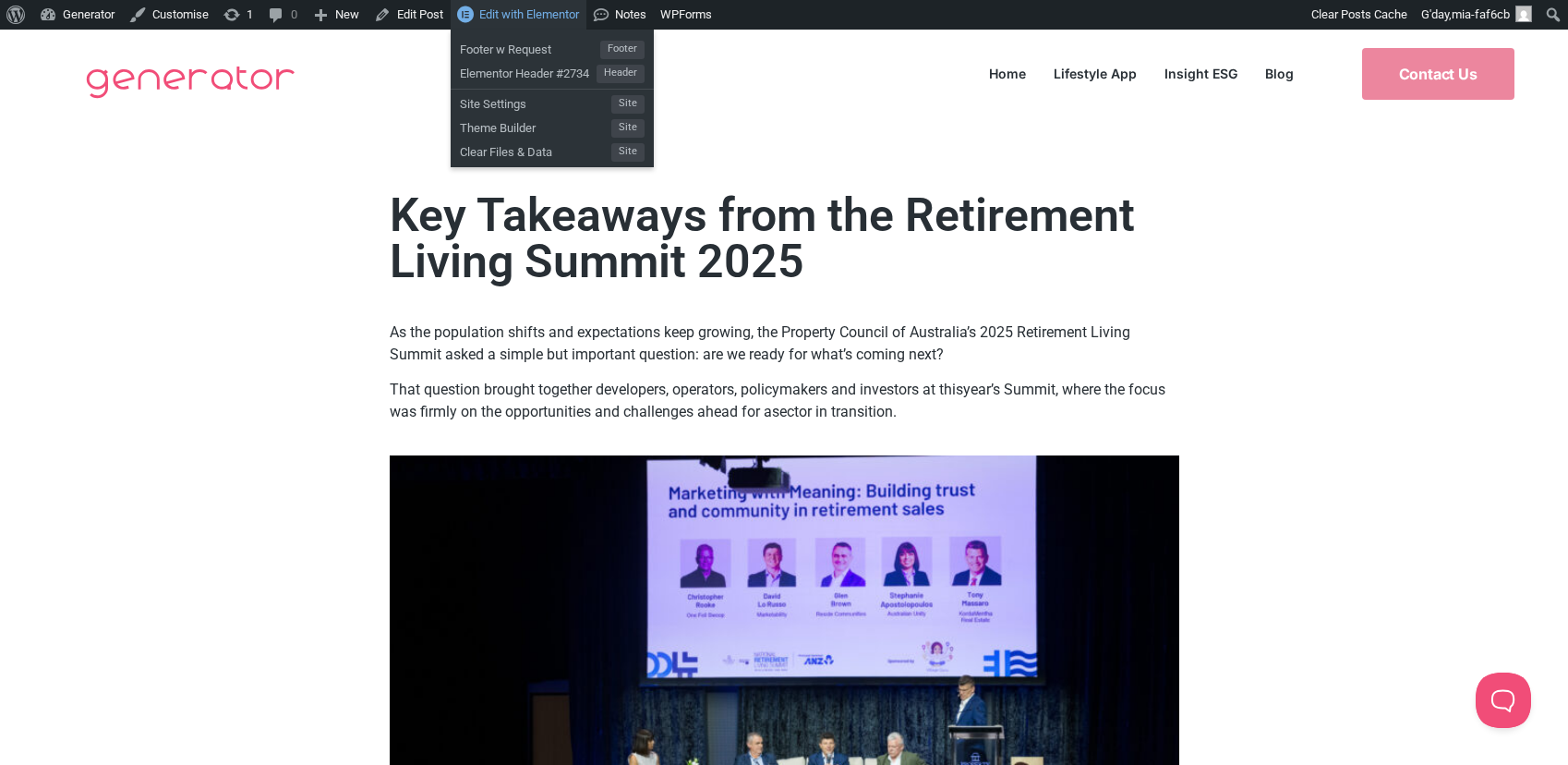 click on "Edit with Elementor" at bounding box center (529, 14) 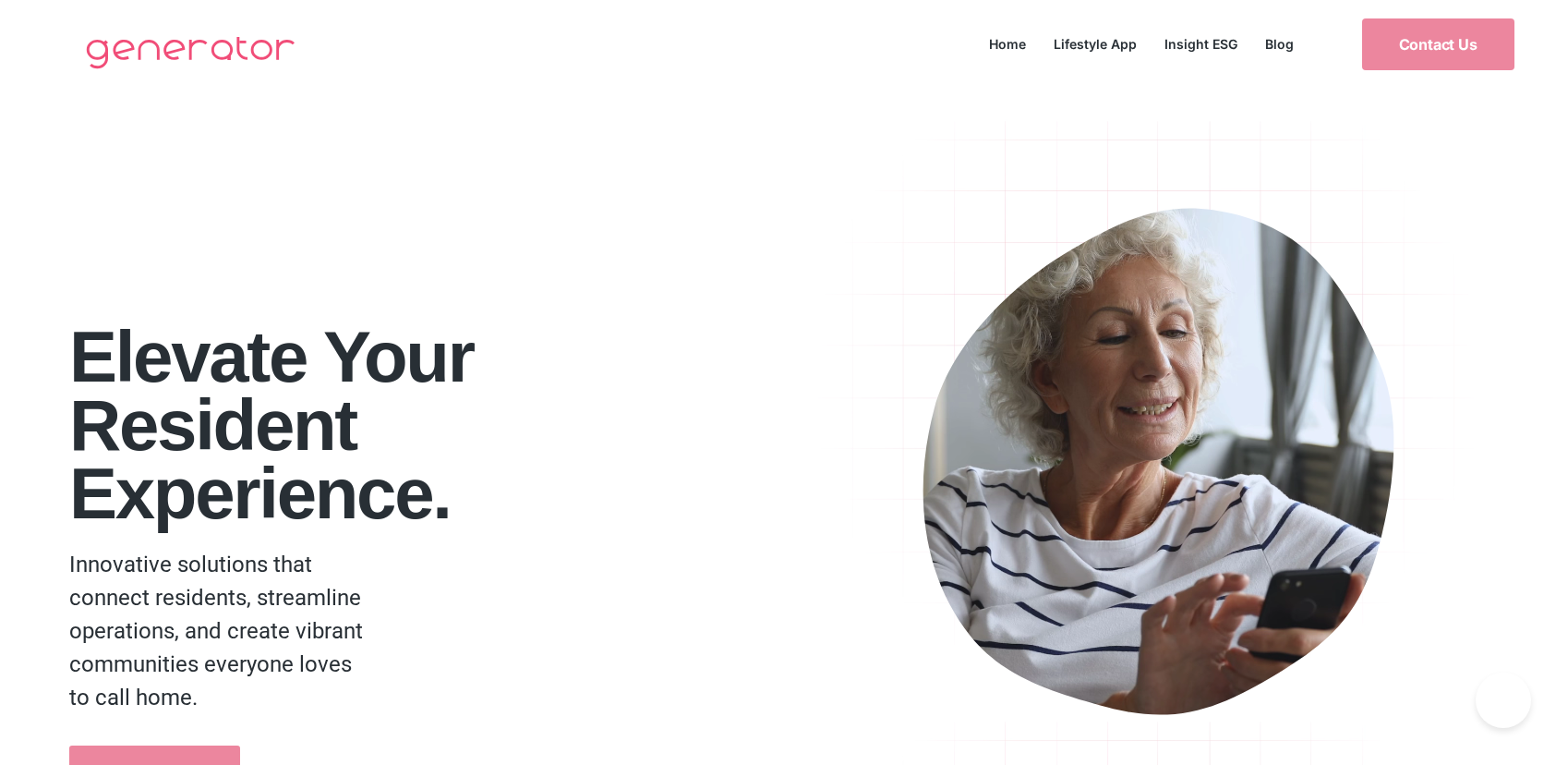 scroll, scrollTop: 0, scrollLeft: 0, axis: both 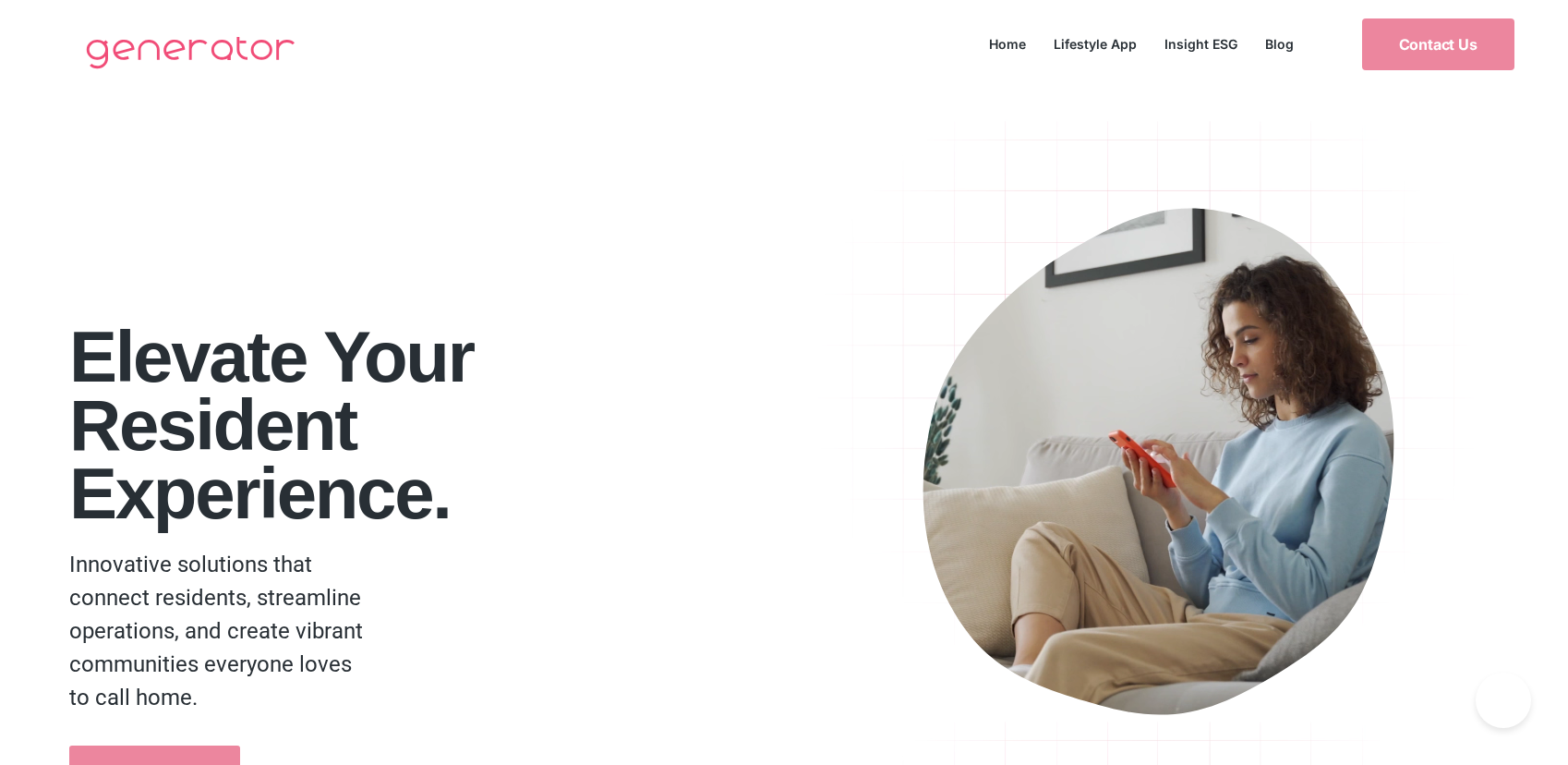 click on "Blog" 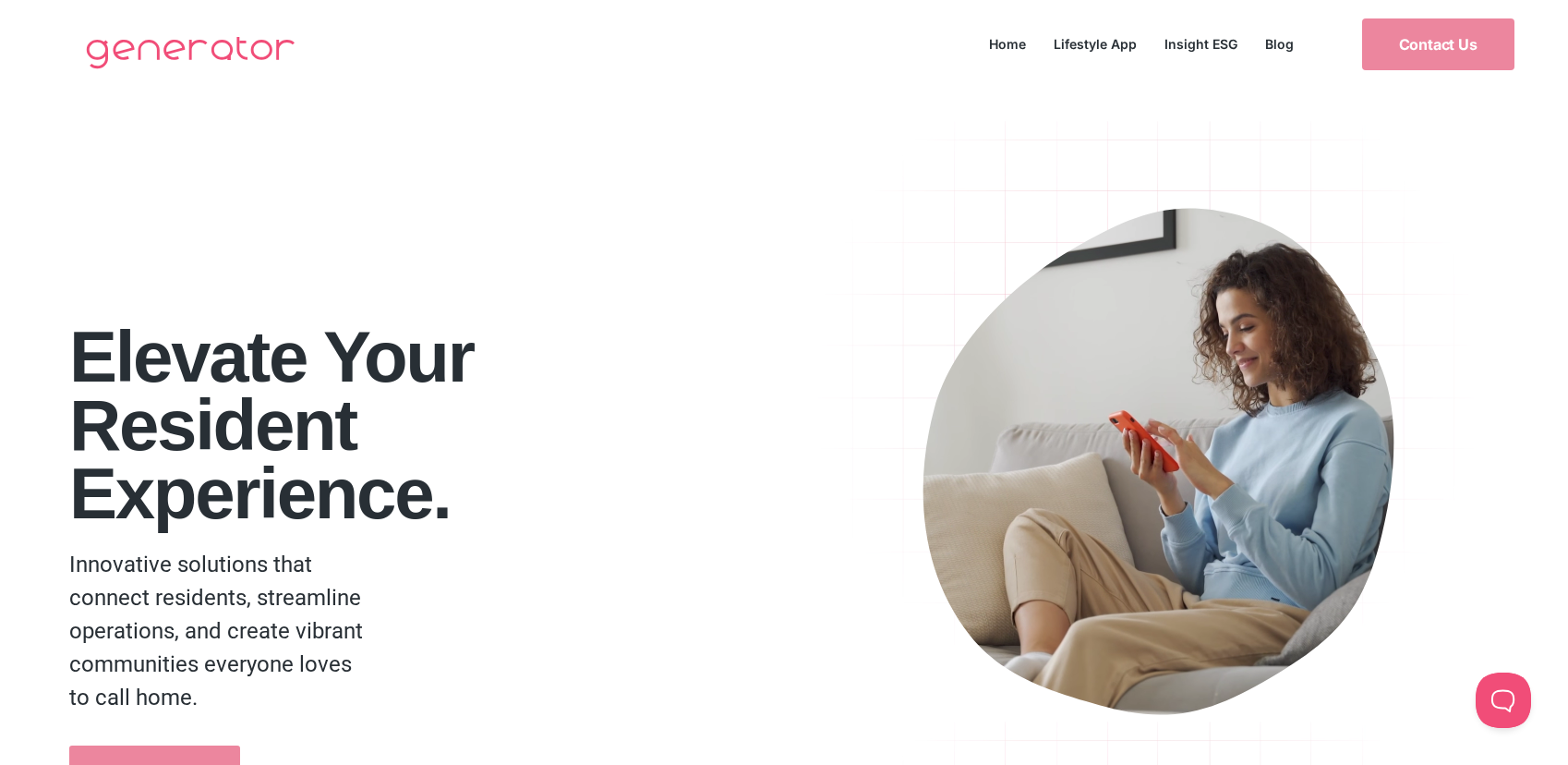 scroll, scrollTop: 0, scrollLeft: 0, axis: both 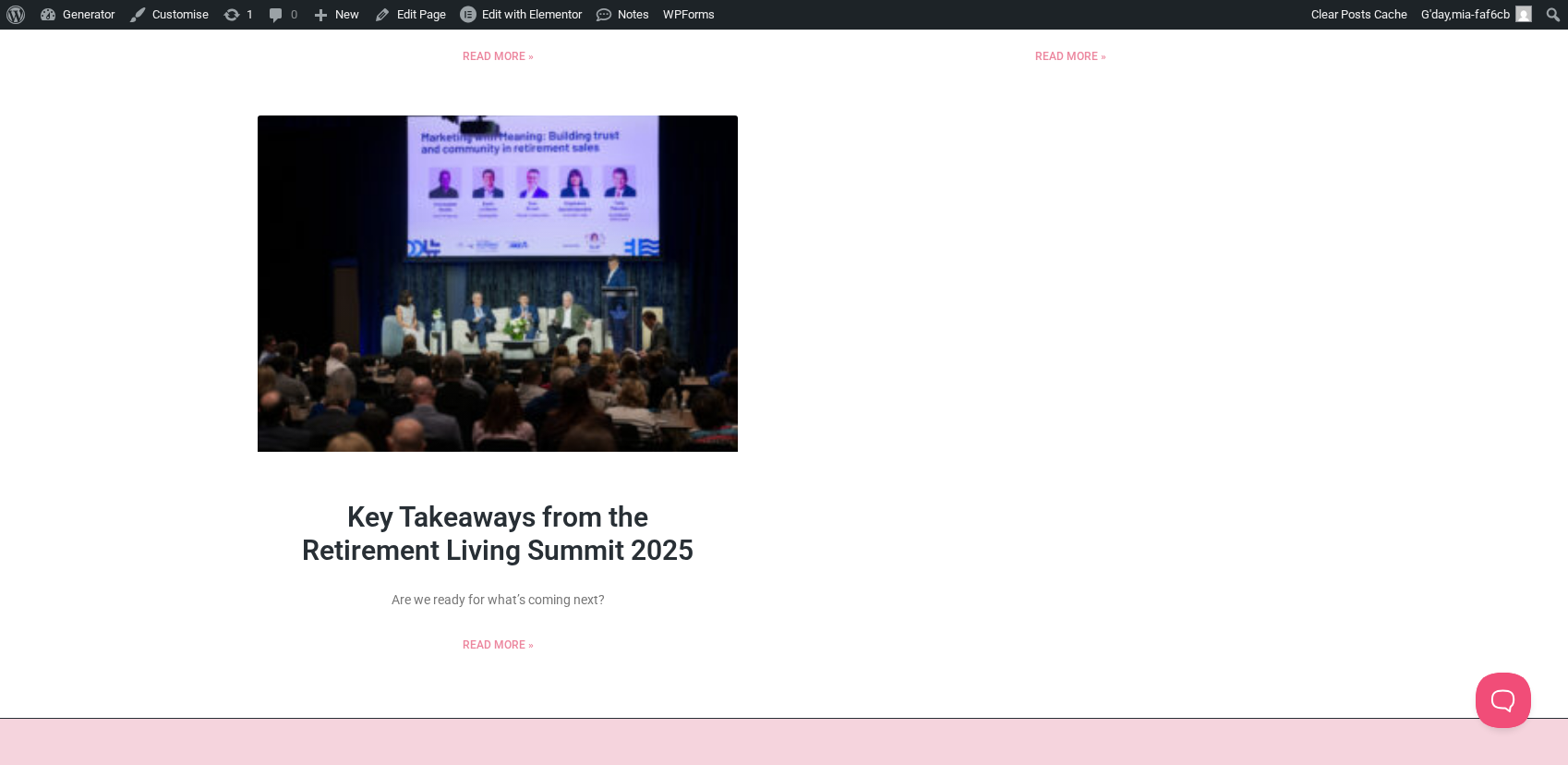 click on "Key Takeaways from the Retirement Living Summit 2025" at bounding box center [498, 533] 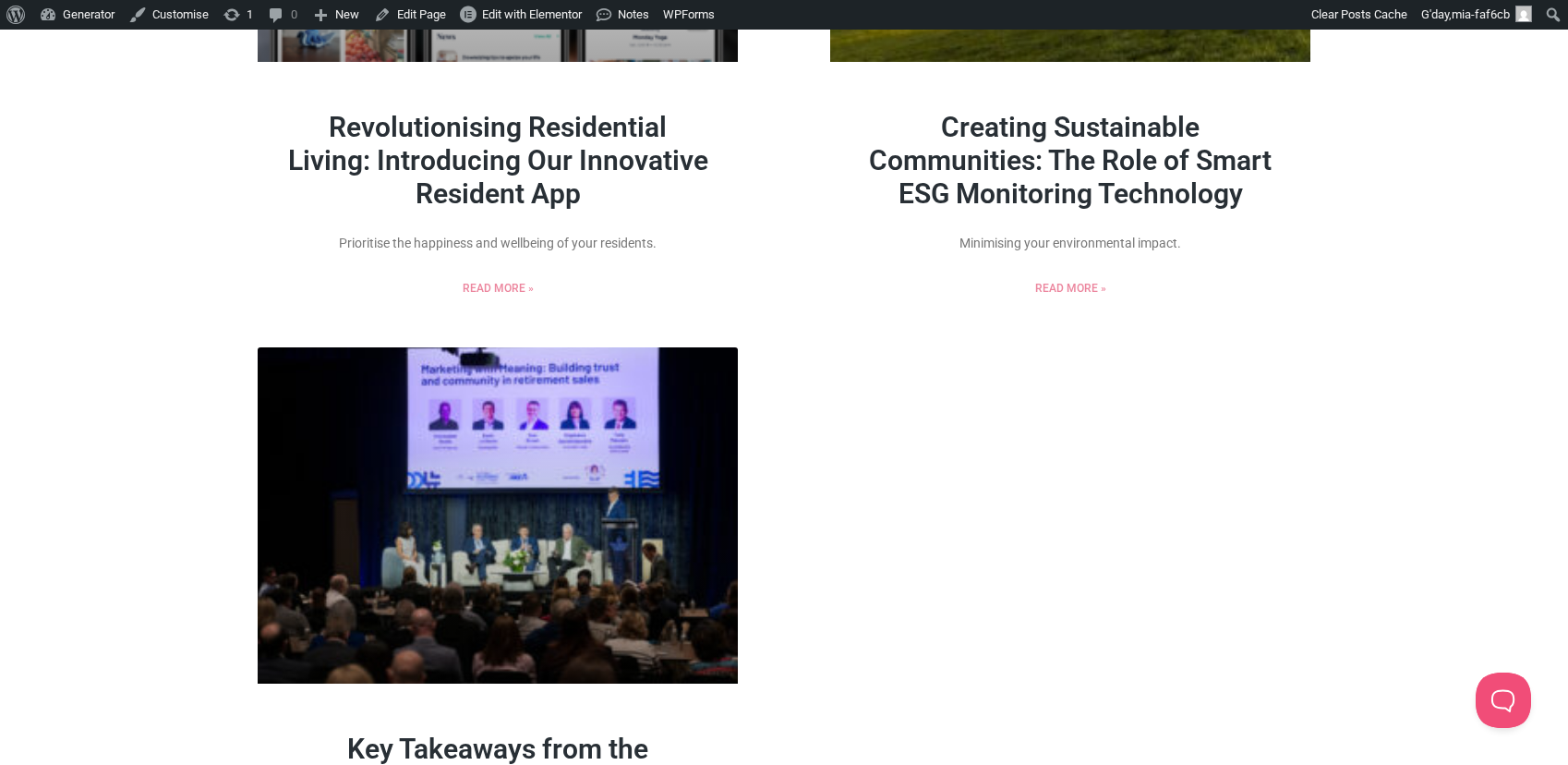 scroll, scrollTop: 363, scrollLeft: 0, axis: vertical 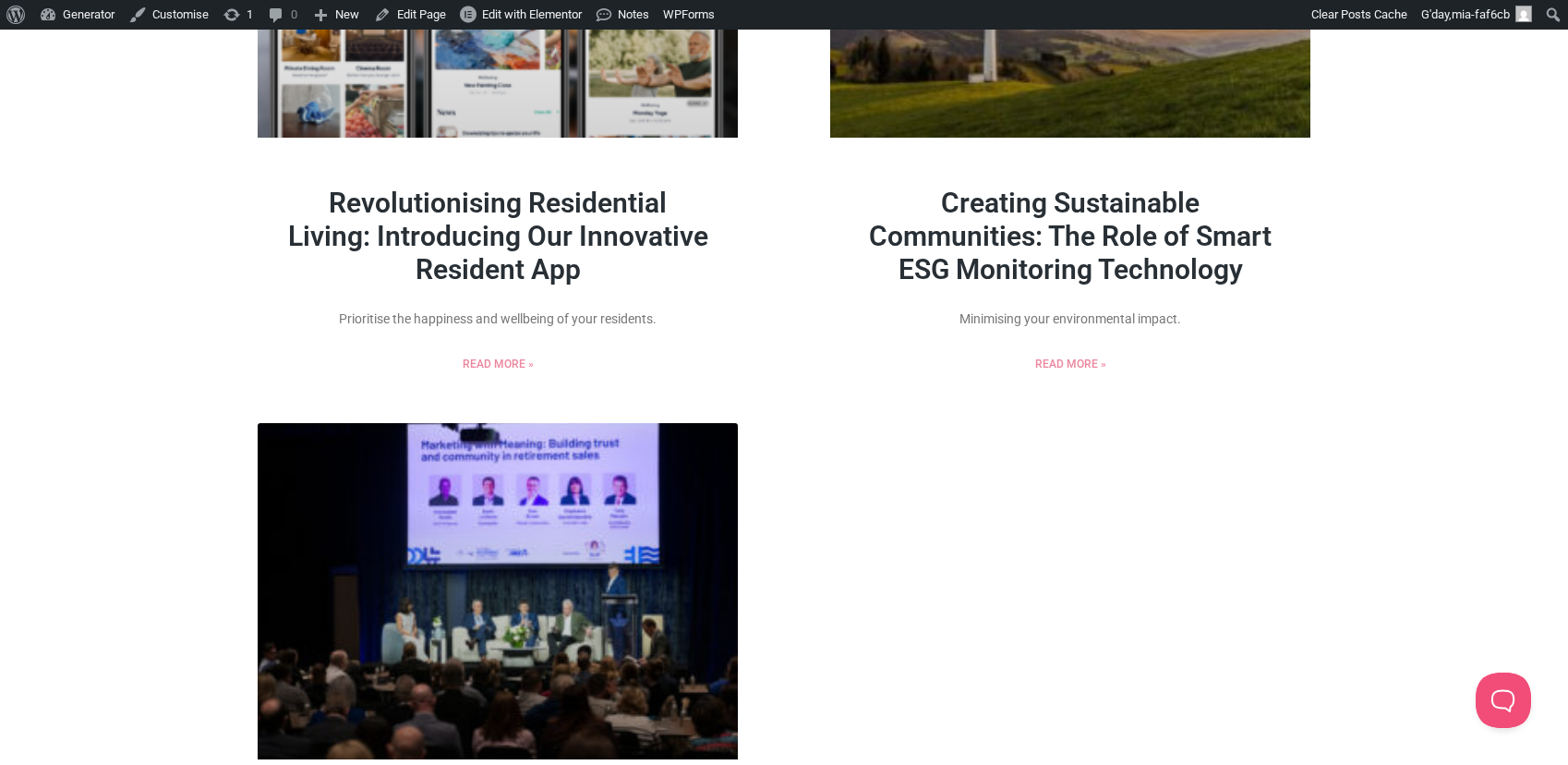 click on "Revolutionising Residential Living: Introducing Our Innovative Resident App" at bounding box center (498, 236) 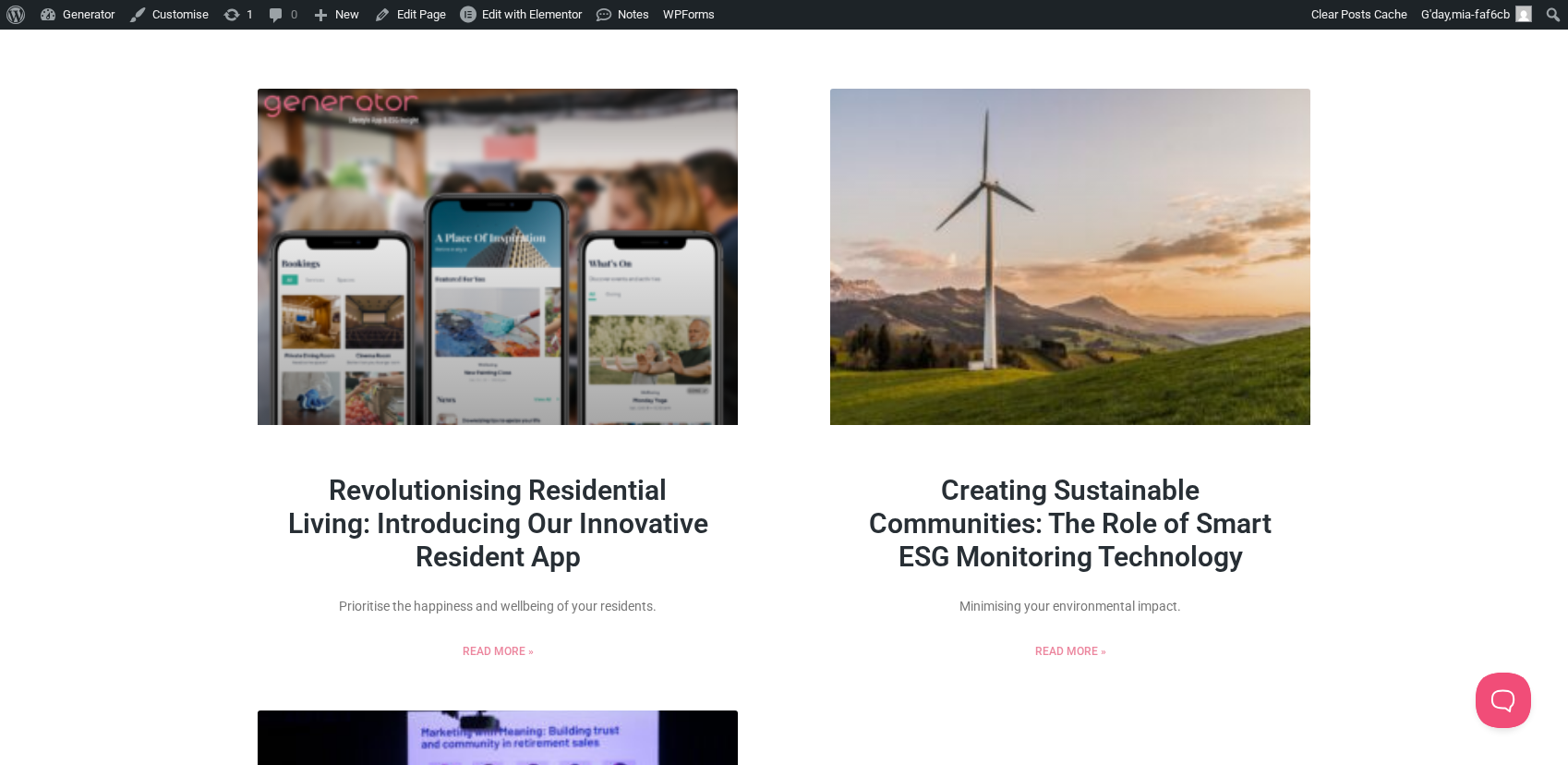 scroll, scrollTop: 0, scrollLeft: 0, axis: both 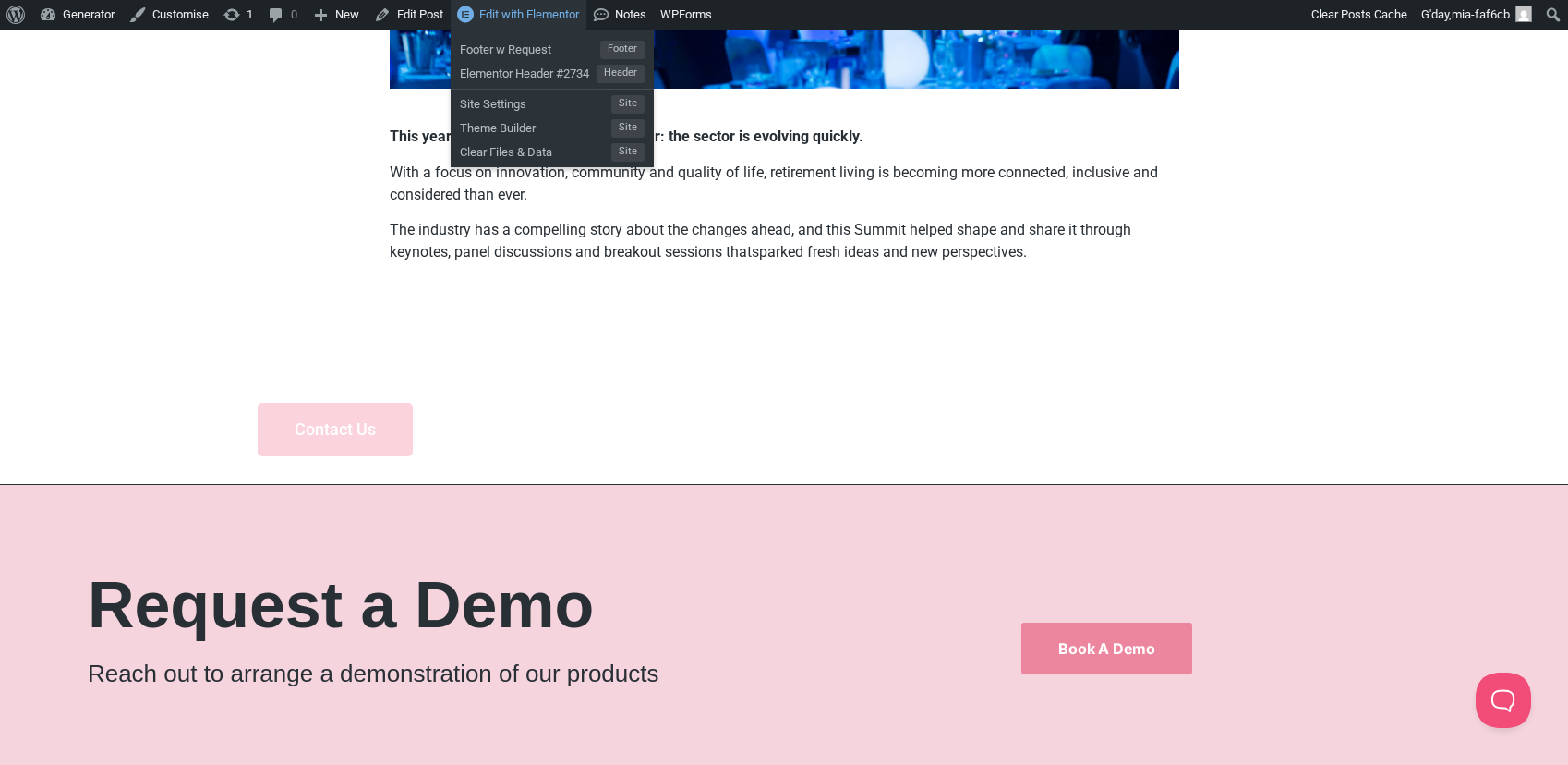 click on "Edit with Elementor" at bounding box center [529, 14] 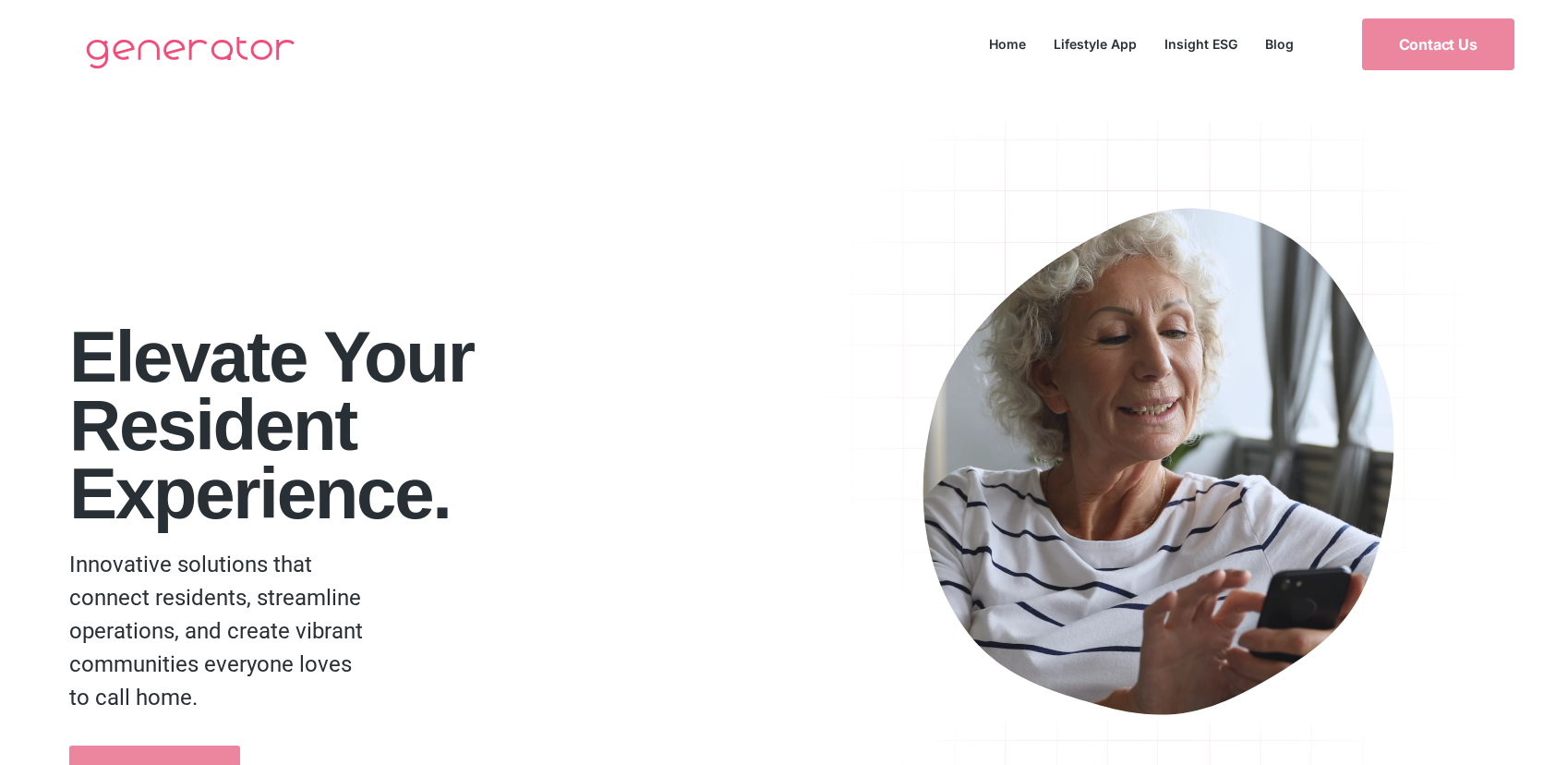 scroll, scrollTop: 0, scrollLeft: 0, axis: both 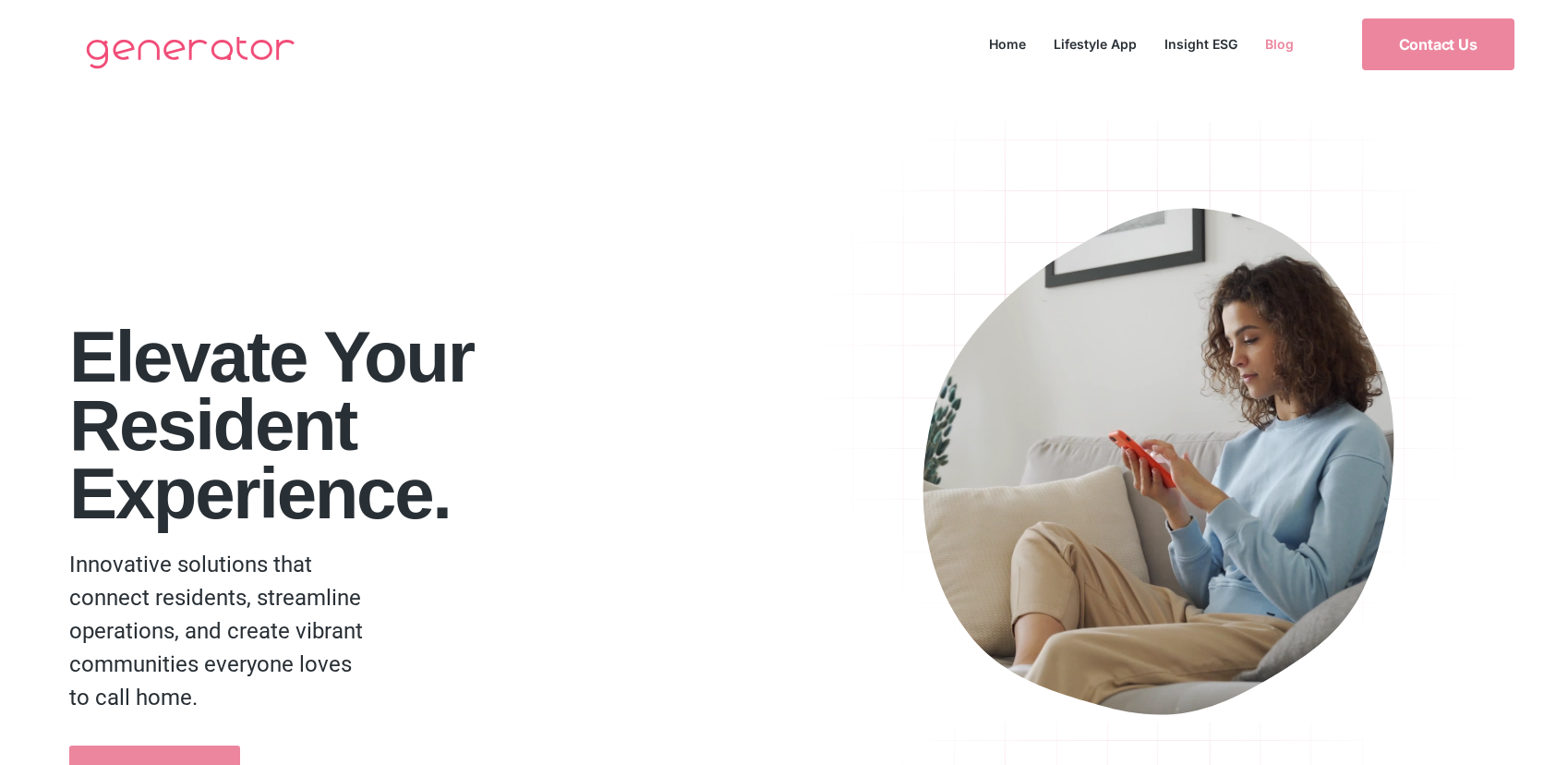 click on "Blog" 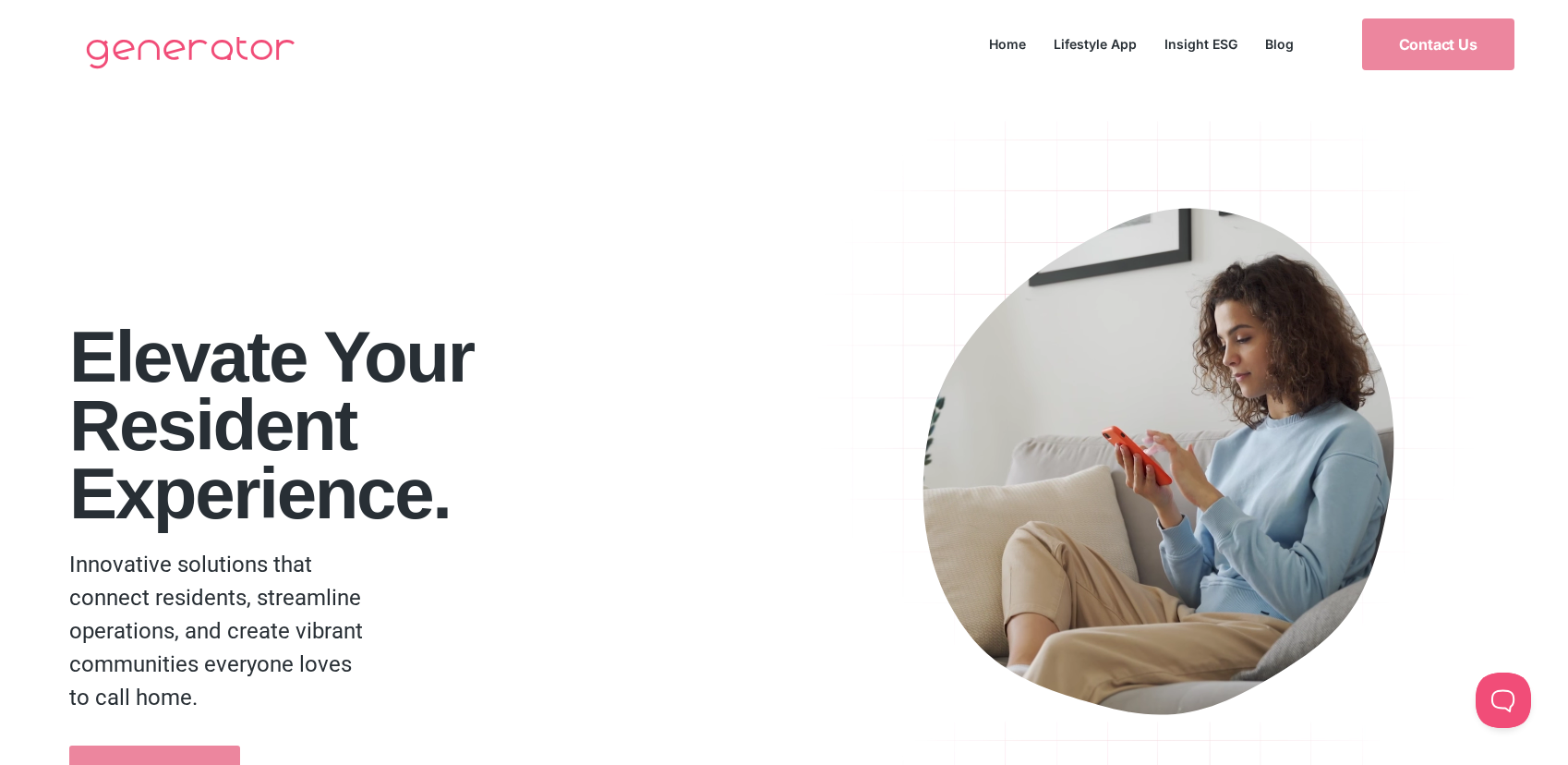 scroll, scrollTop: 0, scrollLeft: 0, axis: both 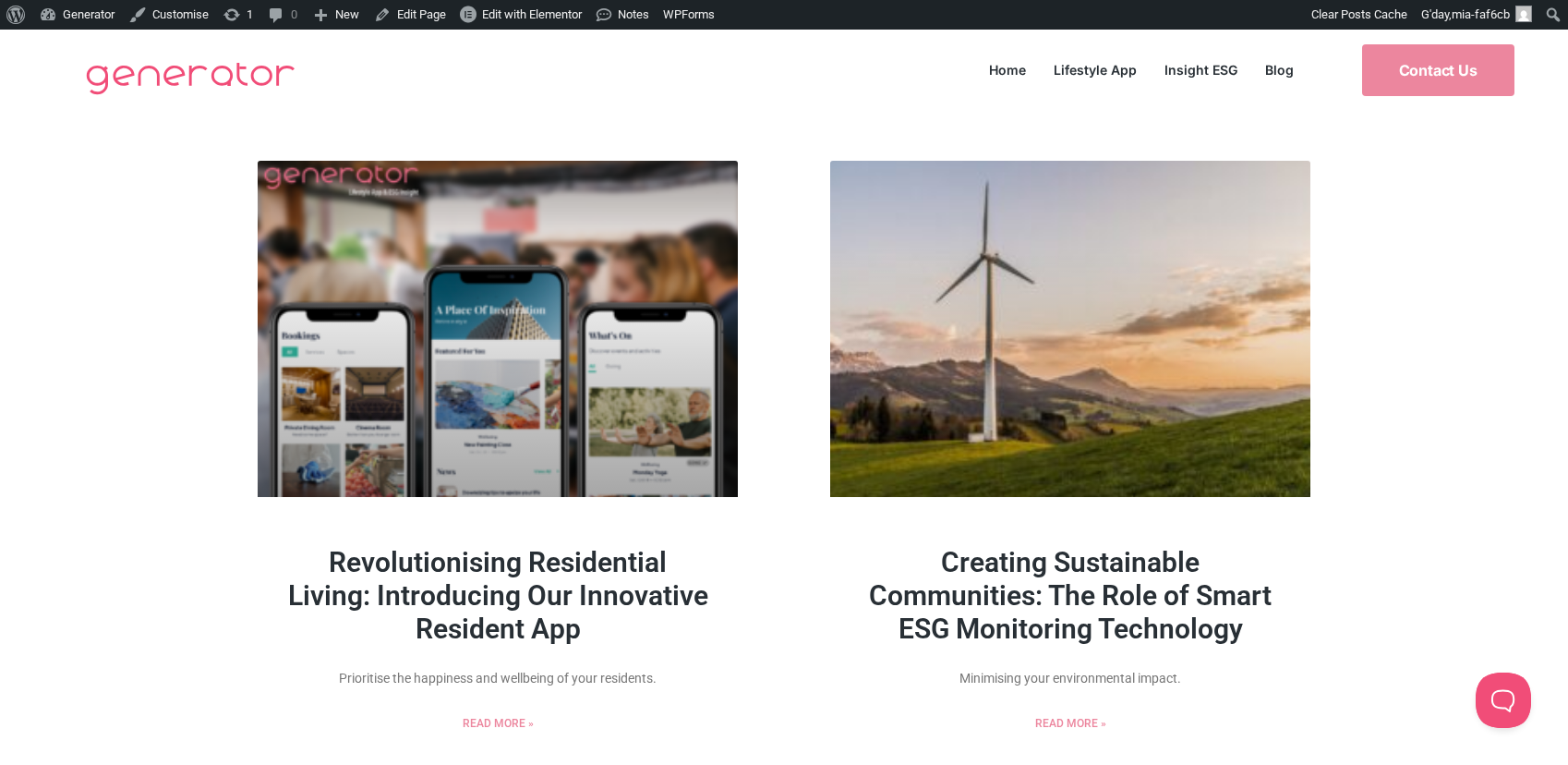 click on "Creating Sustainable Communities: The Role of Smart ESG Monitoring Technology" at bounding box center (1070, 595) 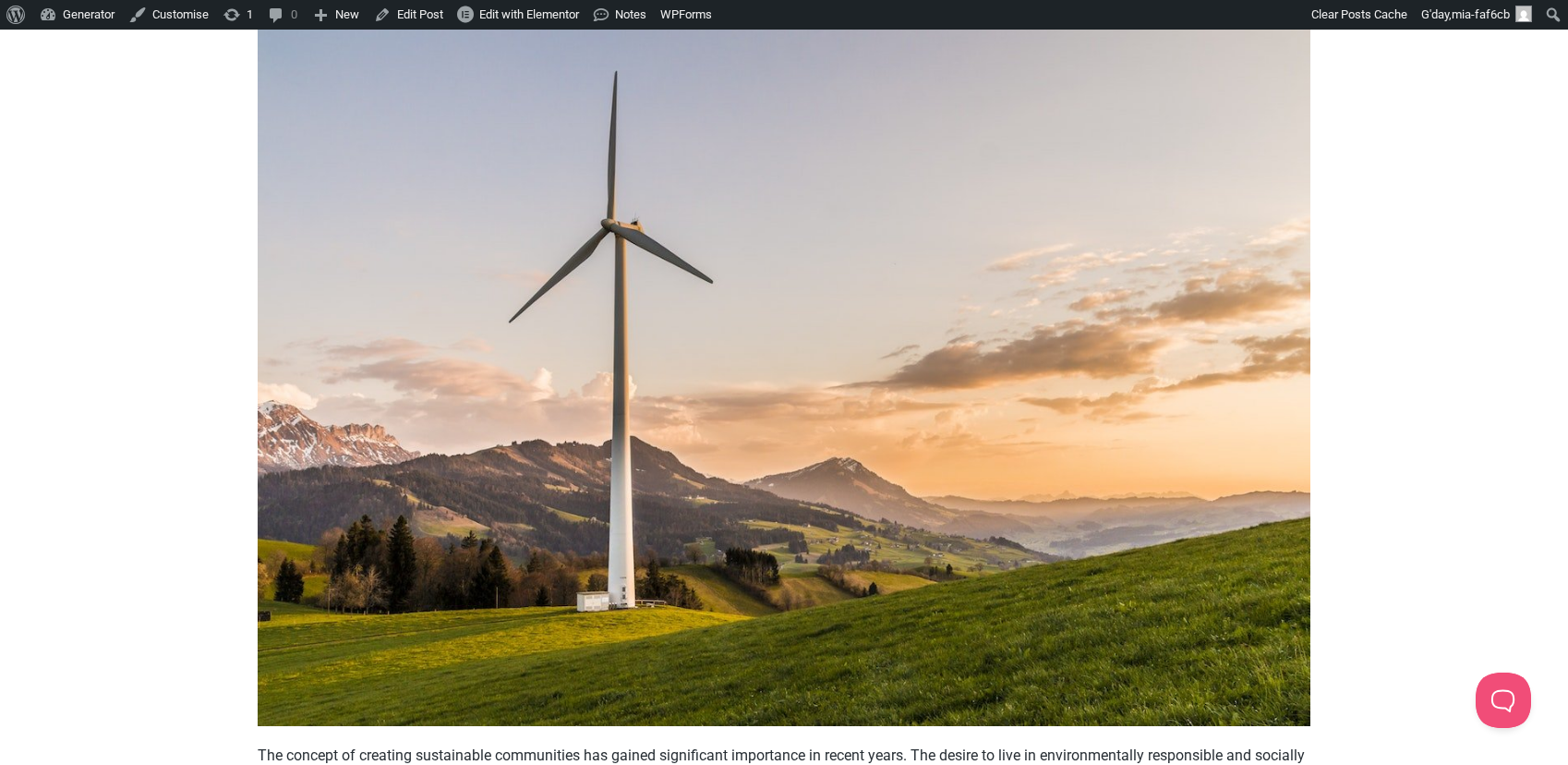 scroll, scrollTop: 0, scrollLeft: 0, axis: both 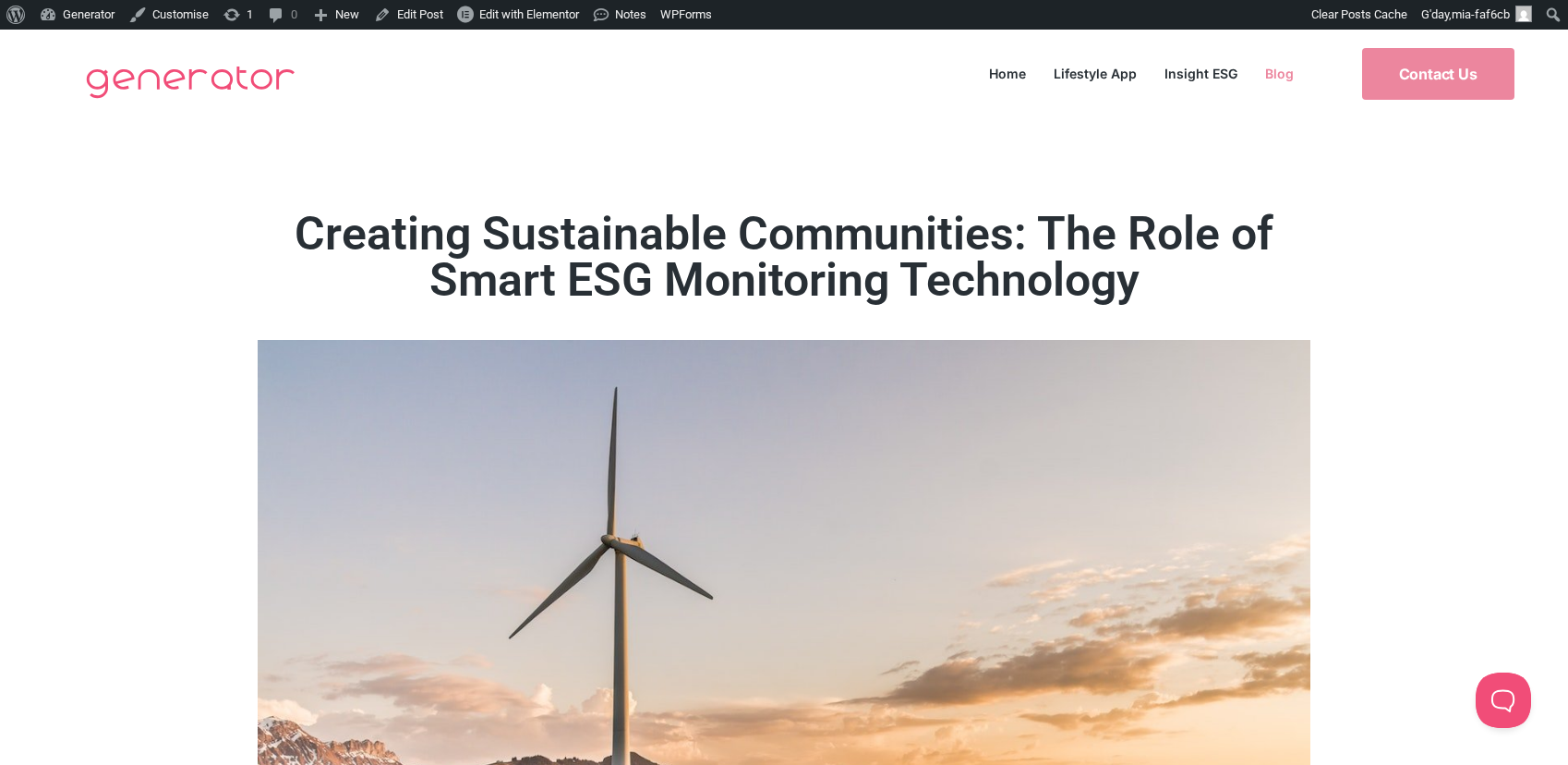 click on "Blog" 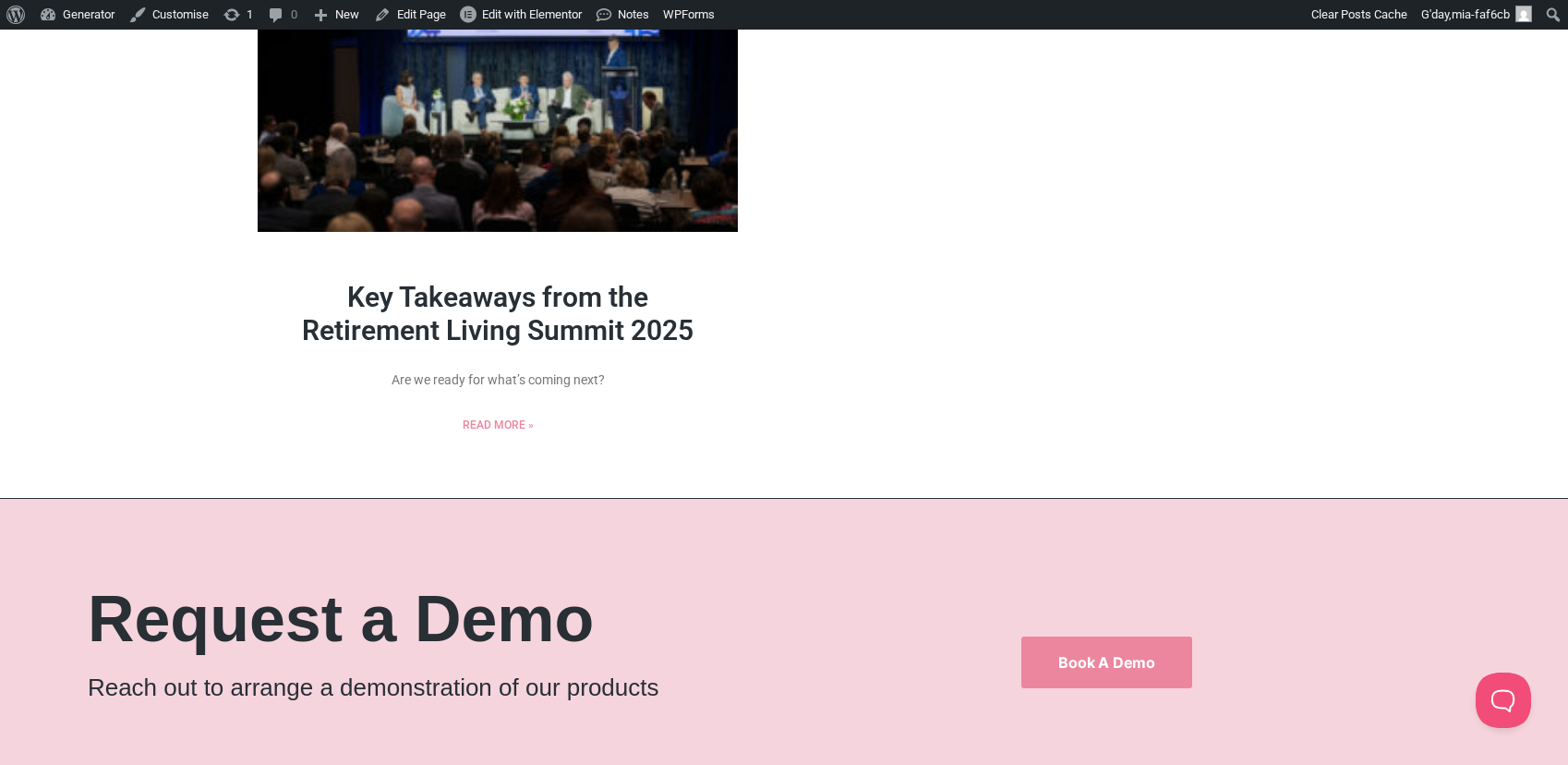 scroll, scrollTop: 887, scrollLeft: 0, axis: vertical 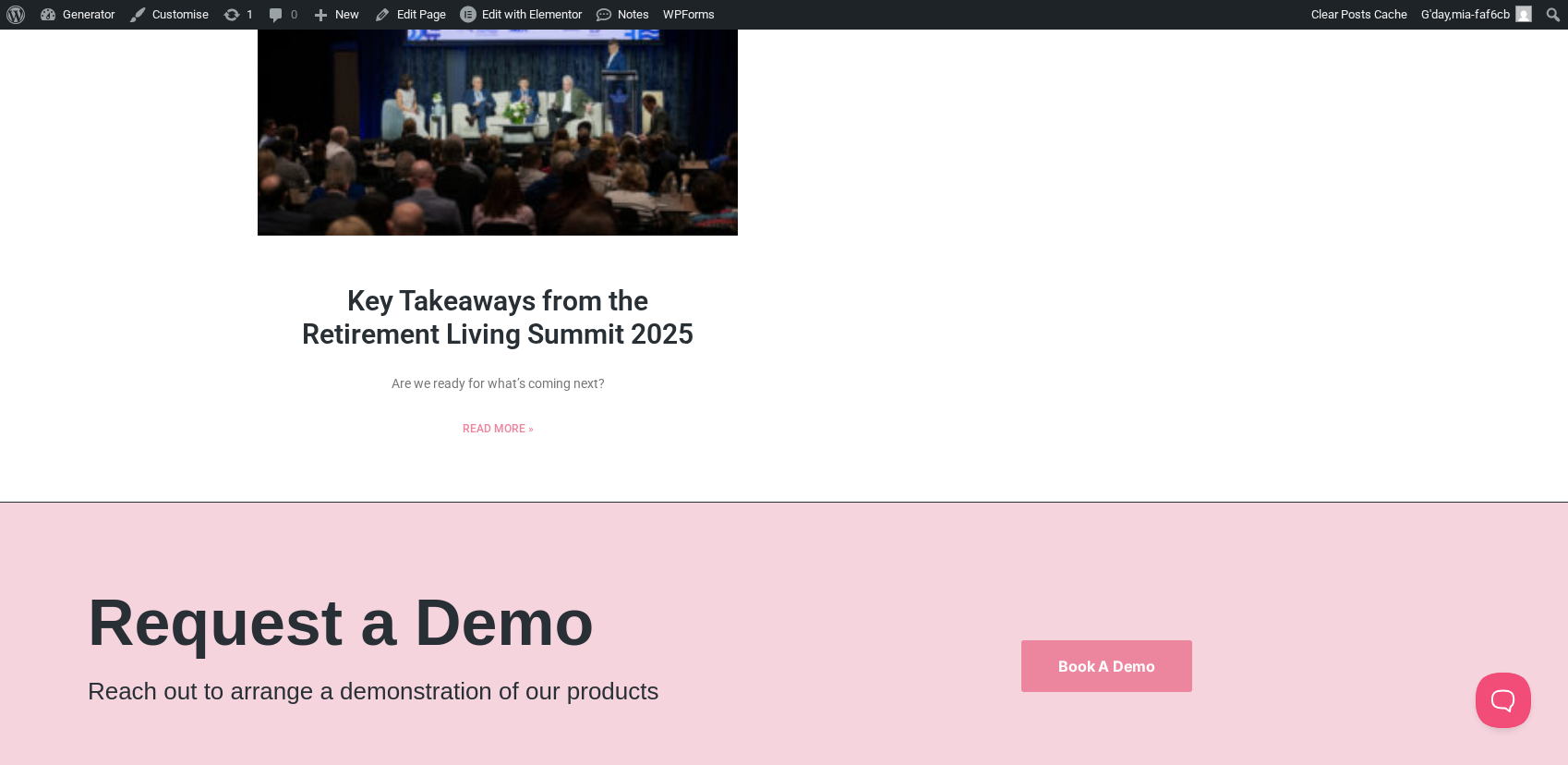 click on "Key Takeaways from the Retirement Living Summit 2025" at bounding box center [498, 317] 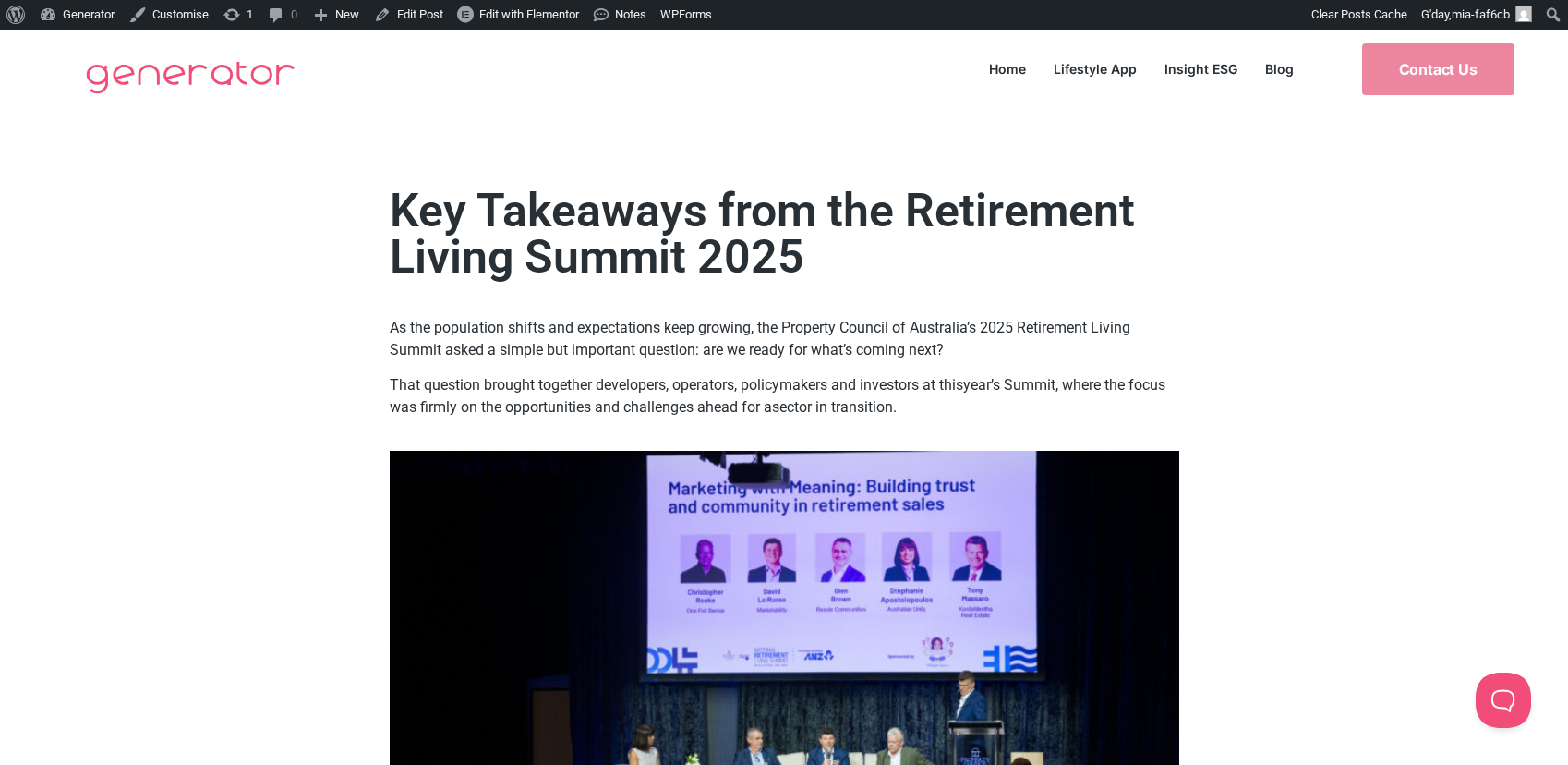 scroll, scrollTop: 0, scrollLeft: 0, axis: both 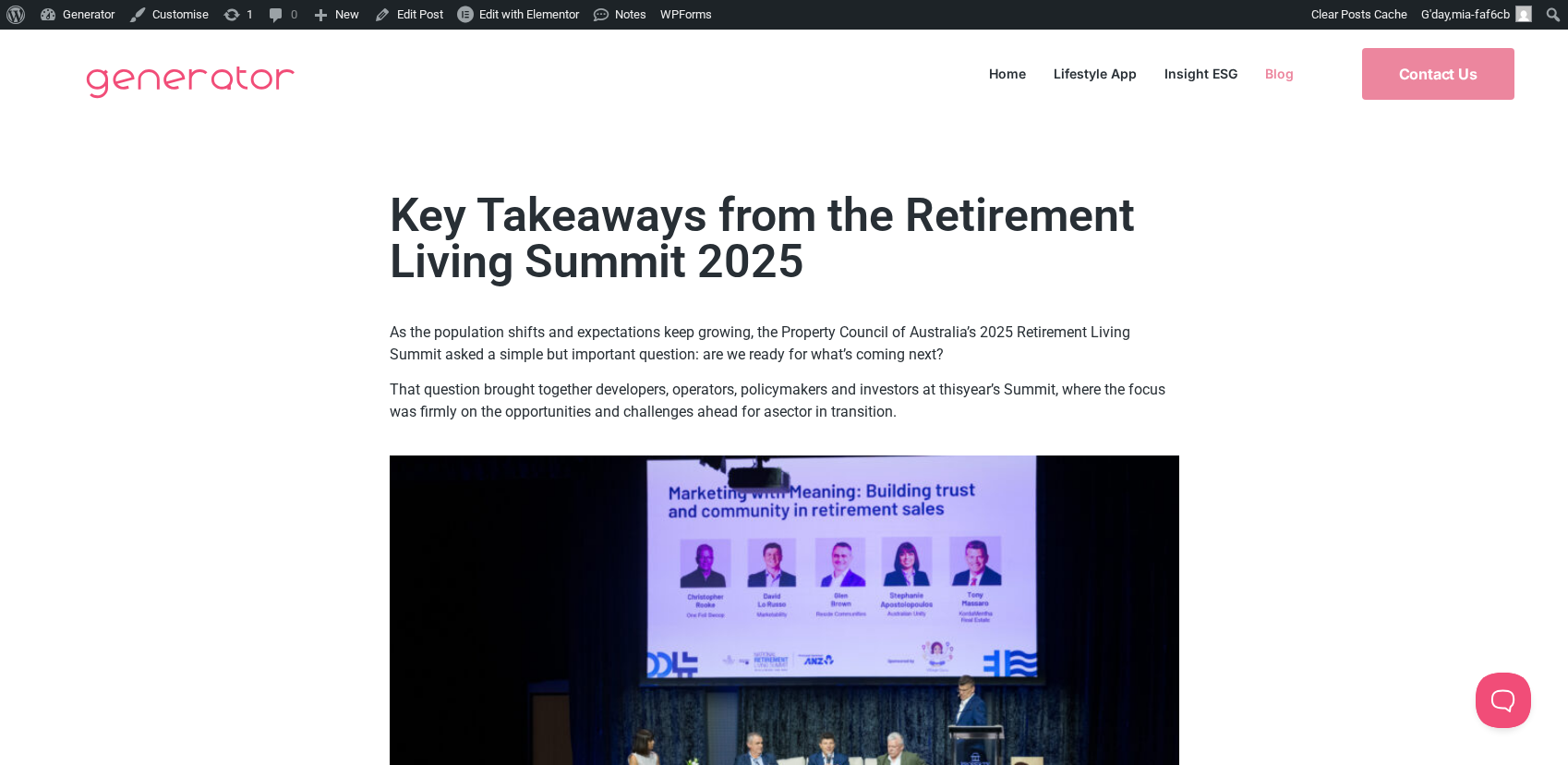 click on "Blog" 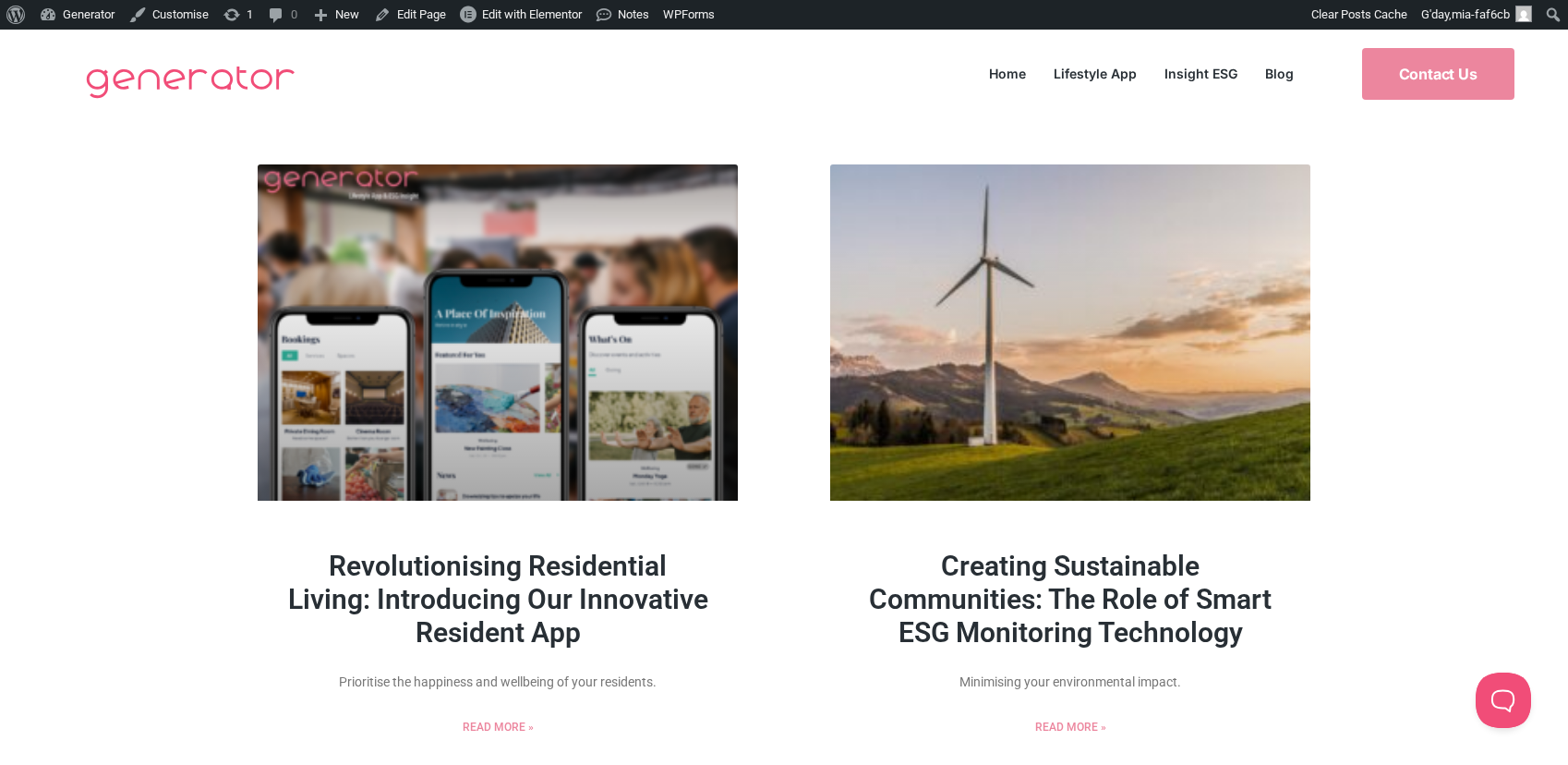 scroll, scrollTop: 0, scrollLeft: 0, axis: both 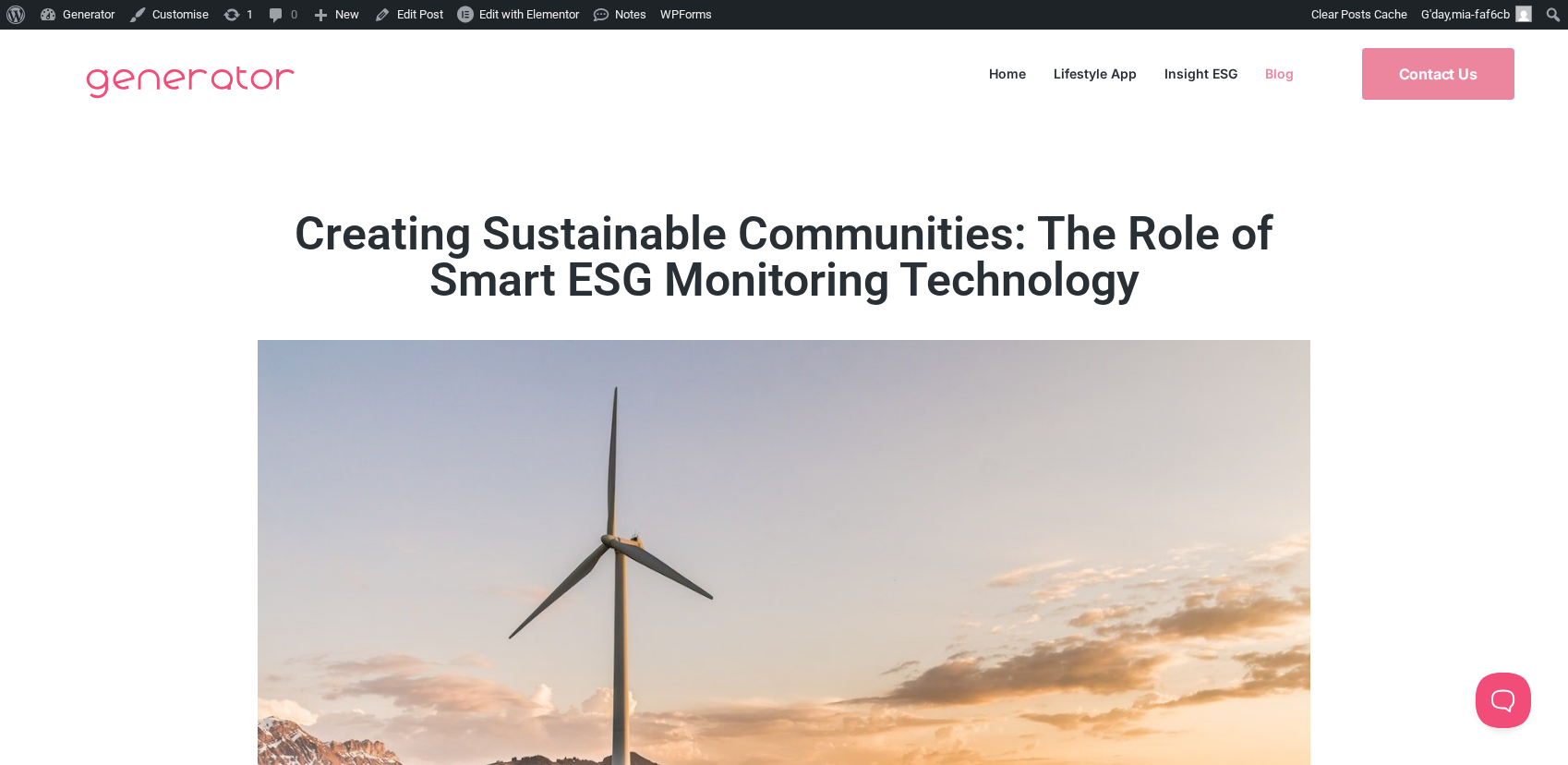 click on "Blog" 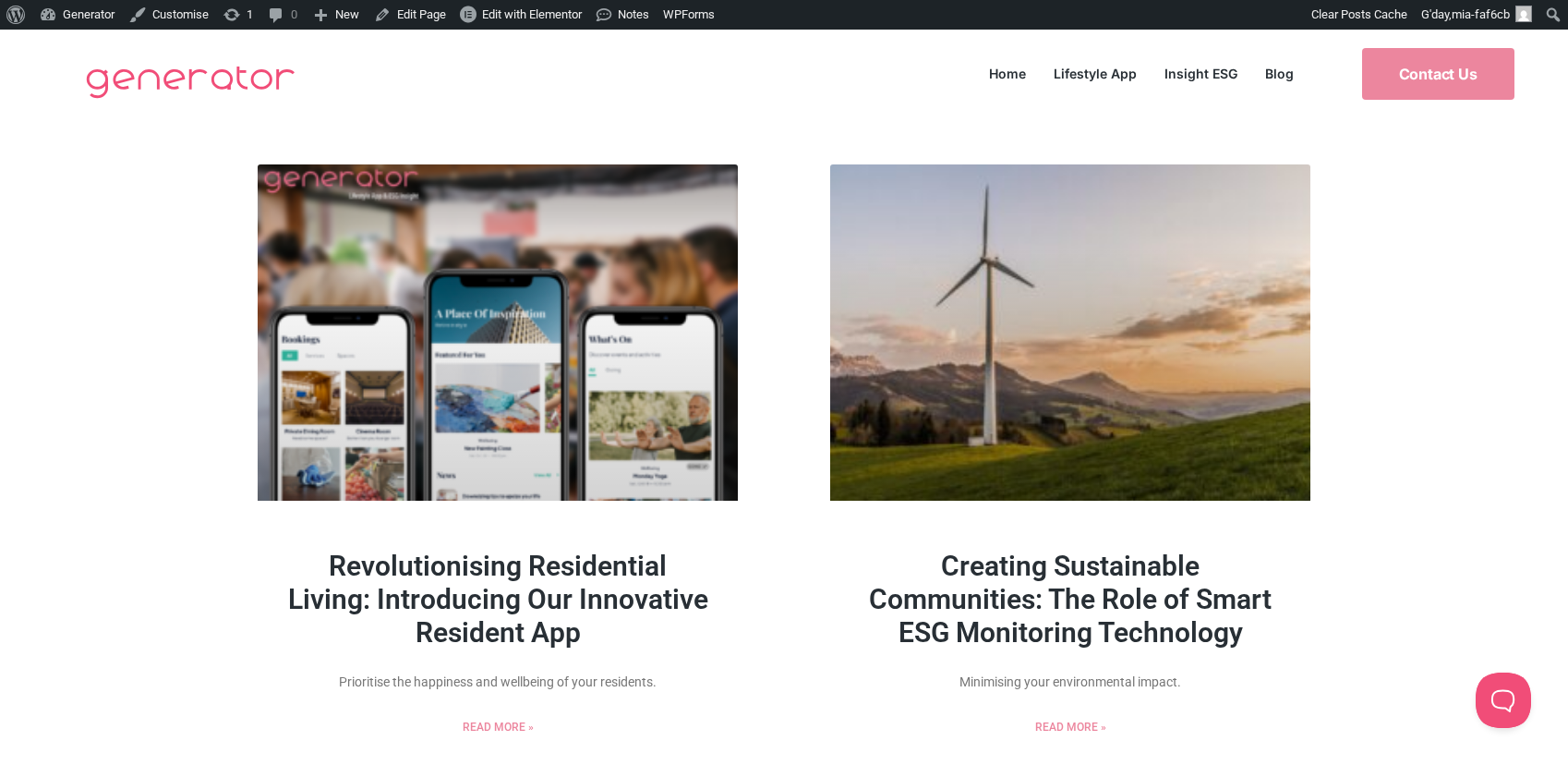 scroll, scrollTop: 0, scrollLeft: 0, axis: both 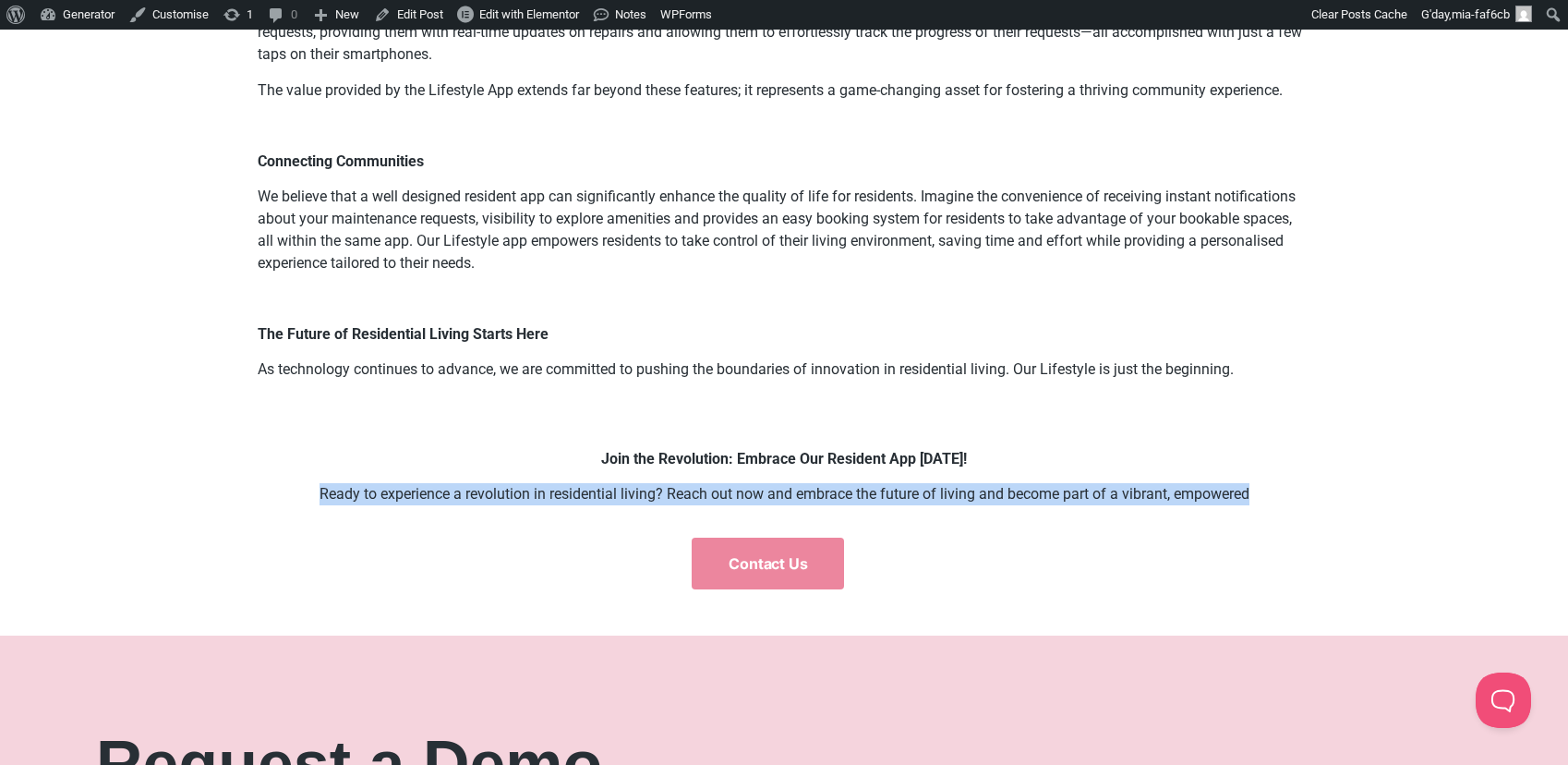 drag, startPoint x: 1263, startPoint y: 495, endPoint x: 316, endPoint y: 503, distance: 947.0338 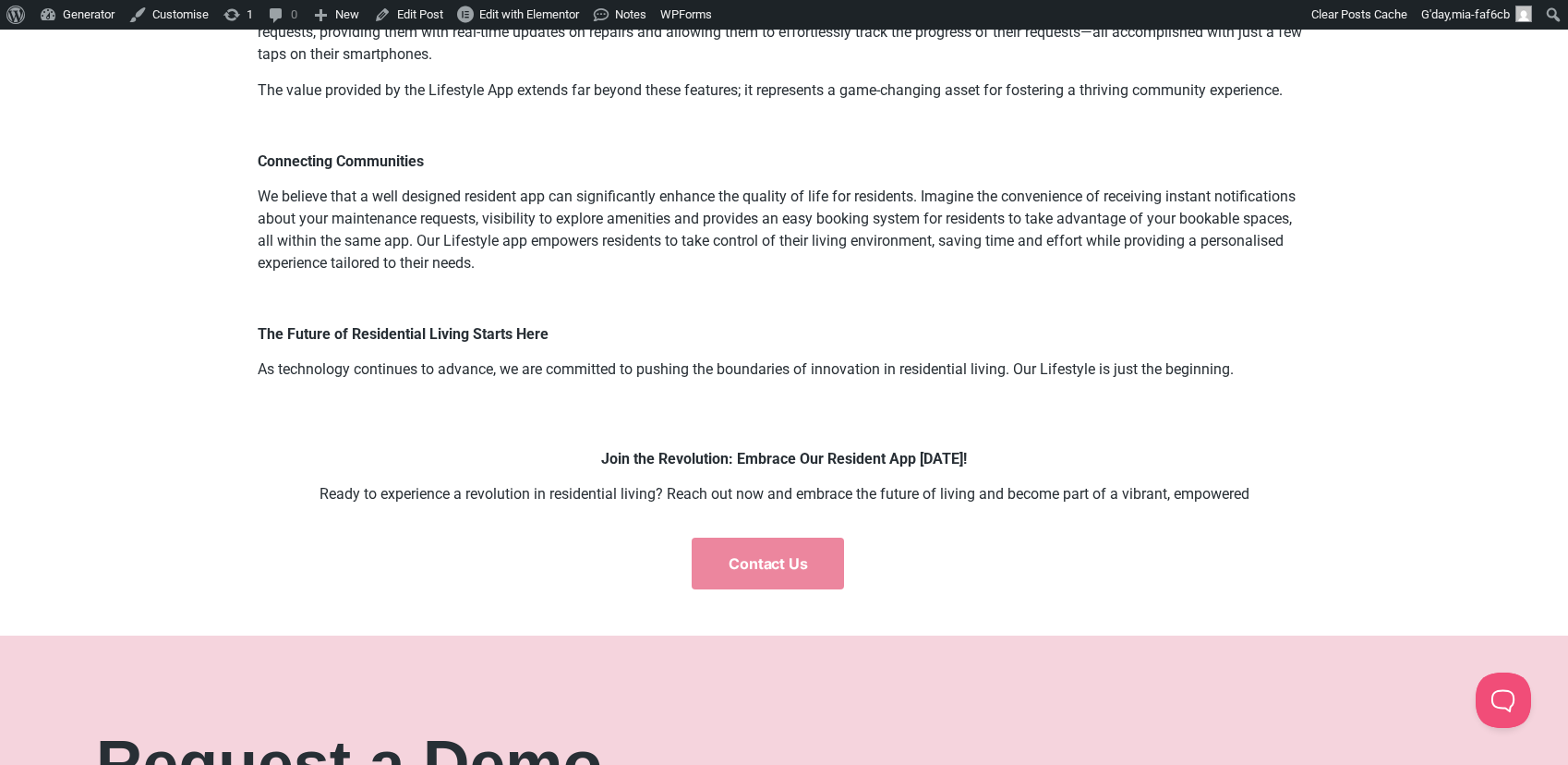 click on "Revolutionising Residential Living: Introducing Our Innovative Resident App
In today’s fast-paced world, where technology continues to shape our daily lives, it’s crucial for residential living to evolve as well. At generator we are proud to introduce our innovative Lifestyle App, a transformative solution designed to enhance the way residents interact with their community and elevate their quality of life.
Embracing Change for a Better Living Experience
Residential living often comes with its own set of challenges, such as fragmented communication, time-consuming administrative tasks, and limited access to essential information. Our Lifestyle App aims to revolutionise these aspects, creating a seamless living experience for residents and operations staff.
Features and Benefits: A Glimpse into the Future of Living
Connecting Communities" at bounding box center (784, -515) 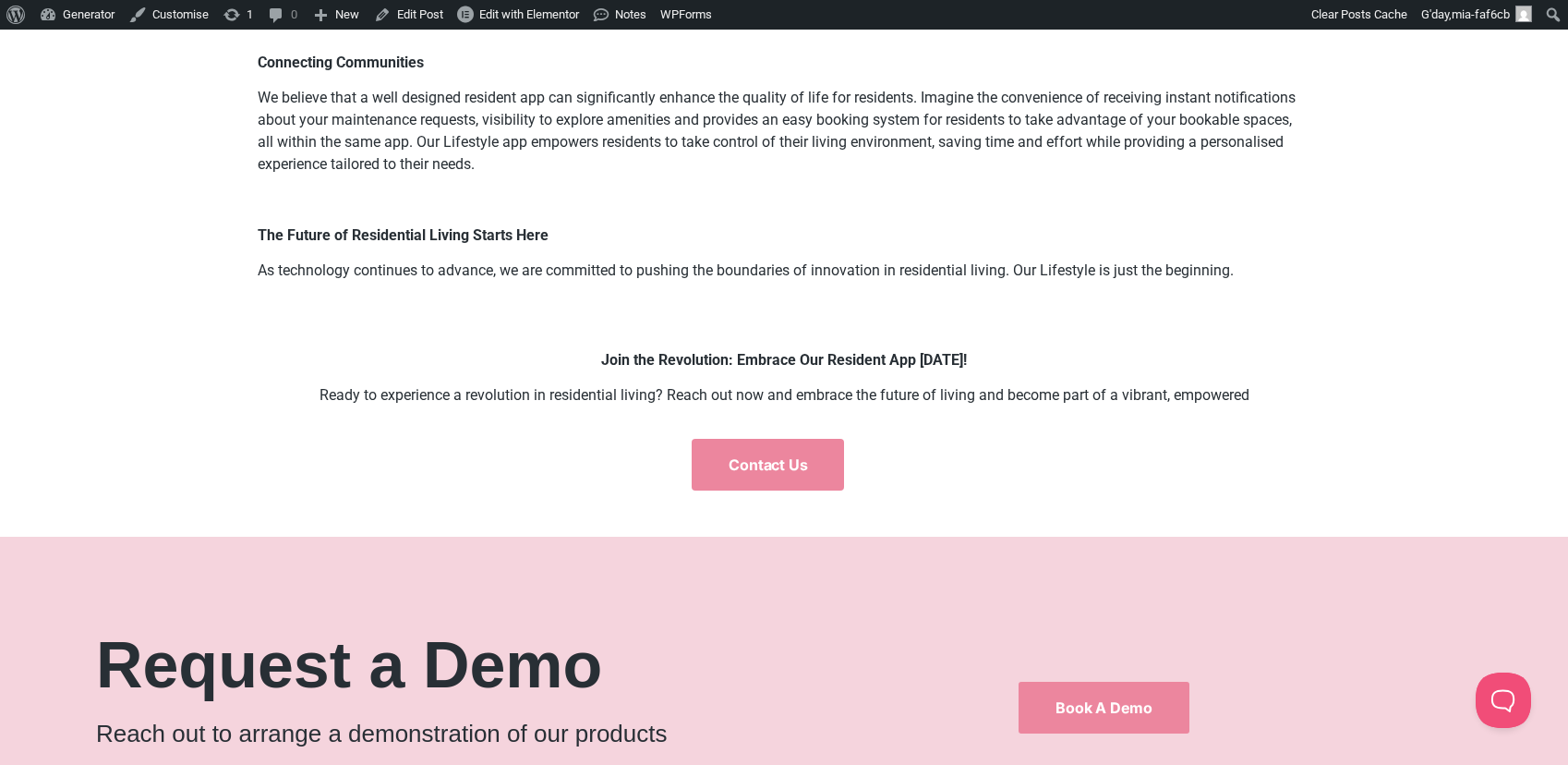 scroll, scrollTop: 2020, scrollLeft: 0, axis: vertical 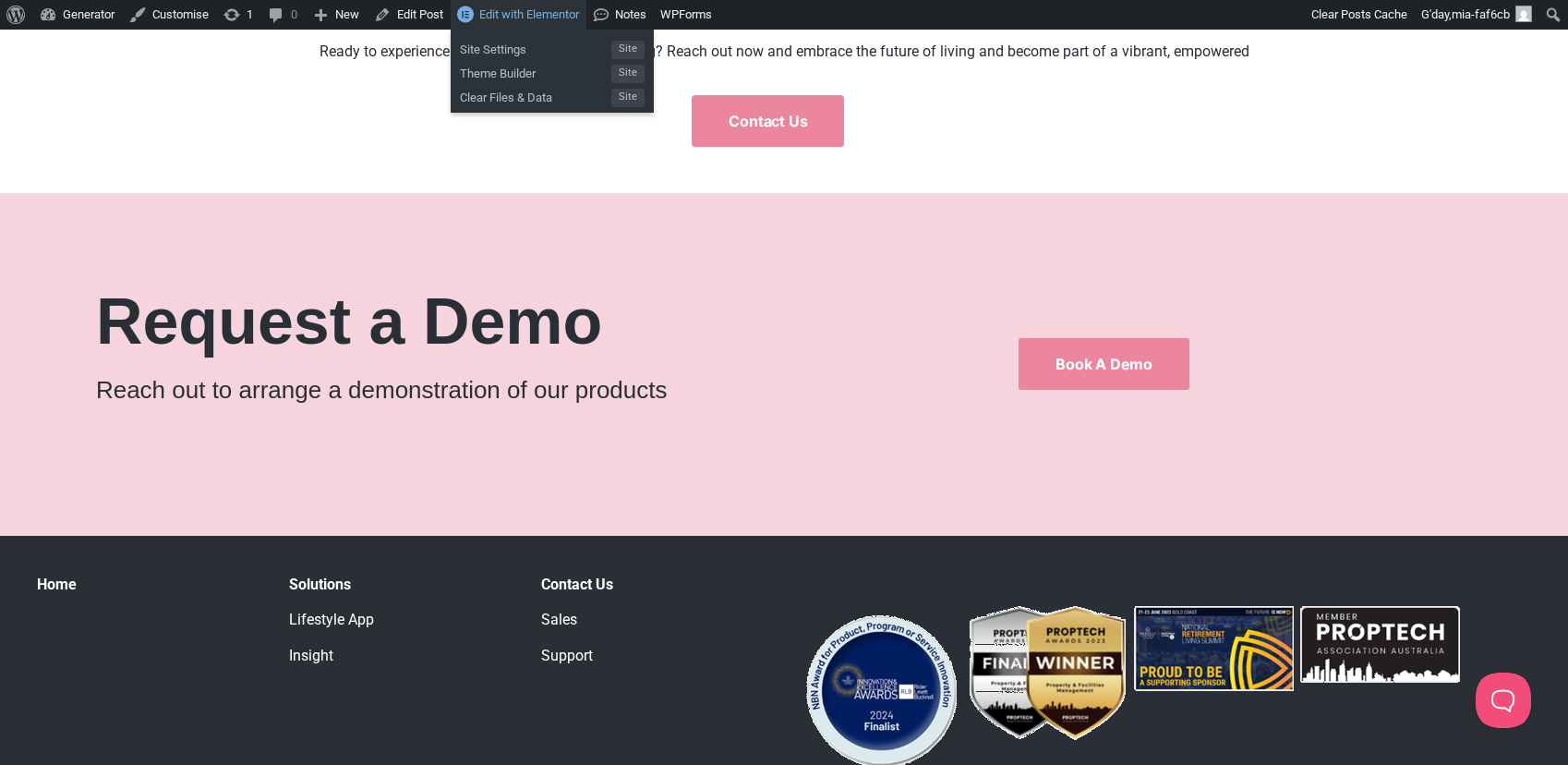 click on "Edit with Elementor" at bounding box center [529, 14] 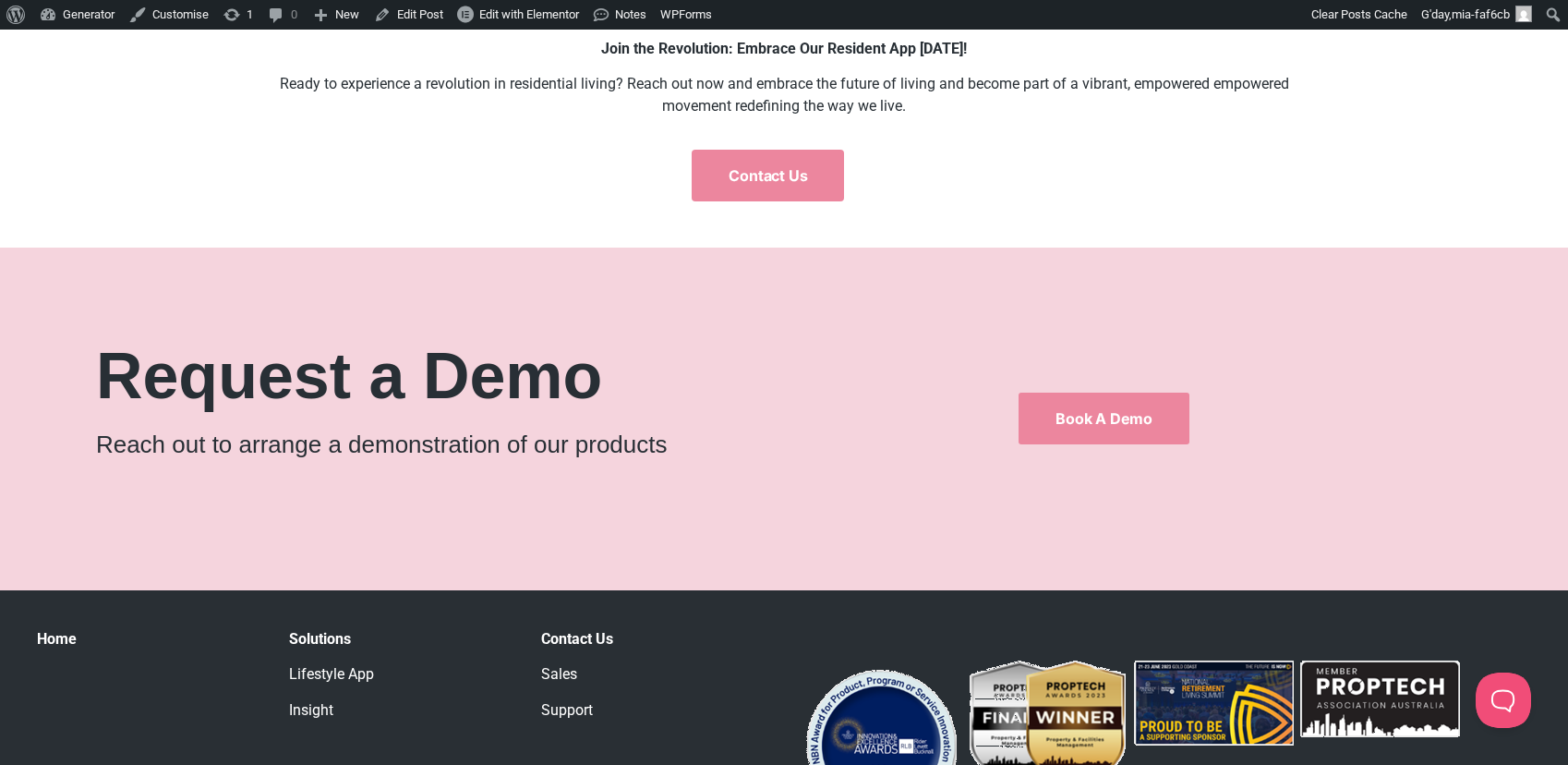 scroll, scrollTop: 1628, scrollLeft: 0, axis: vertical 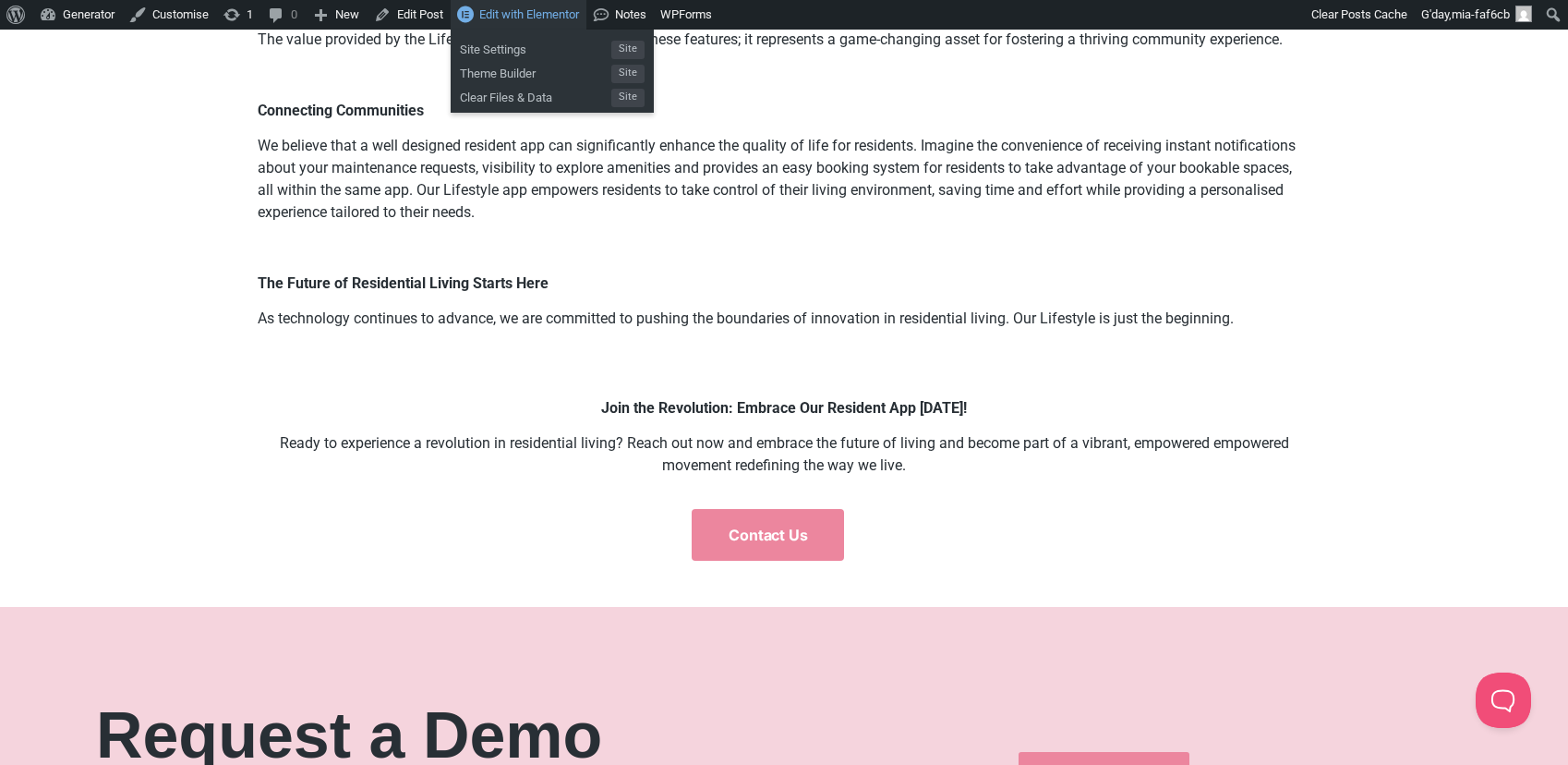 click on "Edit with Elementor" at bounding box center (529, 14) 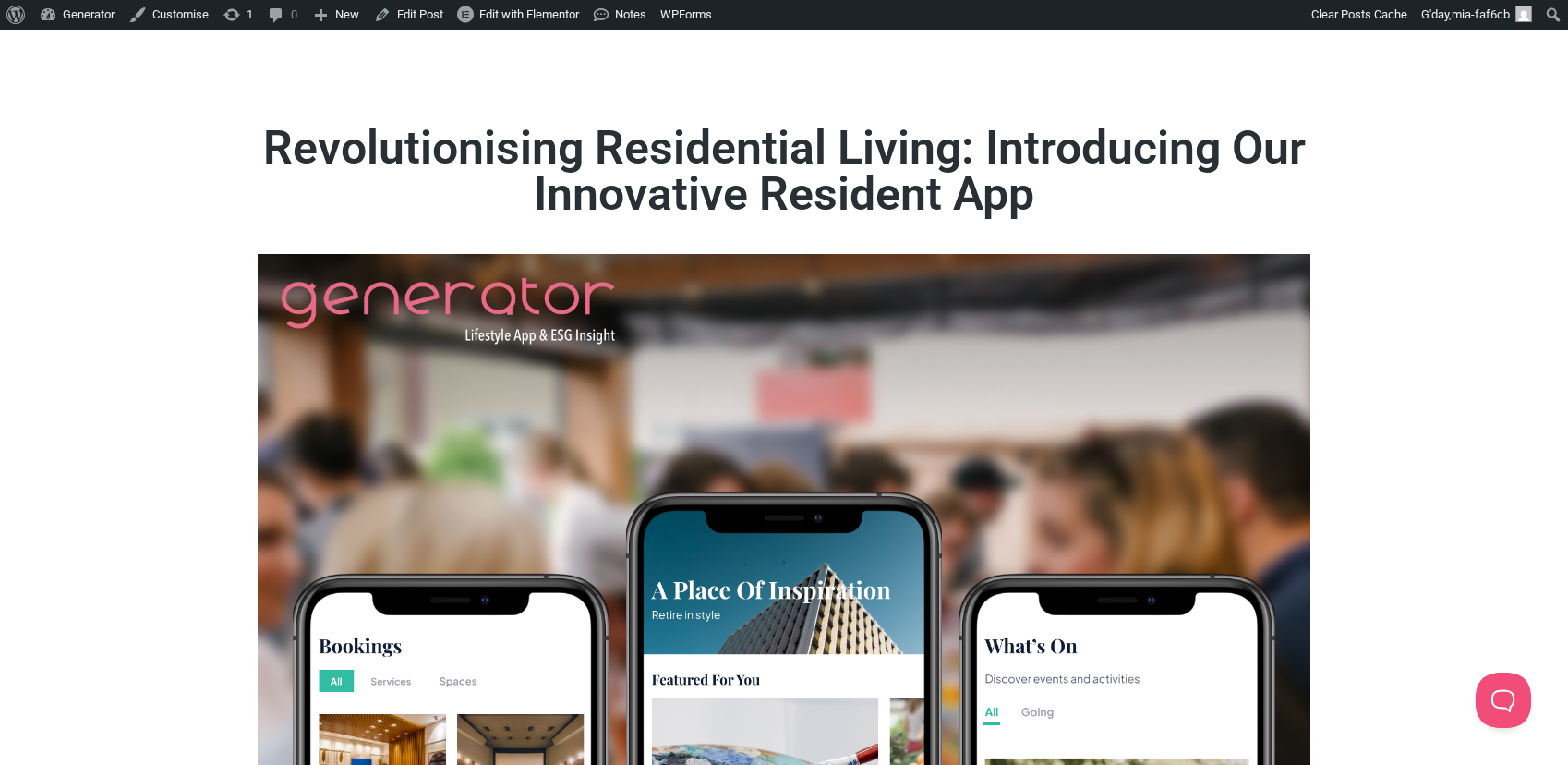 scroll, scrollTop: 0, scrollLeft: 0, axis: both 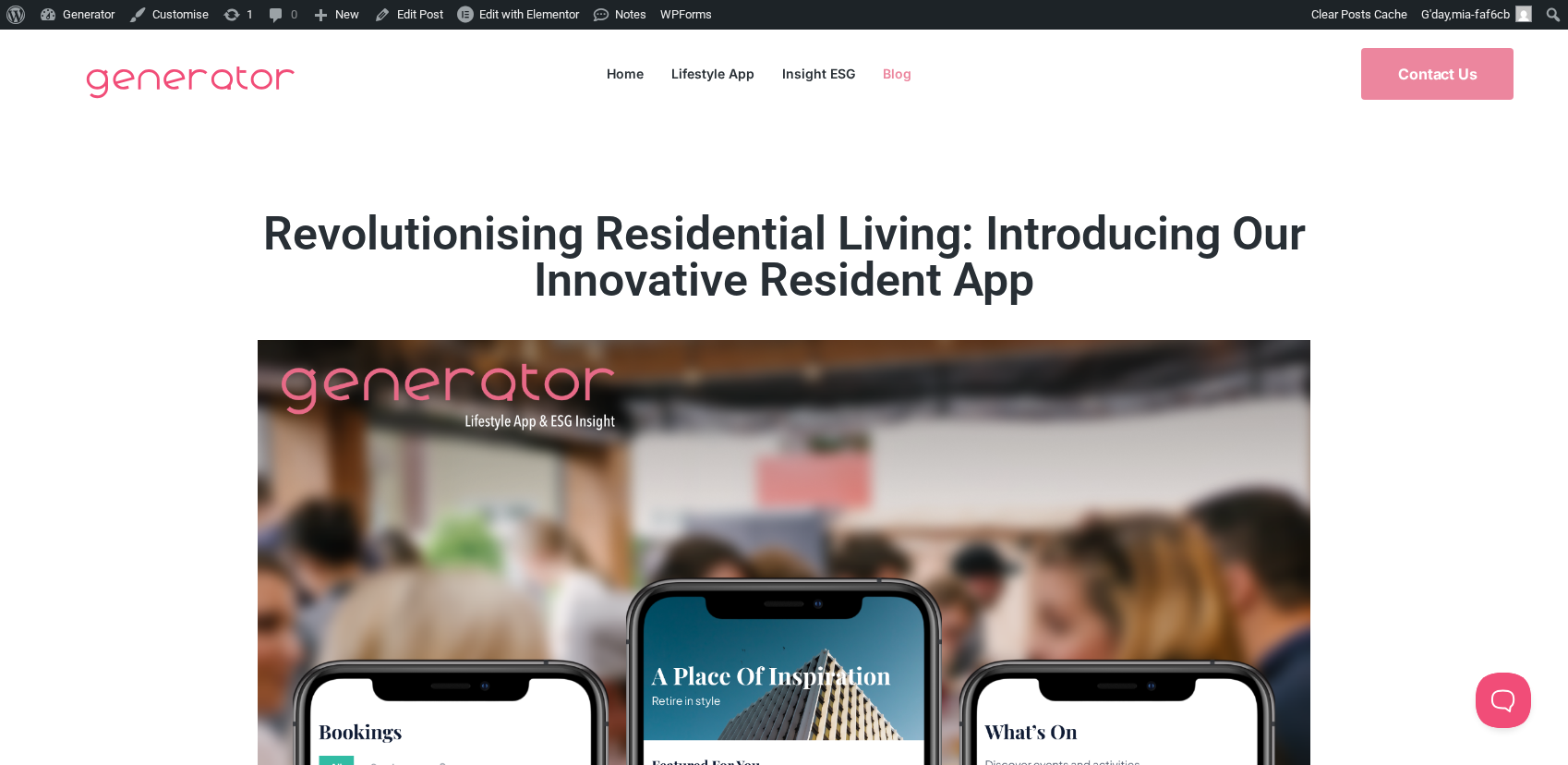click on "Blog" 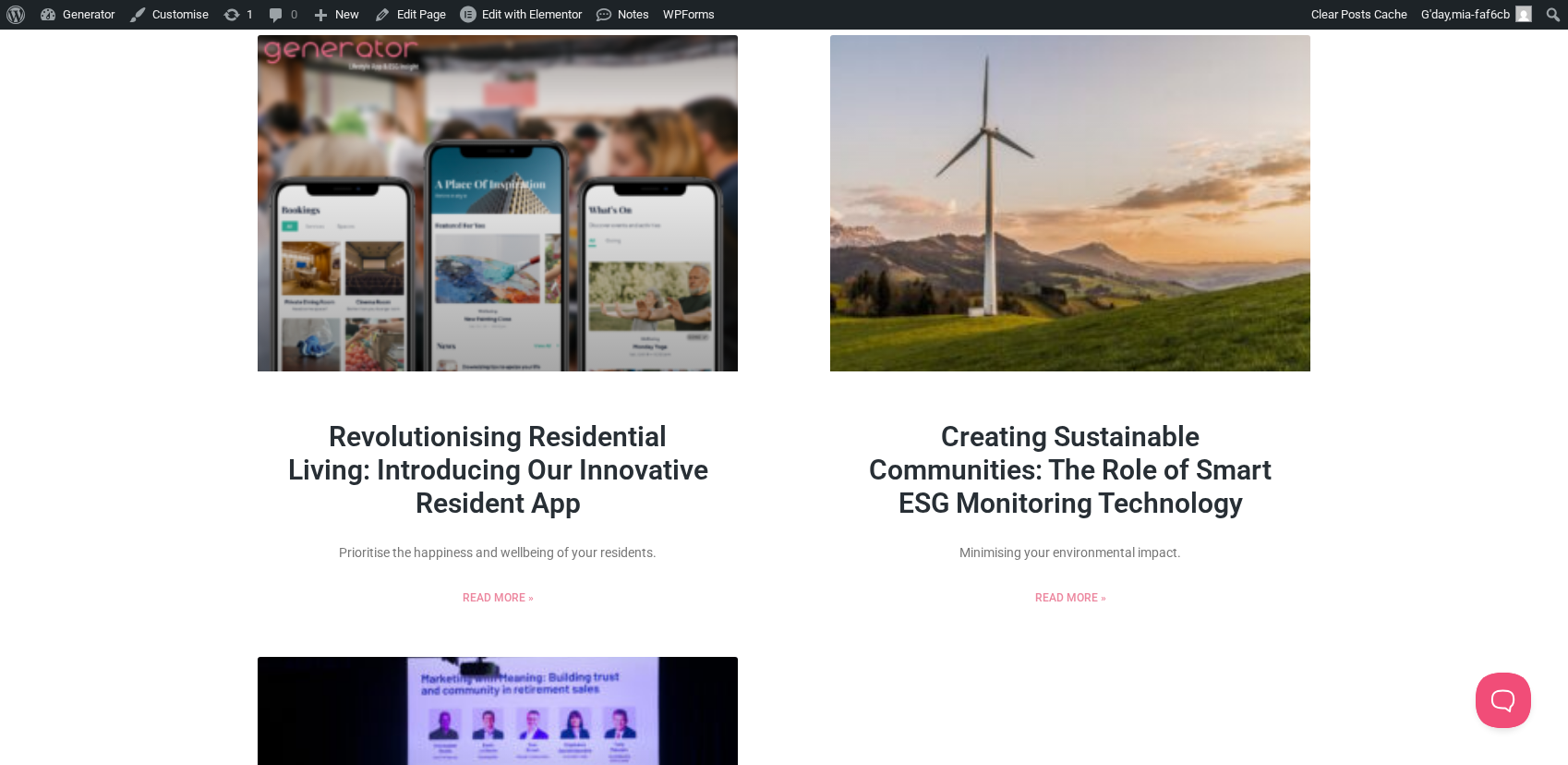 scroll, scrollTop: 134, scrollLeft: 0, axis: vertical 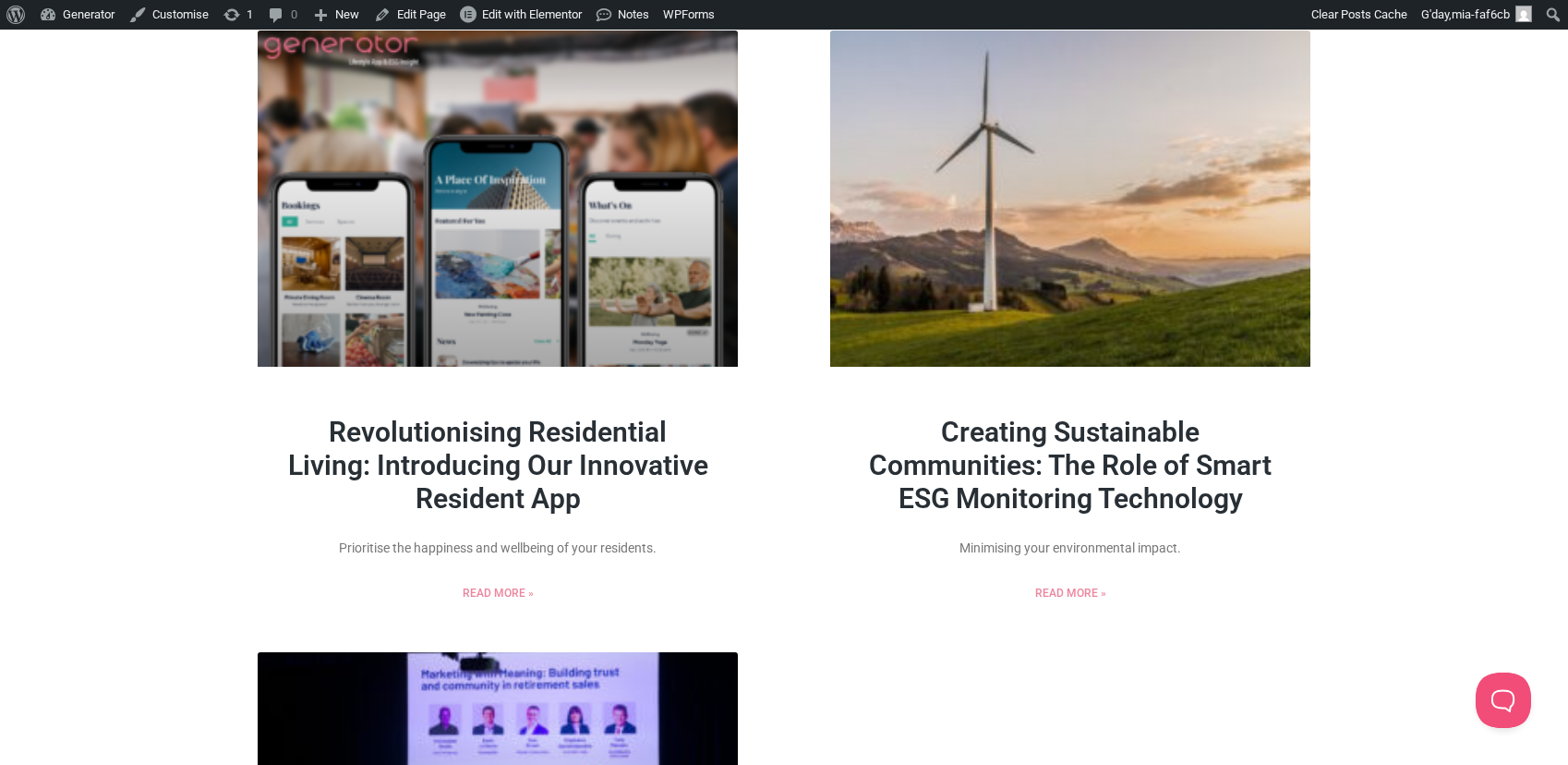 click on "Creating Sustainable Communities: The Role of Smart ESG Monitoring Technology" at bounding box center (1070, 465) 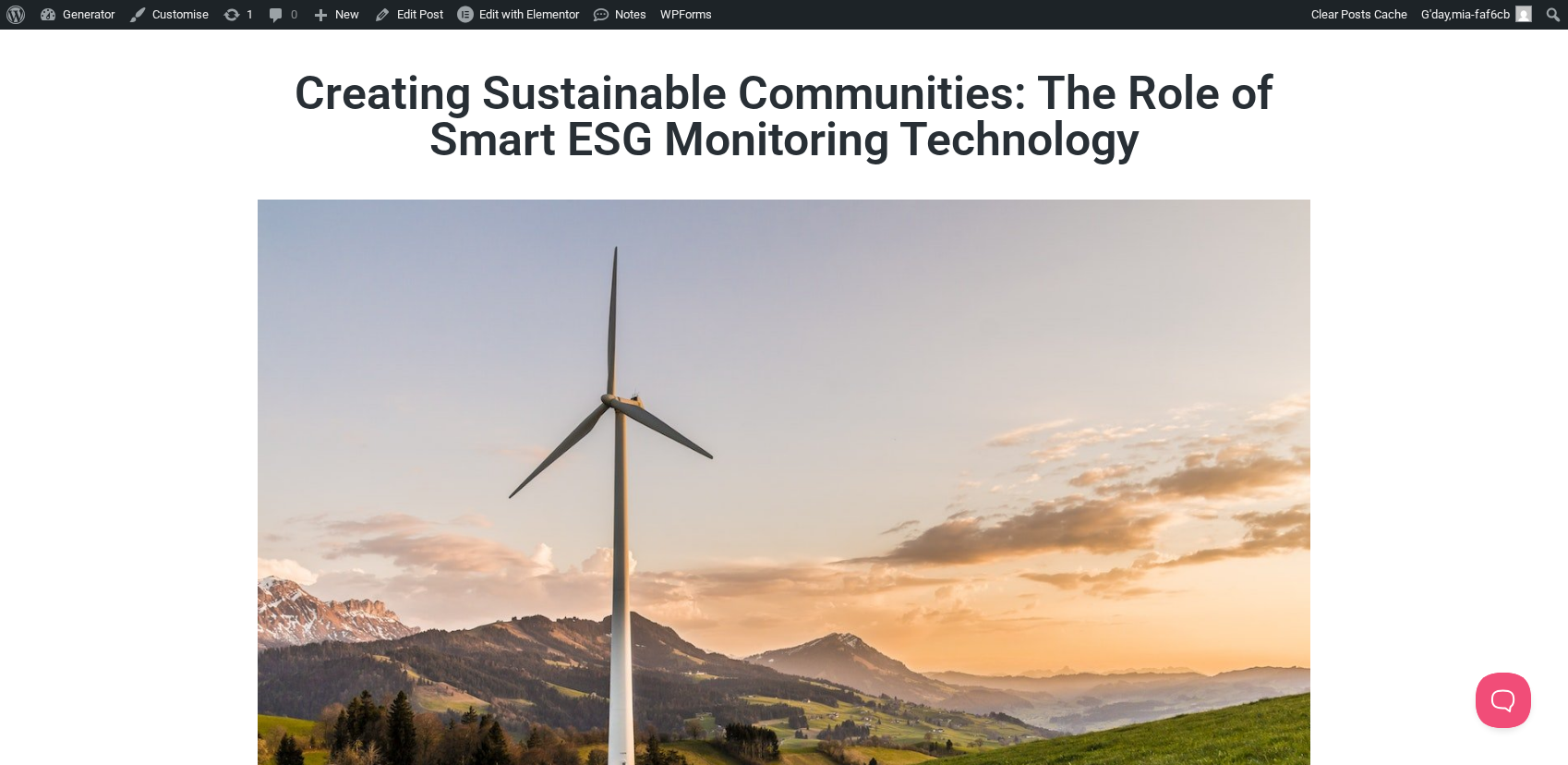 scroll, scrollTop: 0, scrollLeft: 0, axis: both 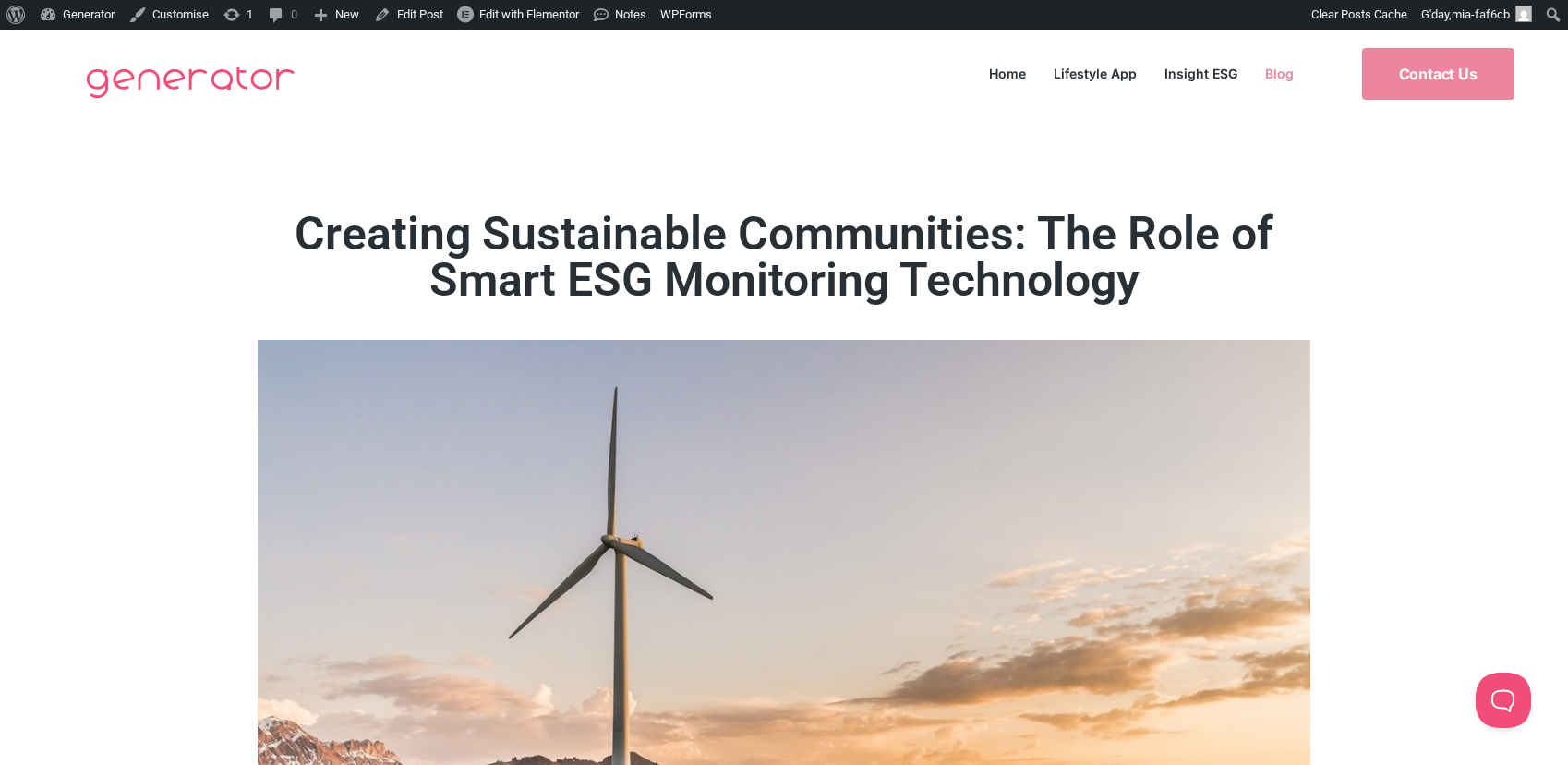 click on "Blog" 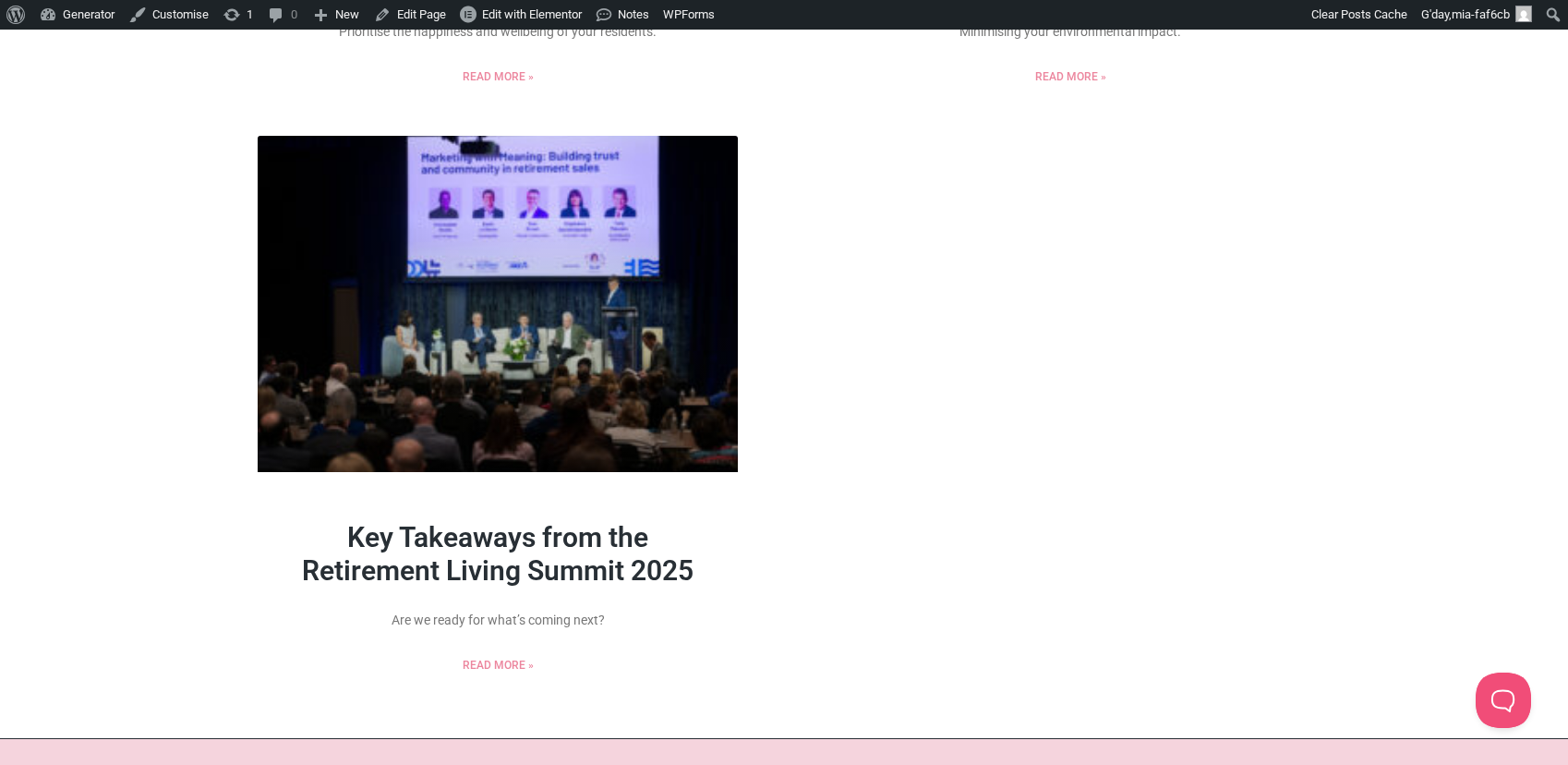 scroll, scrollTop: 863, scrollLeft: 0, axis: vertical 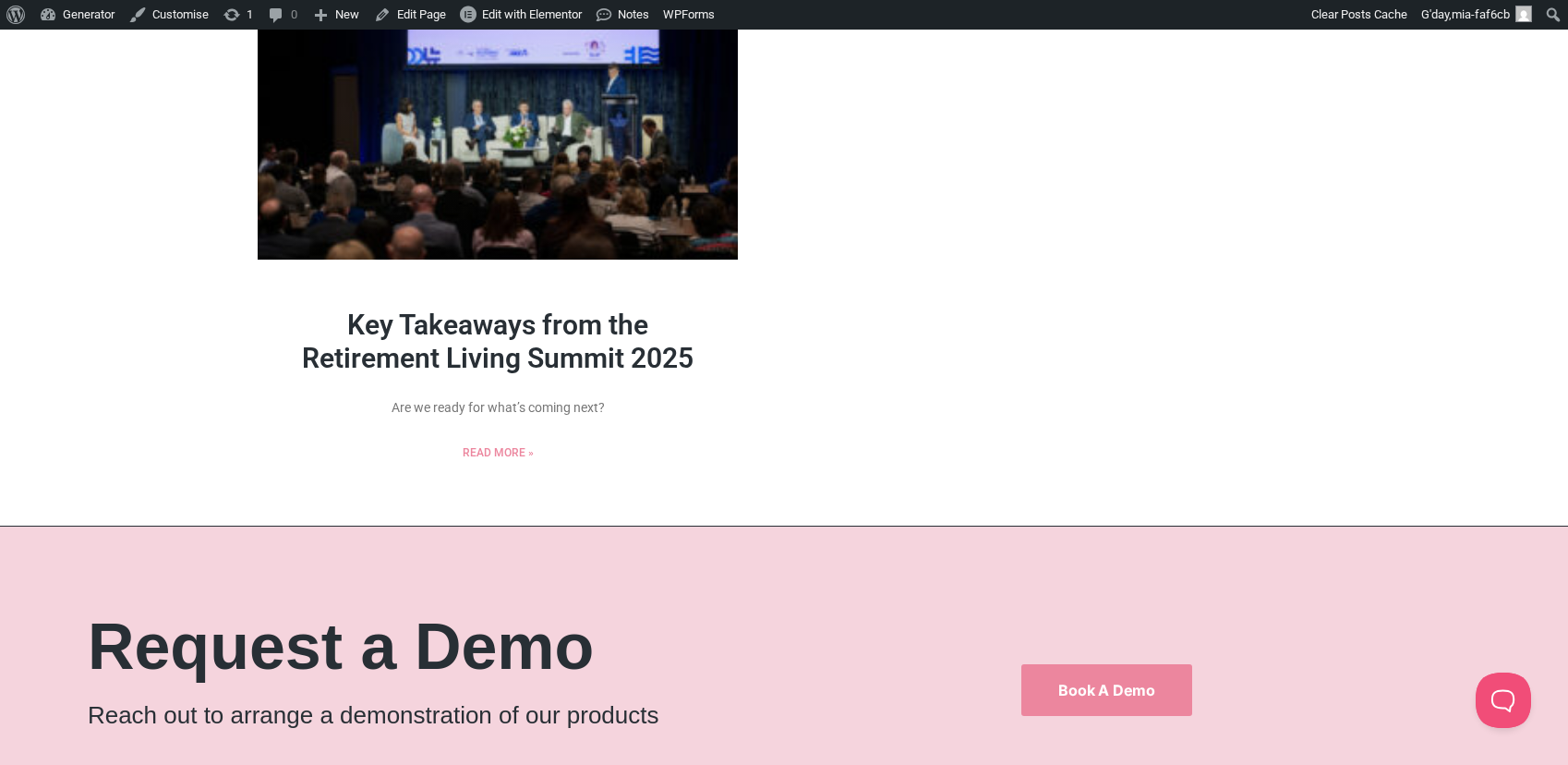click on "Key Takeaways from the Retirement Living Summit 2025" at bounding box center (498, 341) 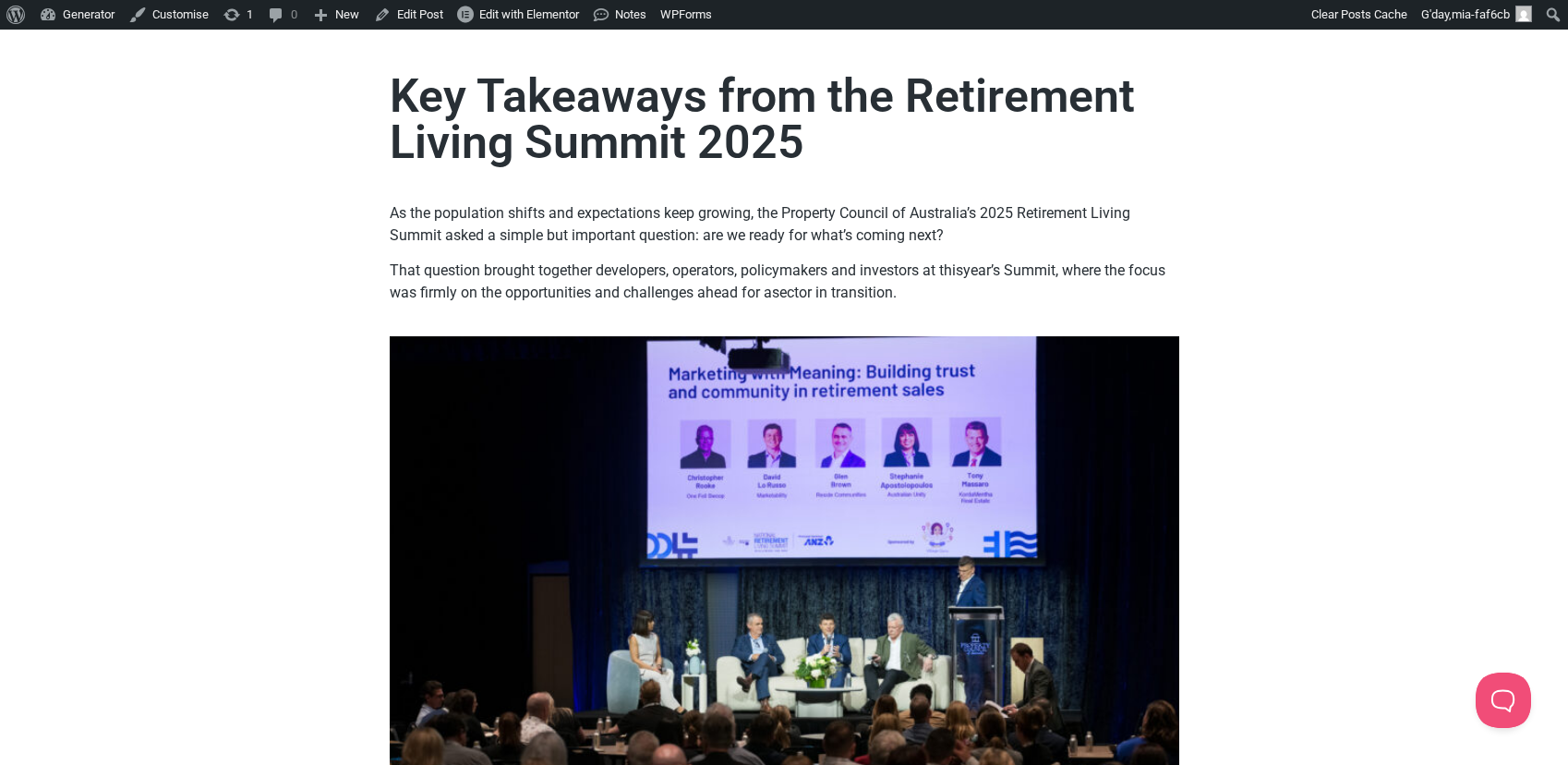 scroll, scrollTop: 0, scrollLeft: 0, axis: both 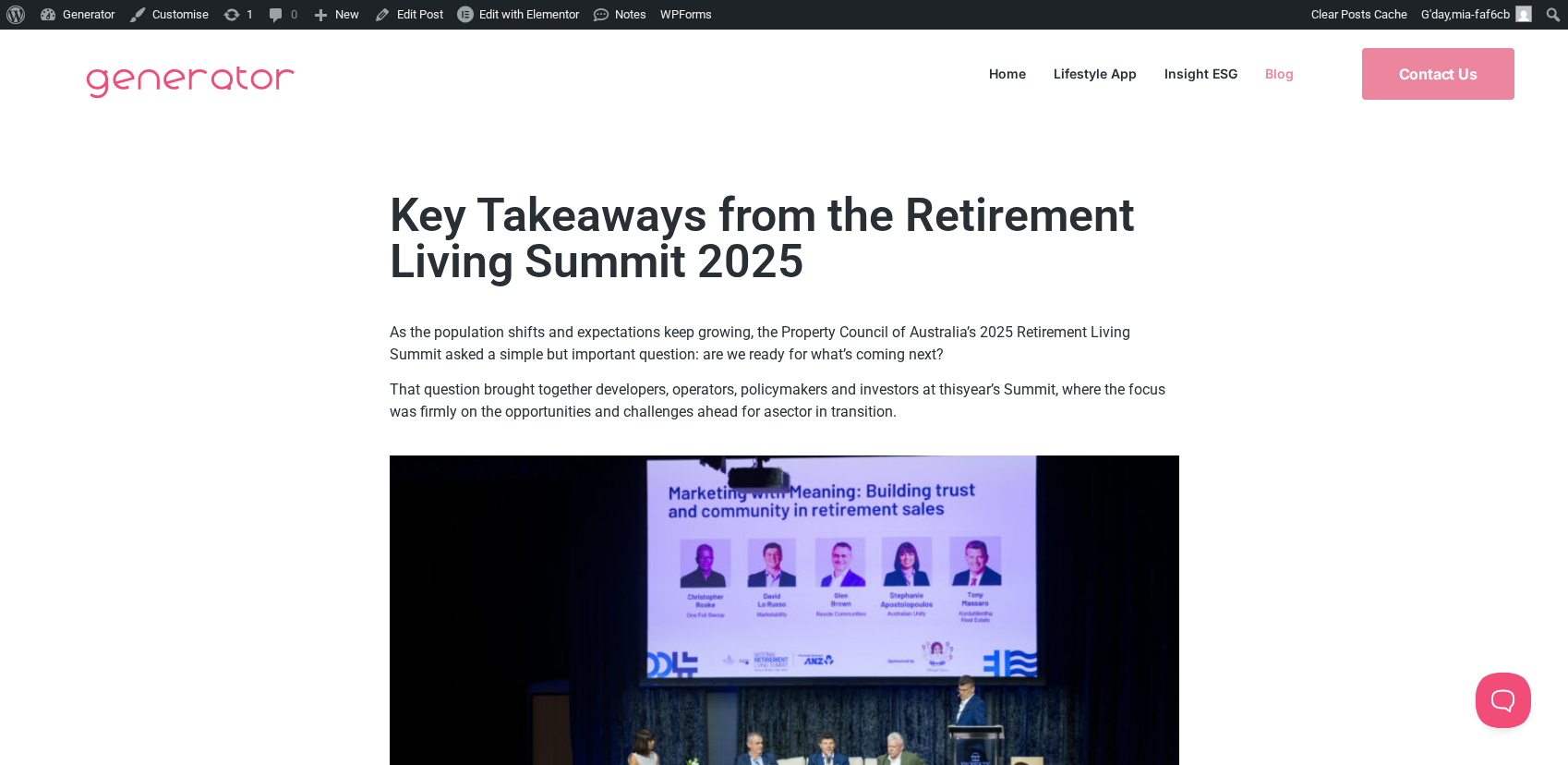 drag, startPoint x: 1288, startPoint y: 67, endPoint x: 1302, endPoint y: 72, distance: 14.866069 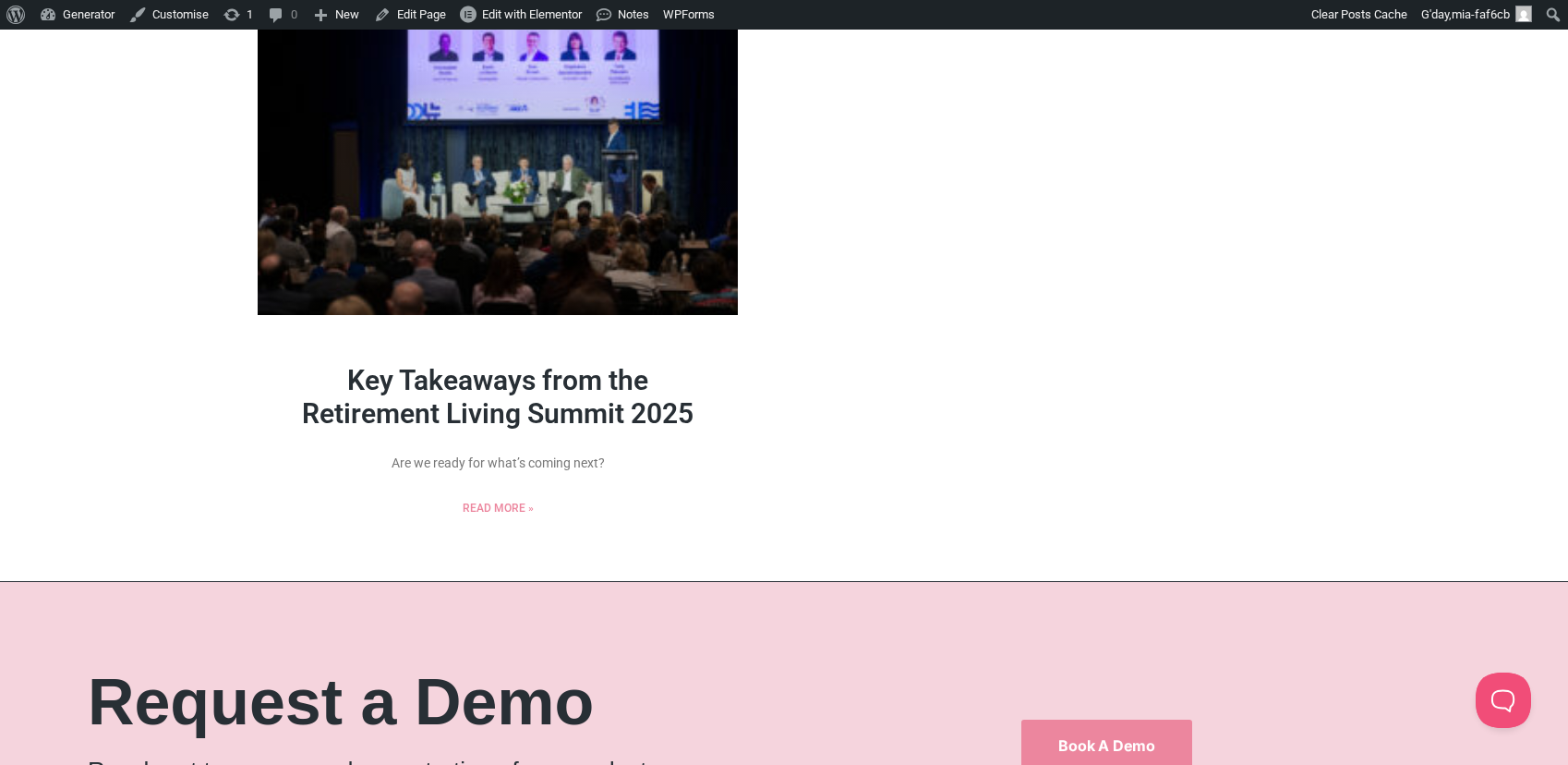 scroll, scrollTop: 670, scrollLeft: 0, axis: vertical 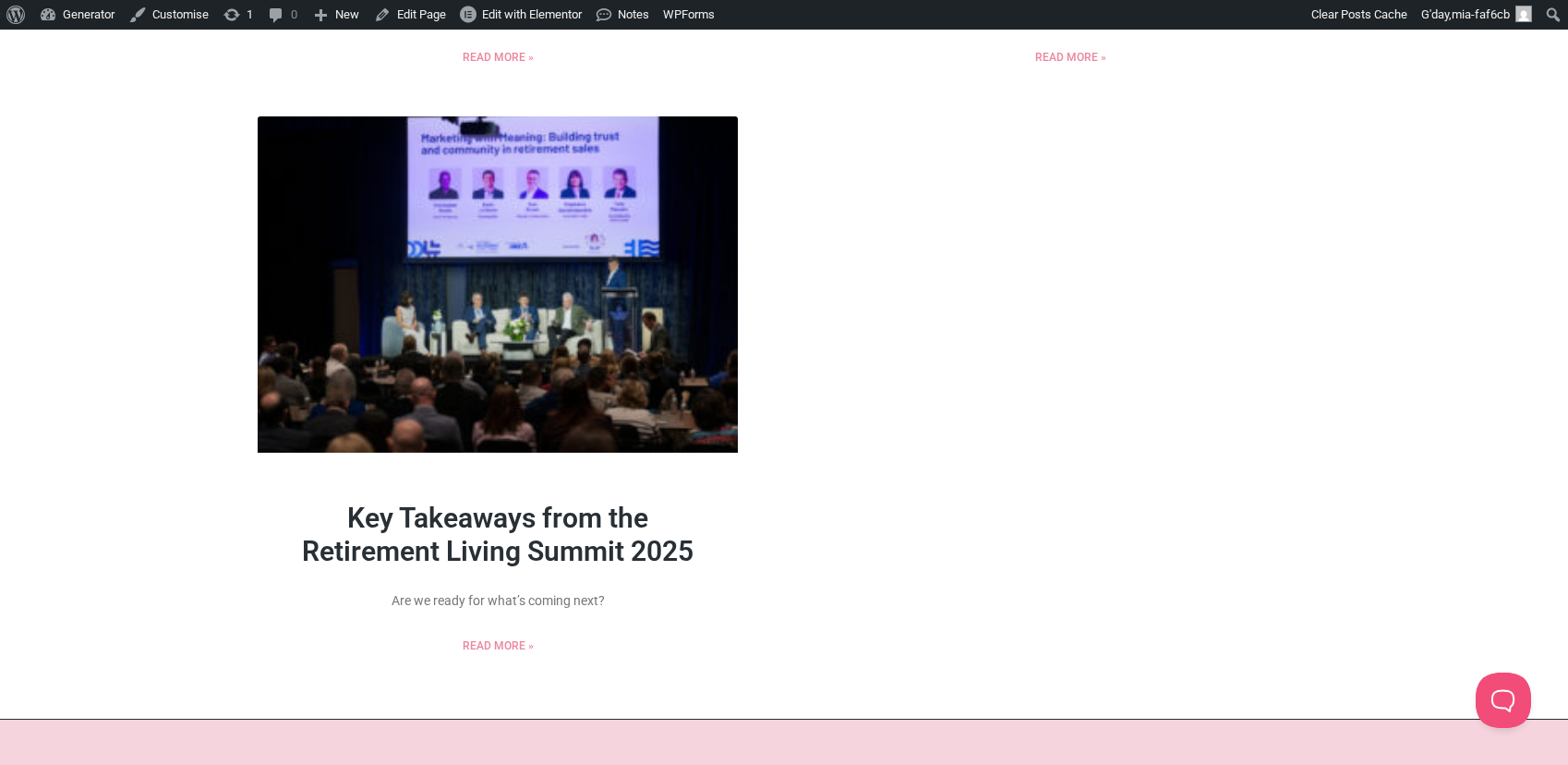 click on "Key Takeaways from the Retirement Living Summit 2025" at bounding box center (498, 534) 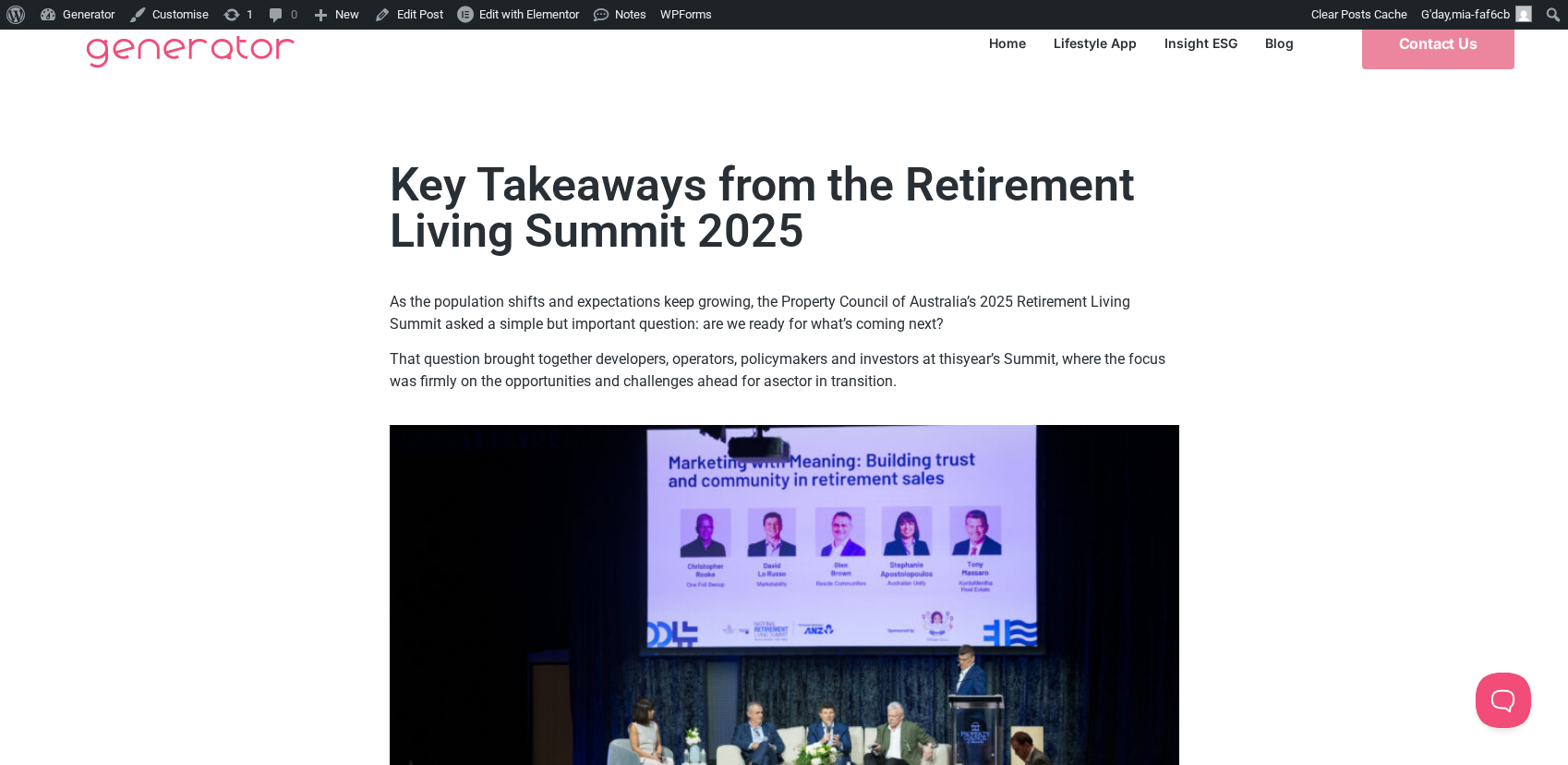 scroll, scrollTop: 0, scrollLeft: 0, axis: both 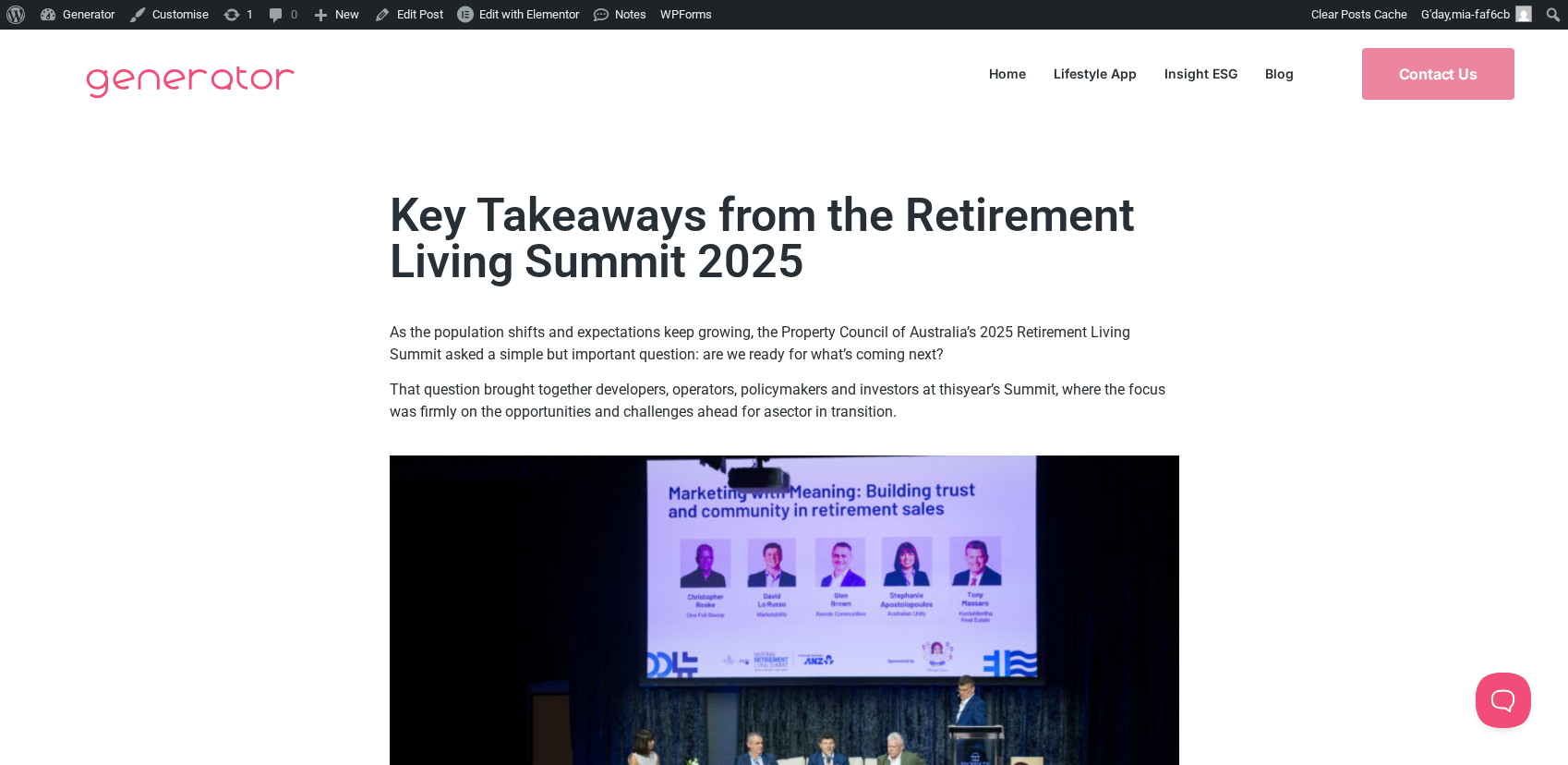 click on "Key Takeaways from the Retirement Living Summit 2025
As   the   population   shifts   and   expectations   keep   growing,   the   Property   Council   of   Australia’s 2025   Retirement   Living   Summit   asked   a   simple   but   important   question:   are   we   ready   for   what’s   coming   next? That question brought together developers, operators, policymakers and investors at this  year’s Summit, where the focus was firmly on the opportunities and challenges ahead for a  sector in transition.
Retirement   living   is   no   longer   just   about   housing   older   Australians.   The   sector   is   evolving quickly,   shaped   by   shifting   lifestyle   preferences,   increased   longevity   and   a   growing   focus on   connection   and   community. To   understand   what’s   driving   this" at bounding box center (784, 1854) 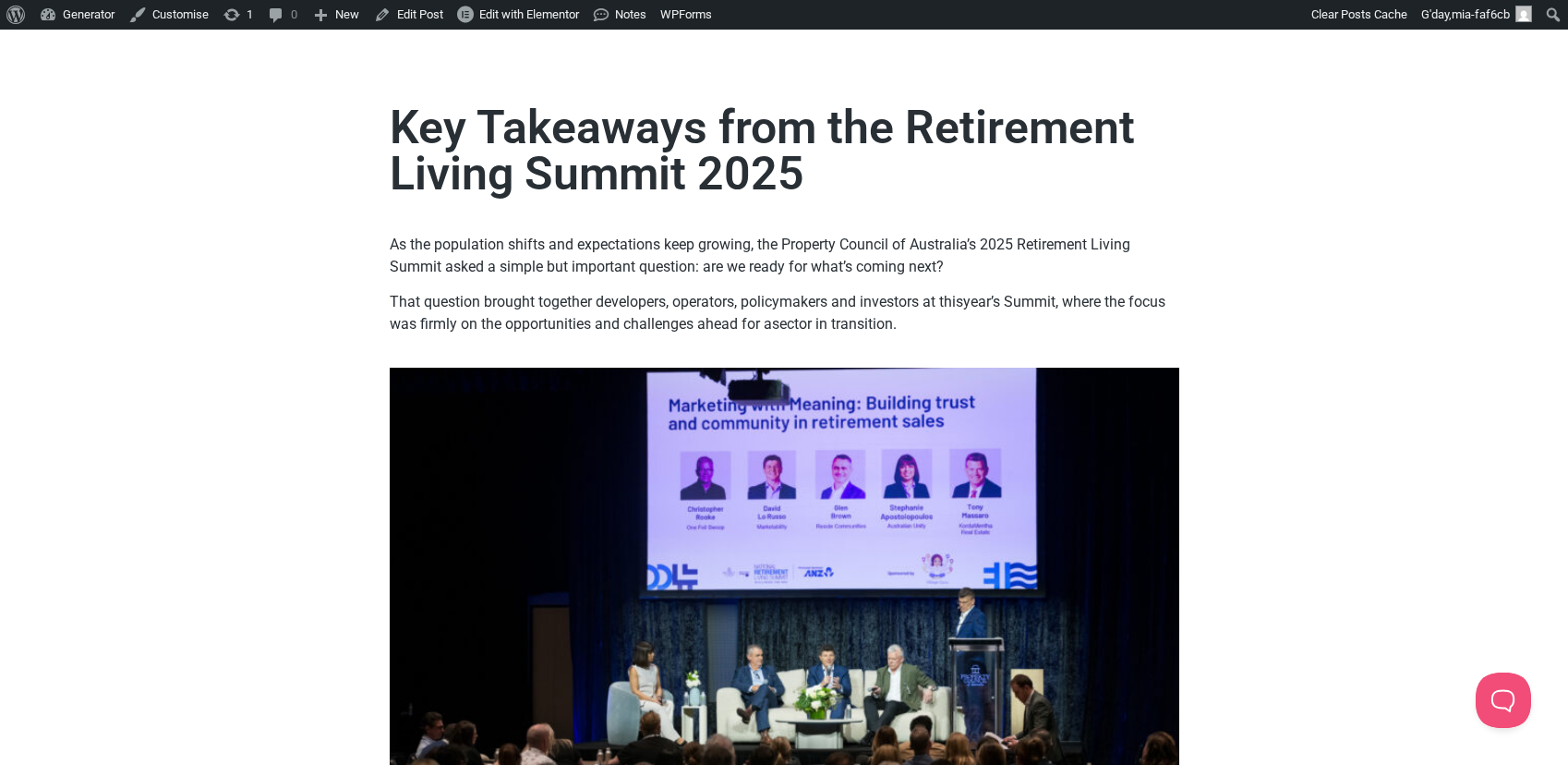 scroll, scrollTop: 0, scrollLeft: 0, axis: both 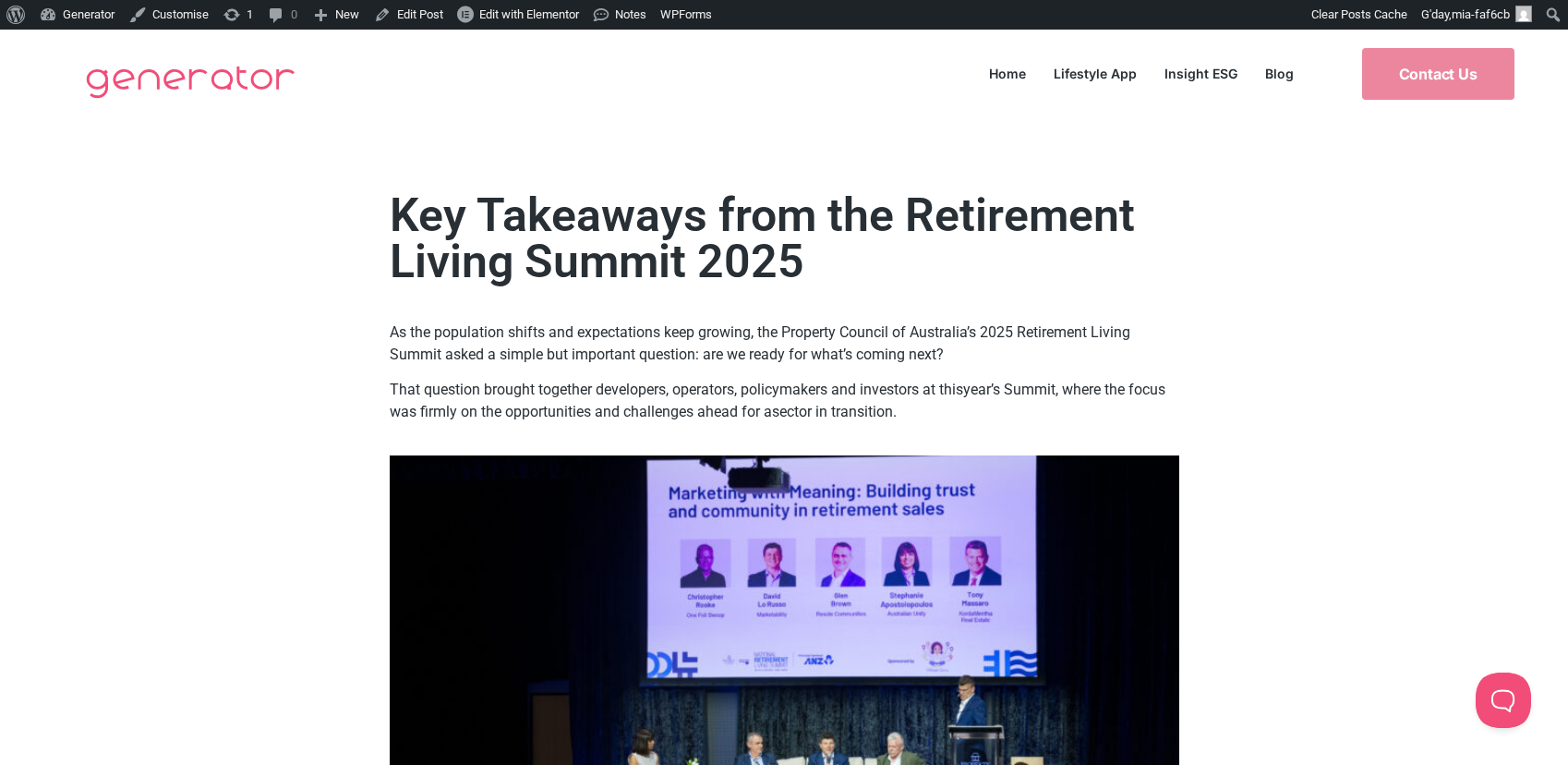 click on "Key Takeaways from the Retirement Living Summit 2025
As   the   population   shifts   and   expectations   keep   growing,   the   Property   Council   of   Australia’s 2025   Retirement   Living   Summit   asked   a   simple   but   important   question:   are   we   ready   for   what’s   coming   next? That question brought together developers, operators, policymakers and investors at this  year’s Summit, where the focus was firmly on the opportunities and challenges ahead for a  sector in transition.
Retirement   living   is   no   longer   just   about   housing   older   Australians.   The   sector   is   evolving quickly,   shaped   by   shifting   lifestyle   preferences,   increased   longevity   and   a   growing   focus on   connection   and   community. To   understand   what’s   driving   this" at bounding box center [784, 1854] 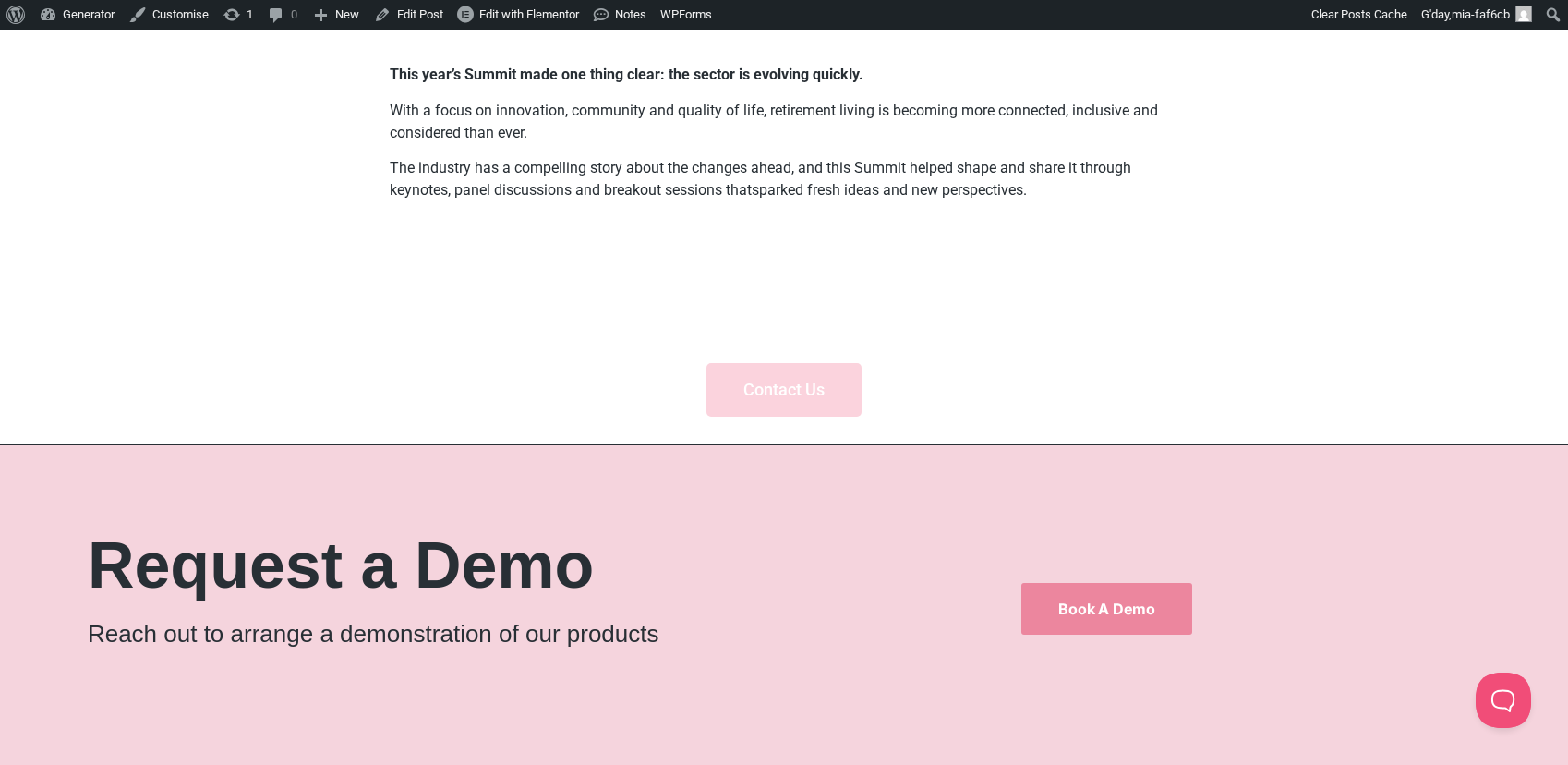 scroll, scrollTop: 2837, scrollLeft: 0, axis: vertical 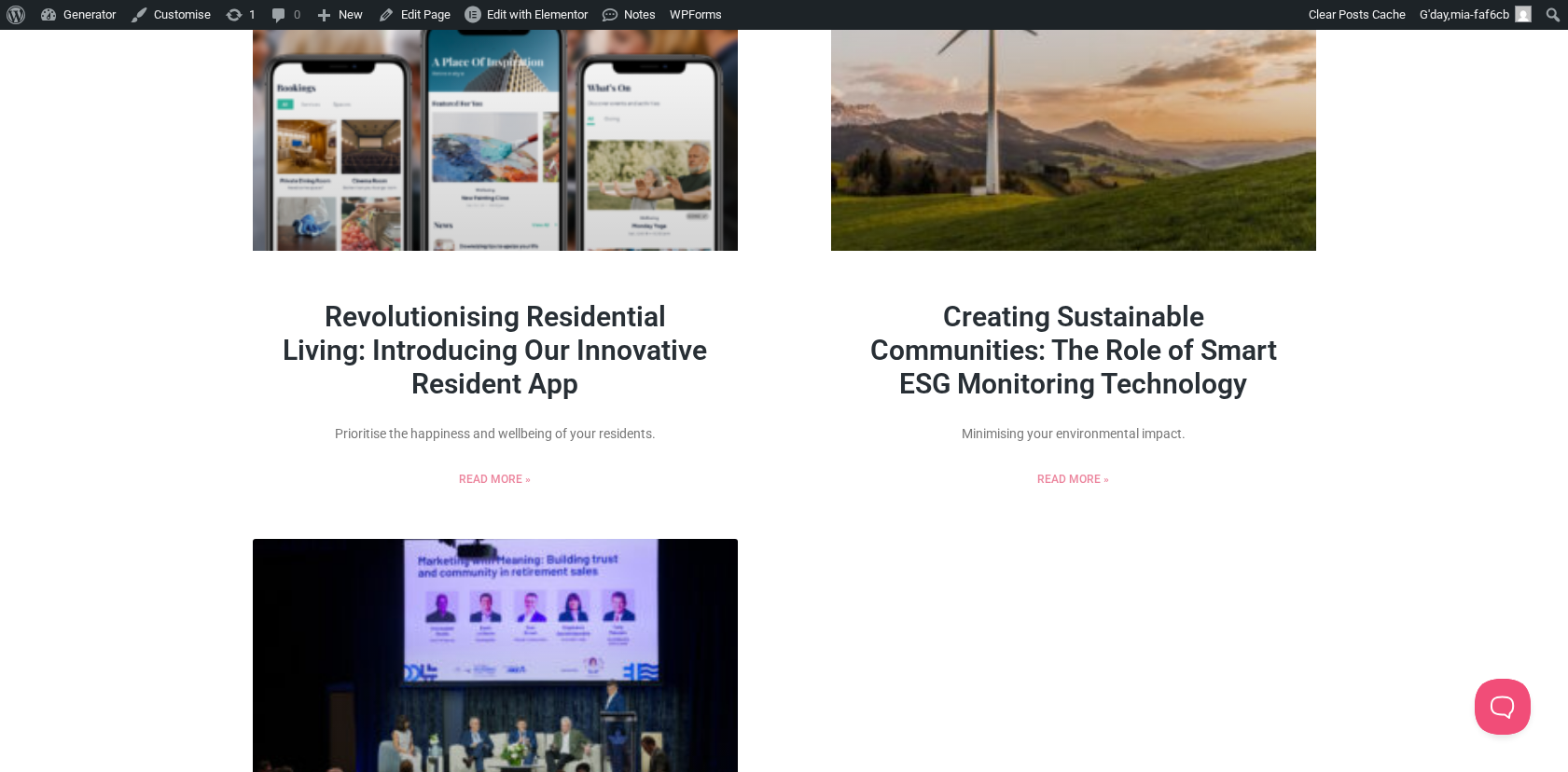 click on "Revolutionising Residential Living: Introducing Our Innovative Resident App" at bounding box center [494, 350] 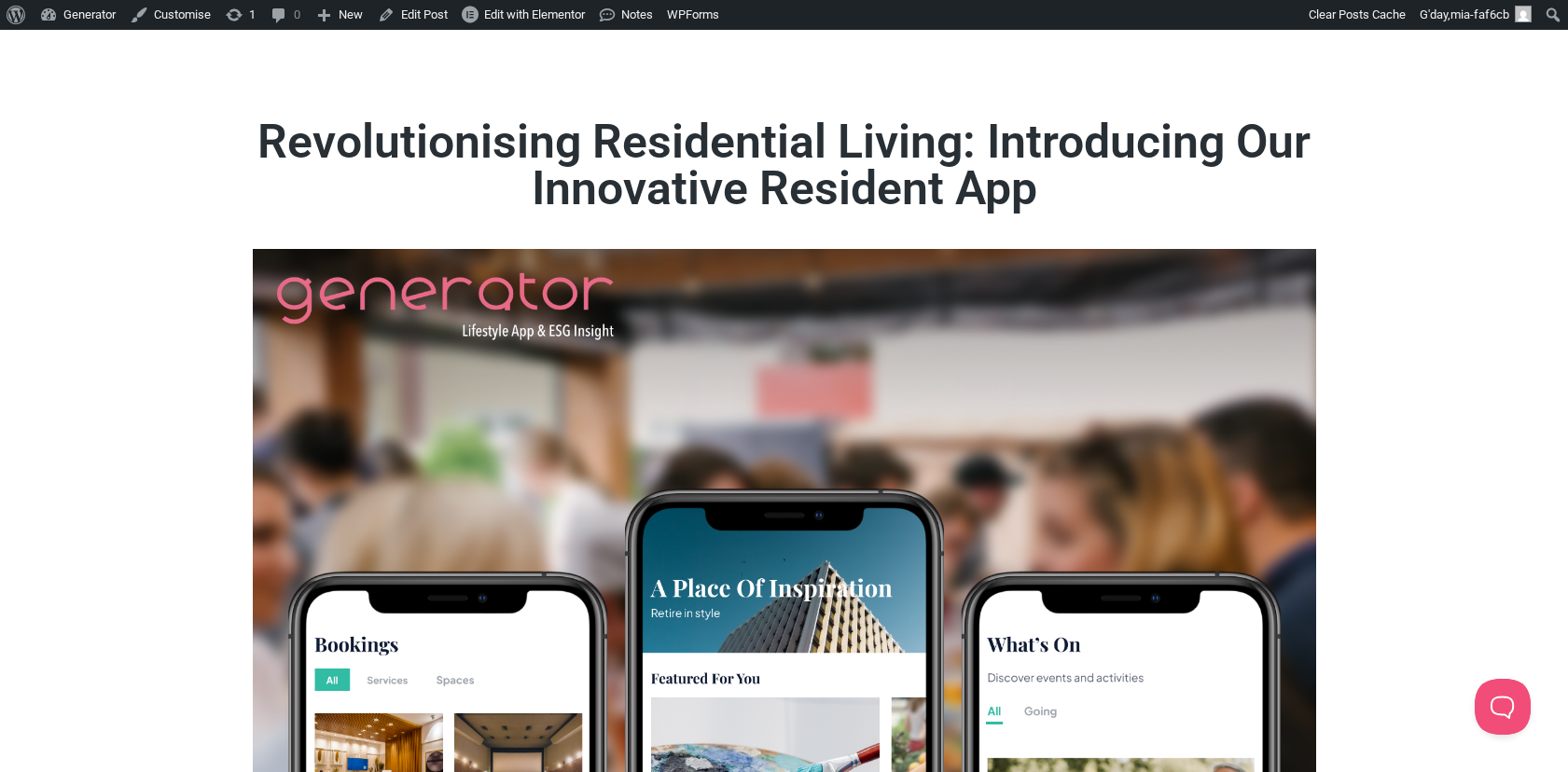 scroll, scrollTop: 0, scrollLeft: 0, axis: both 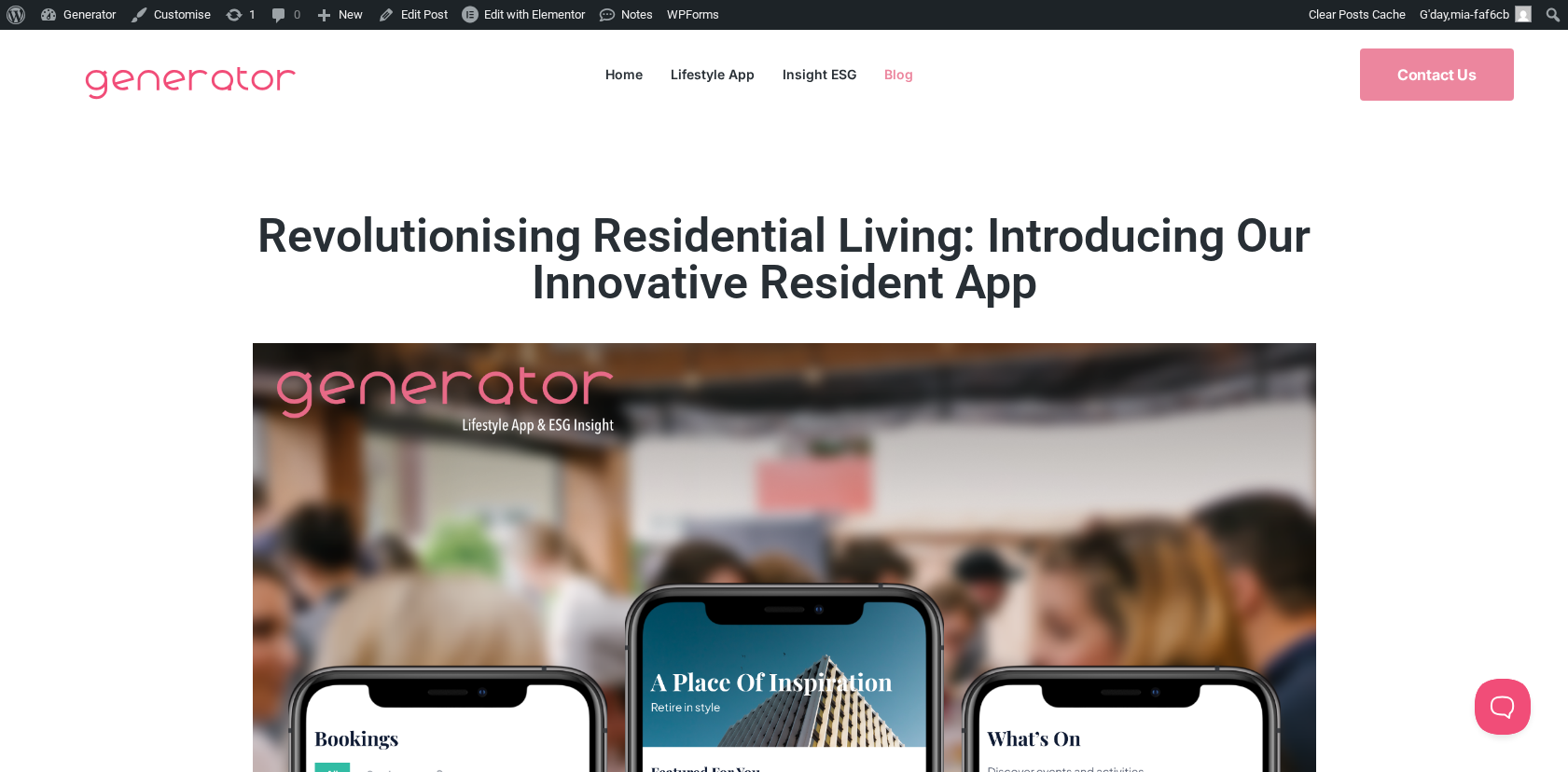click on "Blog" 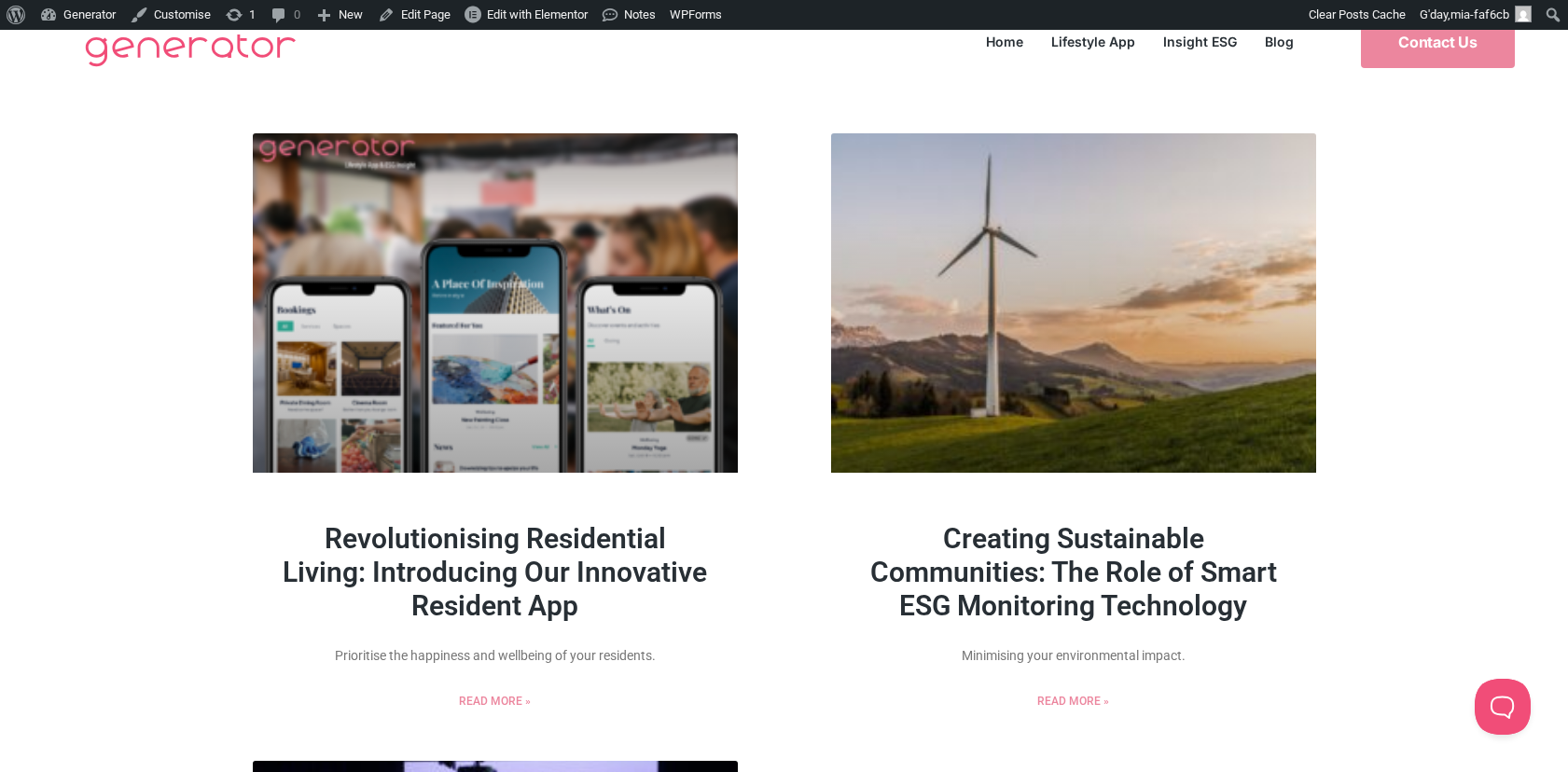 scroll, scrollTop: 0, scrollLeft: 0, axis: both 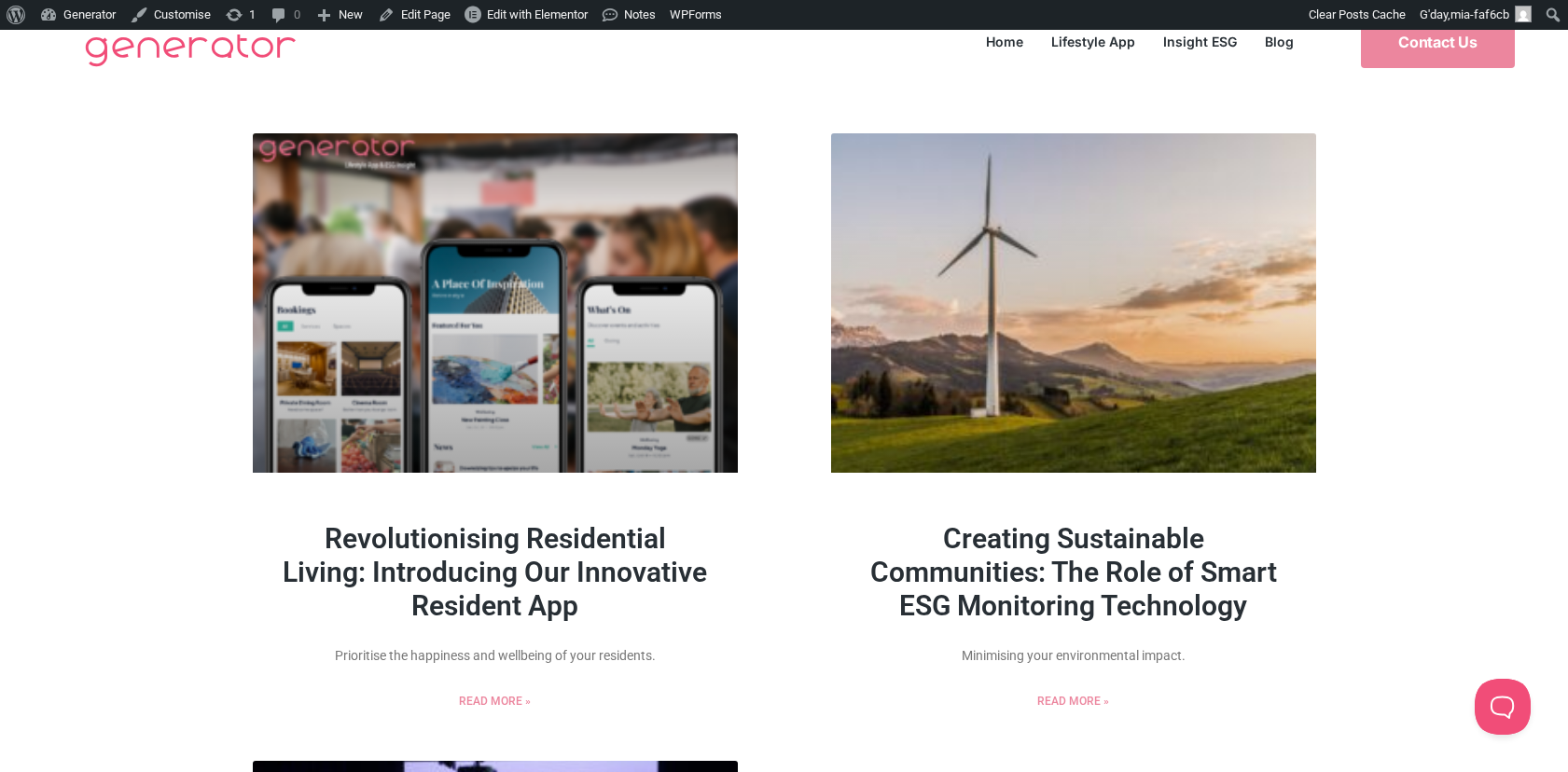 click on "Creating Sustainable Communities: The Role of Smart ESG Monitoring Technology" at bounding box center [1074, 572] 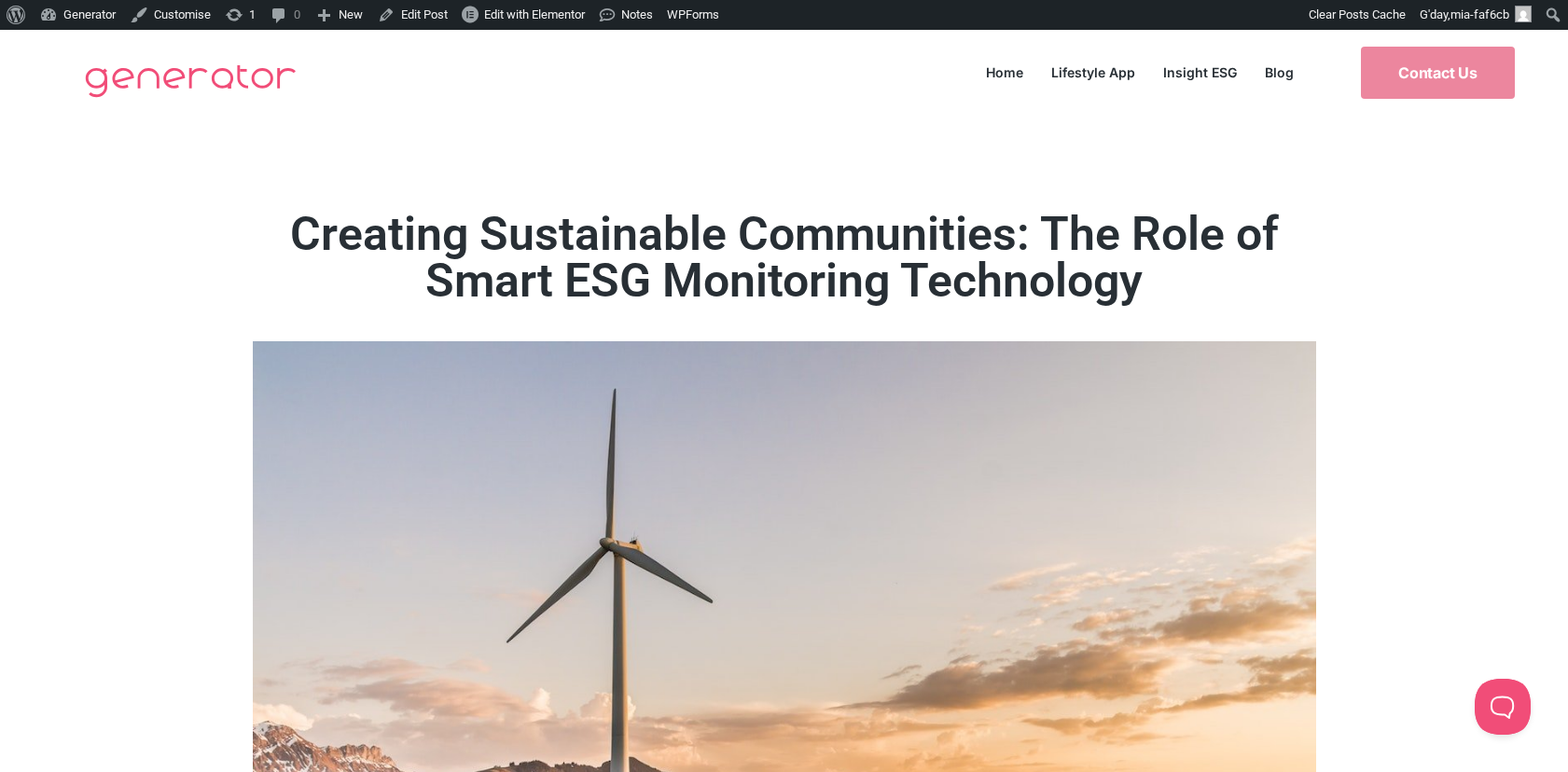 scroll, scrollTop: 0, scrollLeft: 0, axis: both 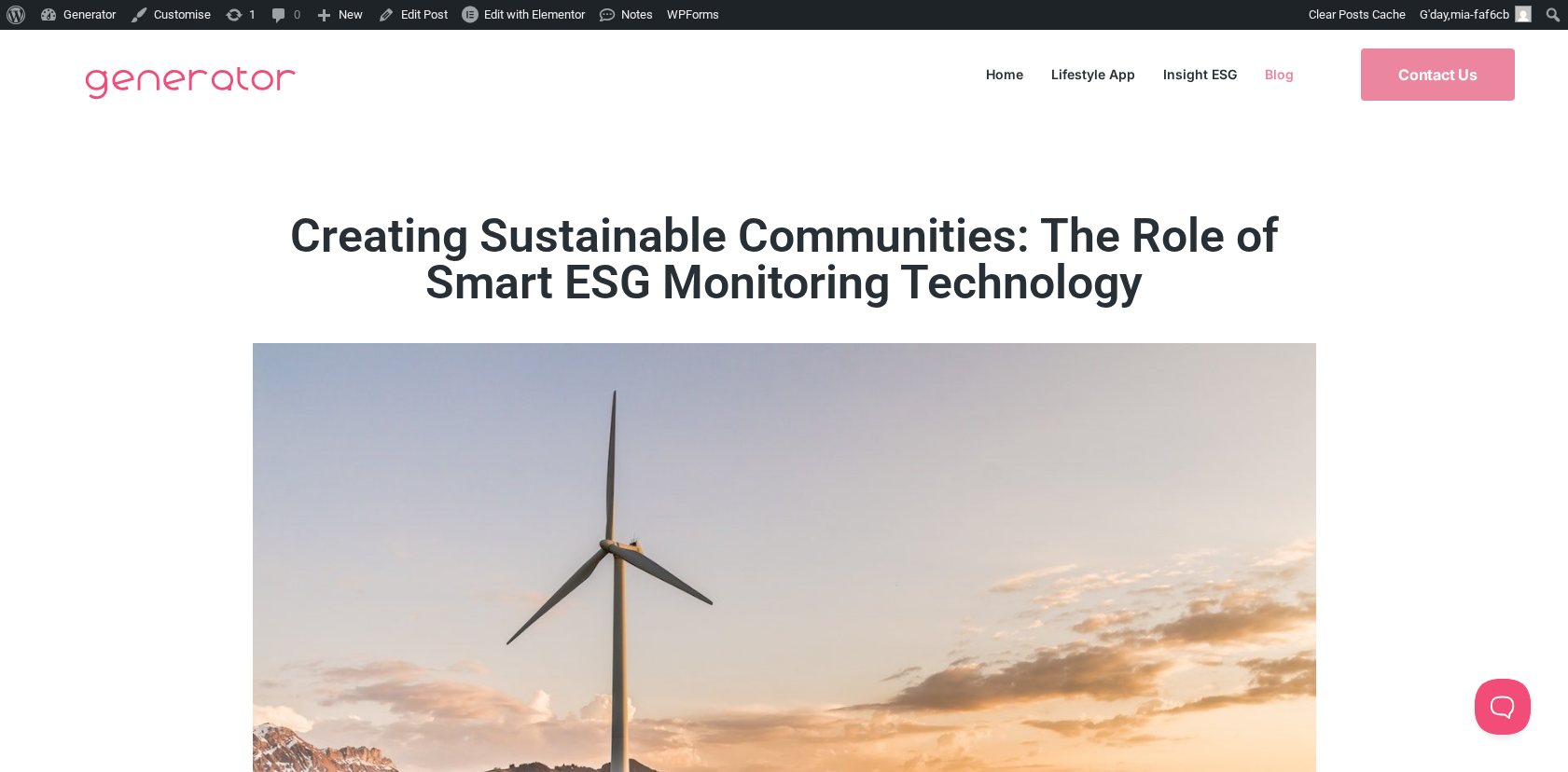 click on "Blog" 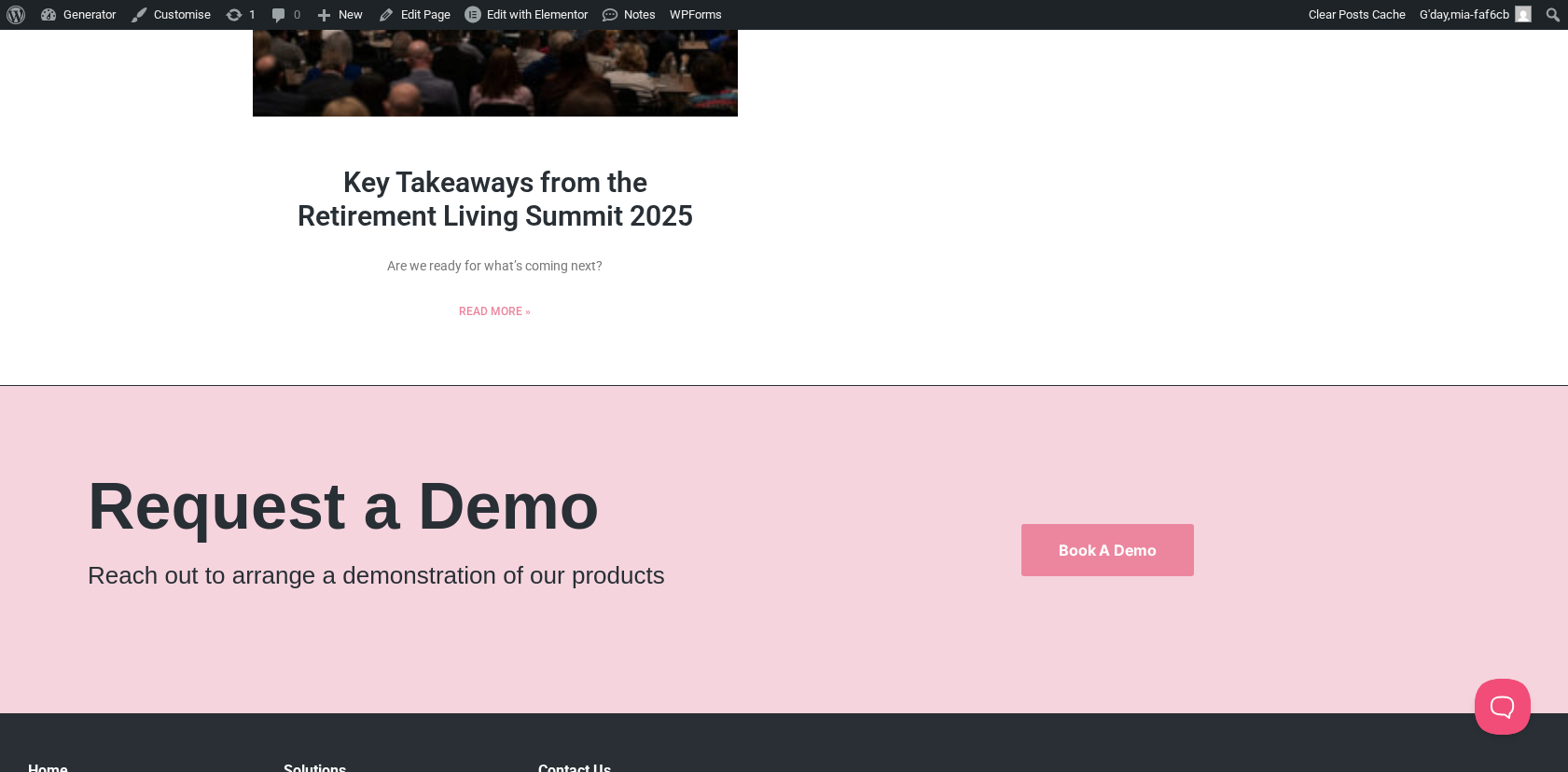 scroll, scrollTop: 0, scrollLeft: 0, axis: both 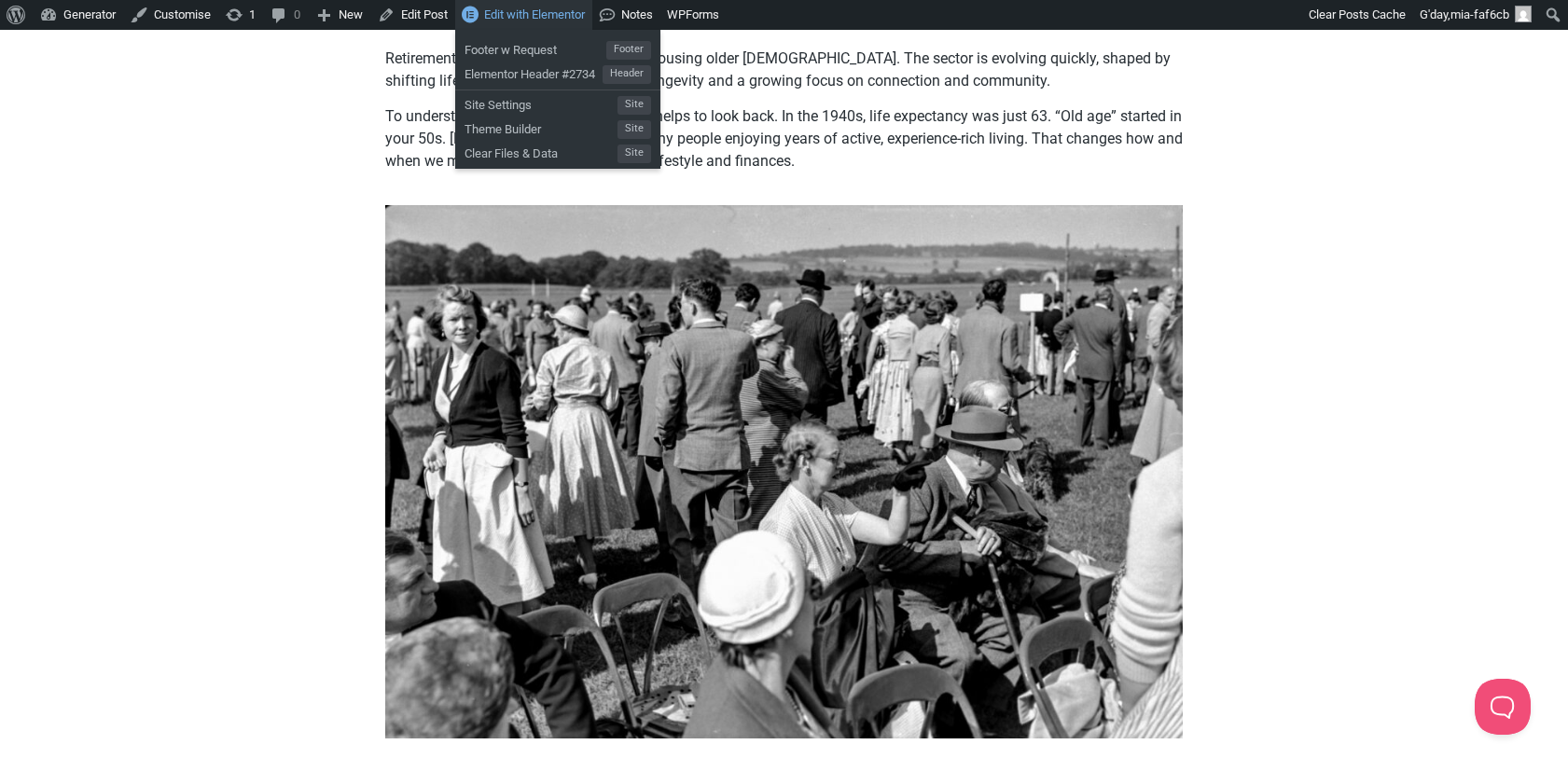 click on "Edit with Elementor" at bounding box center [534, 14] 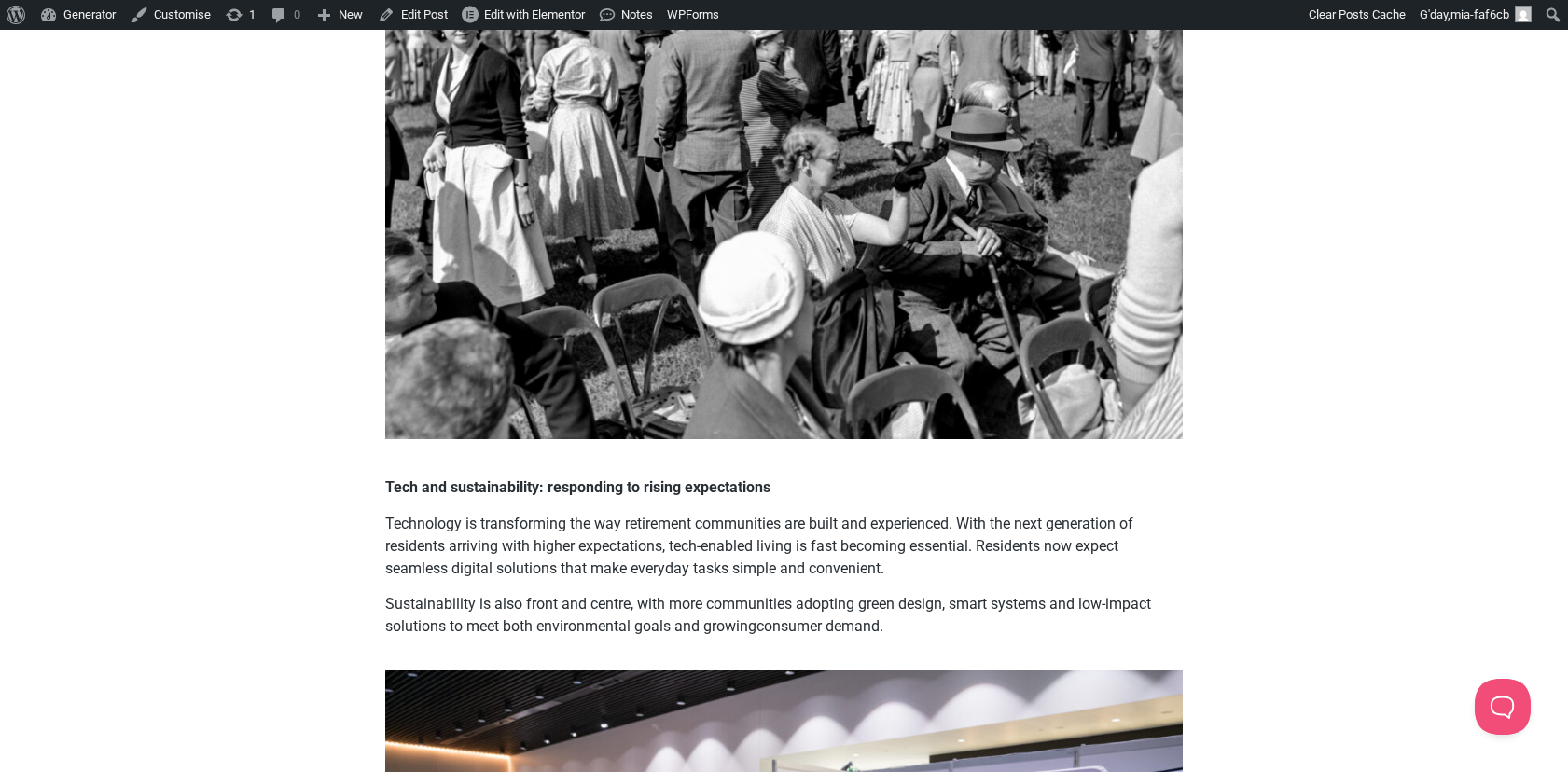 scroll, scrollTop: 602, scrollLeft: 0, axis: vertical 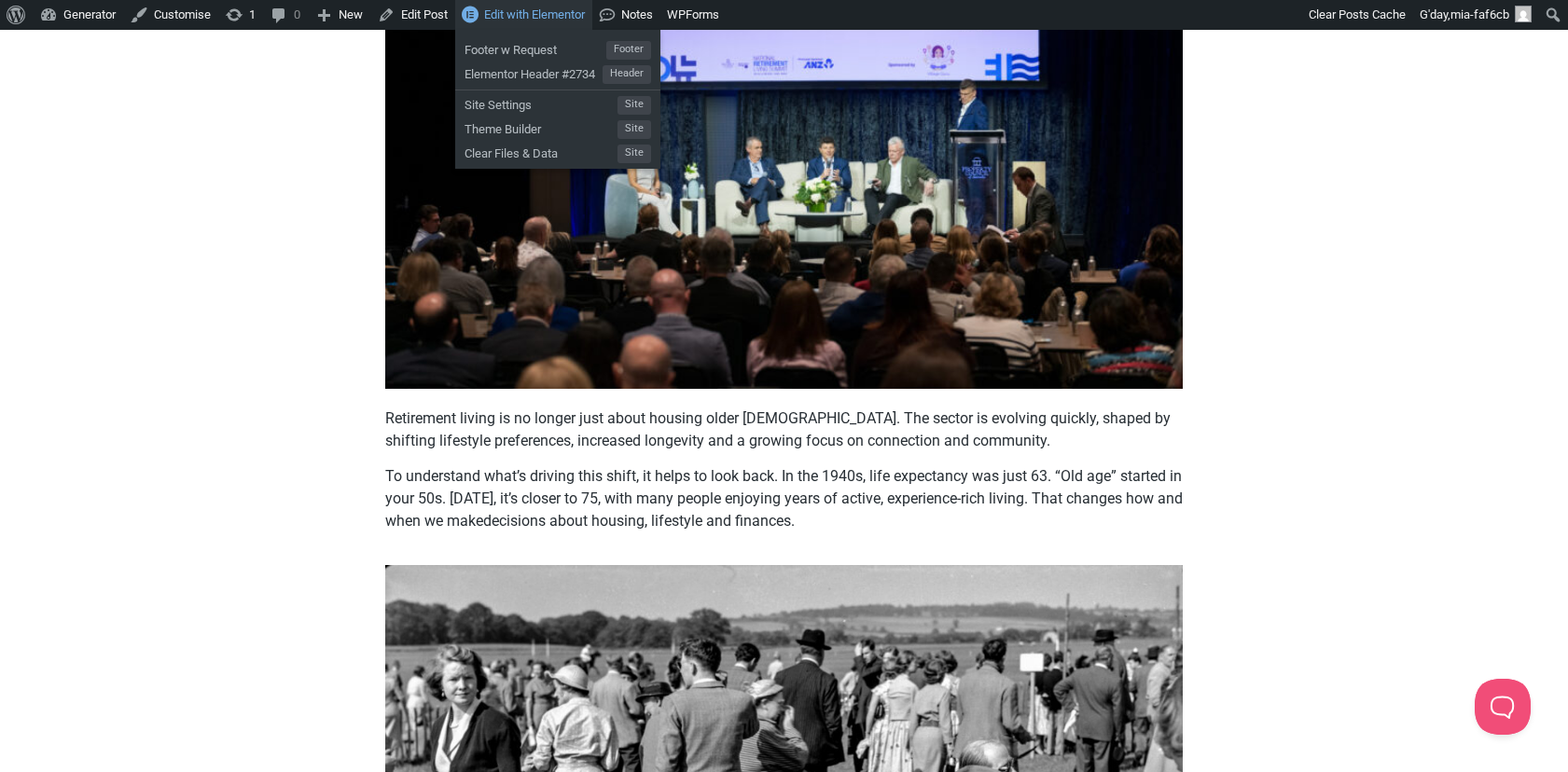 click on "Edit with Elementor" at bounding box center (534, 14) 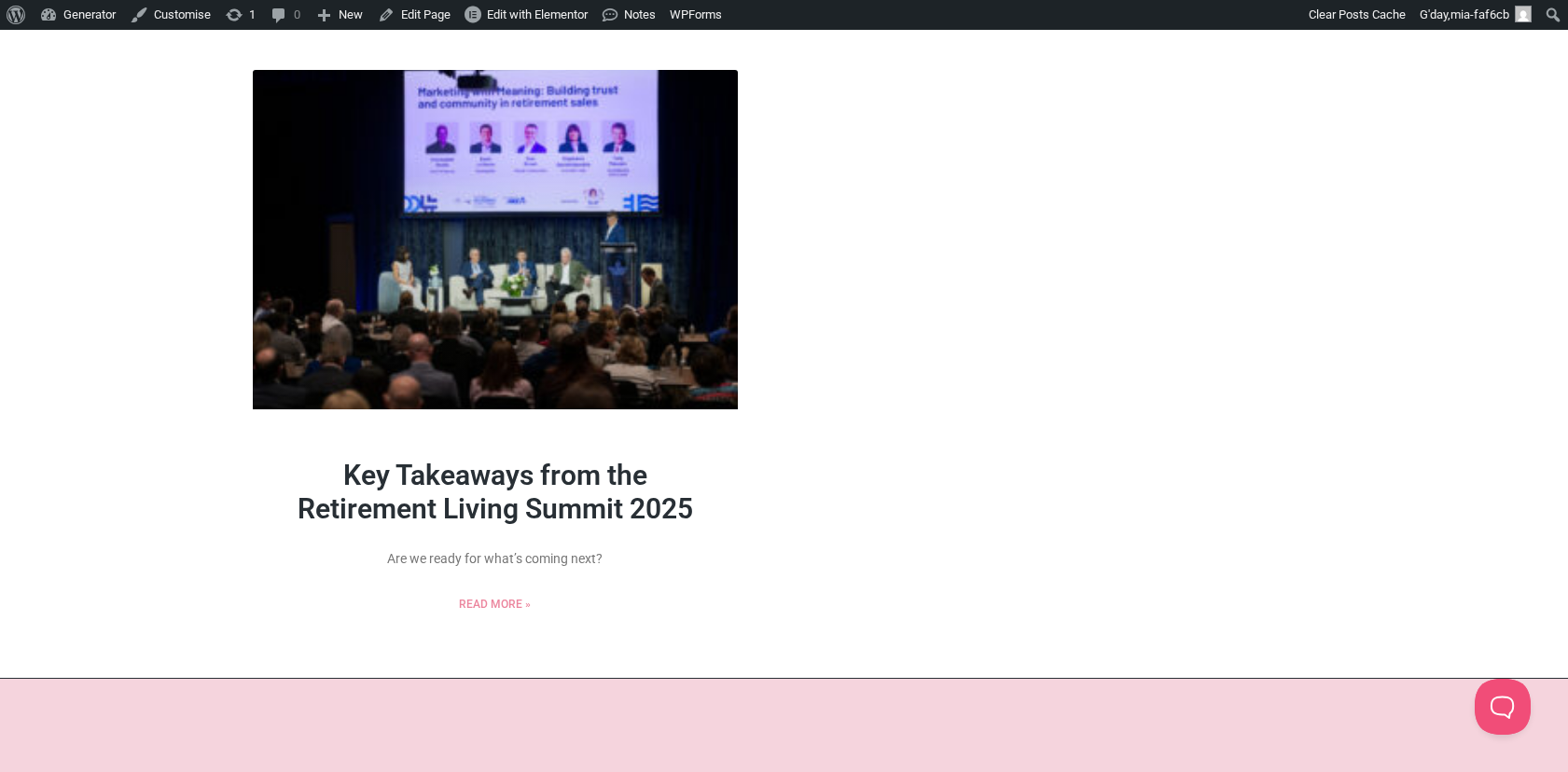 scroll, scrollTop: 732, scrollLeft: 0, axis: vertical 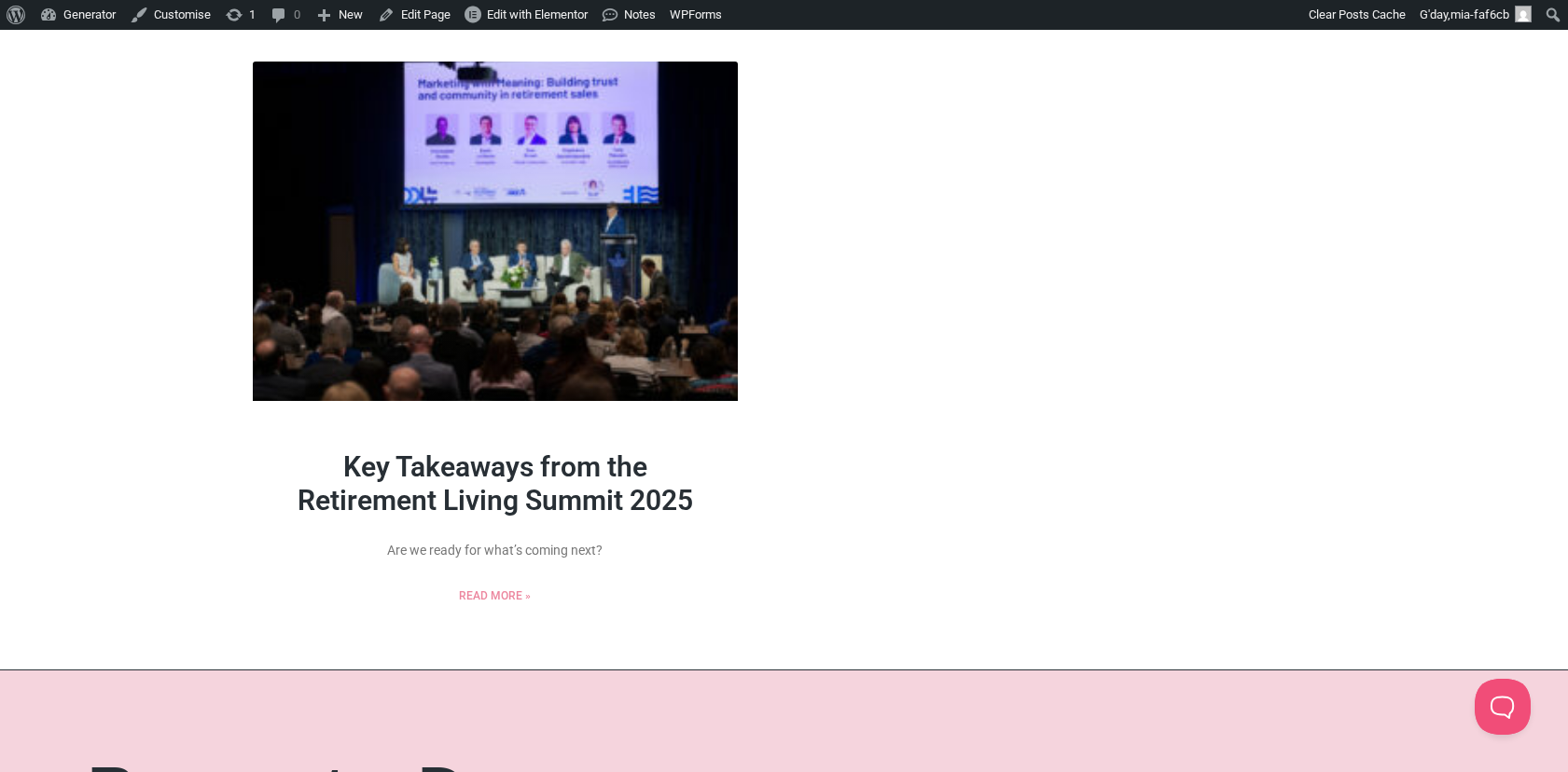click on "Key Takeaways from the Retirement Living Summit 2025" at bounding box center (495, 483) 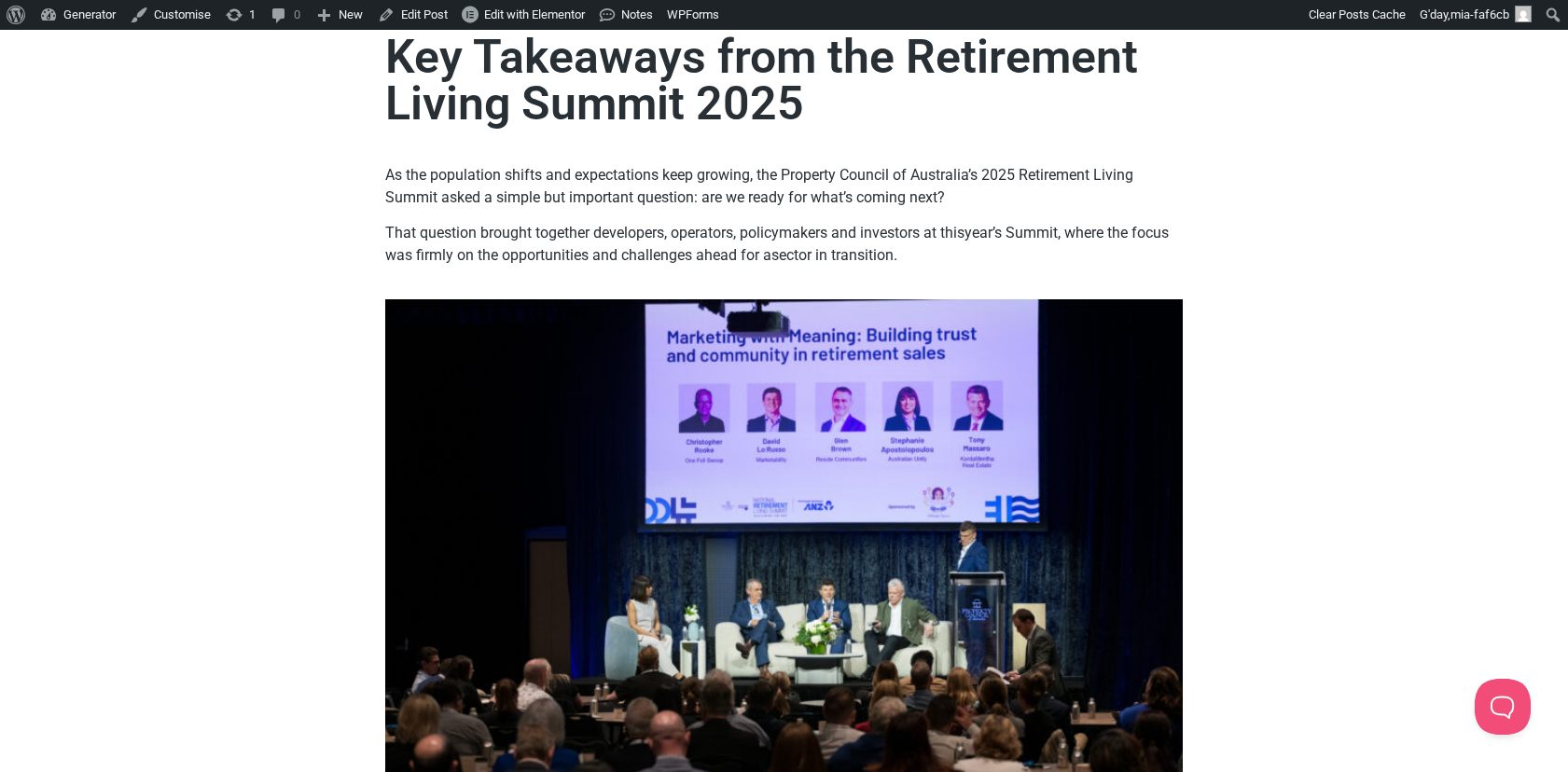 scroll, scrollTop: 0, scrollLeft: 0, axis: both 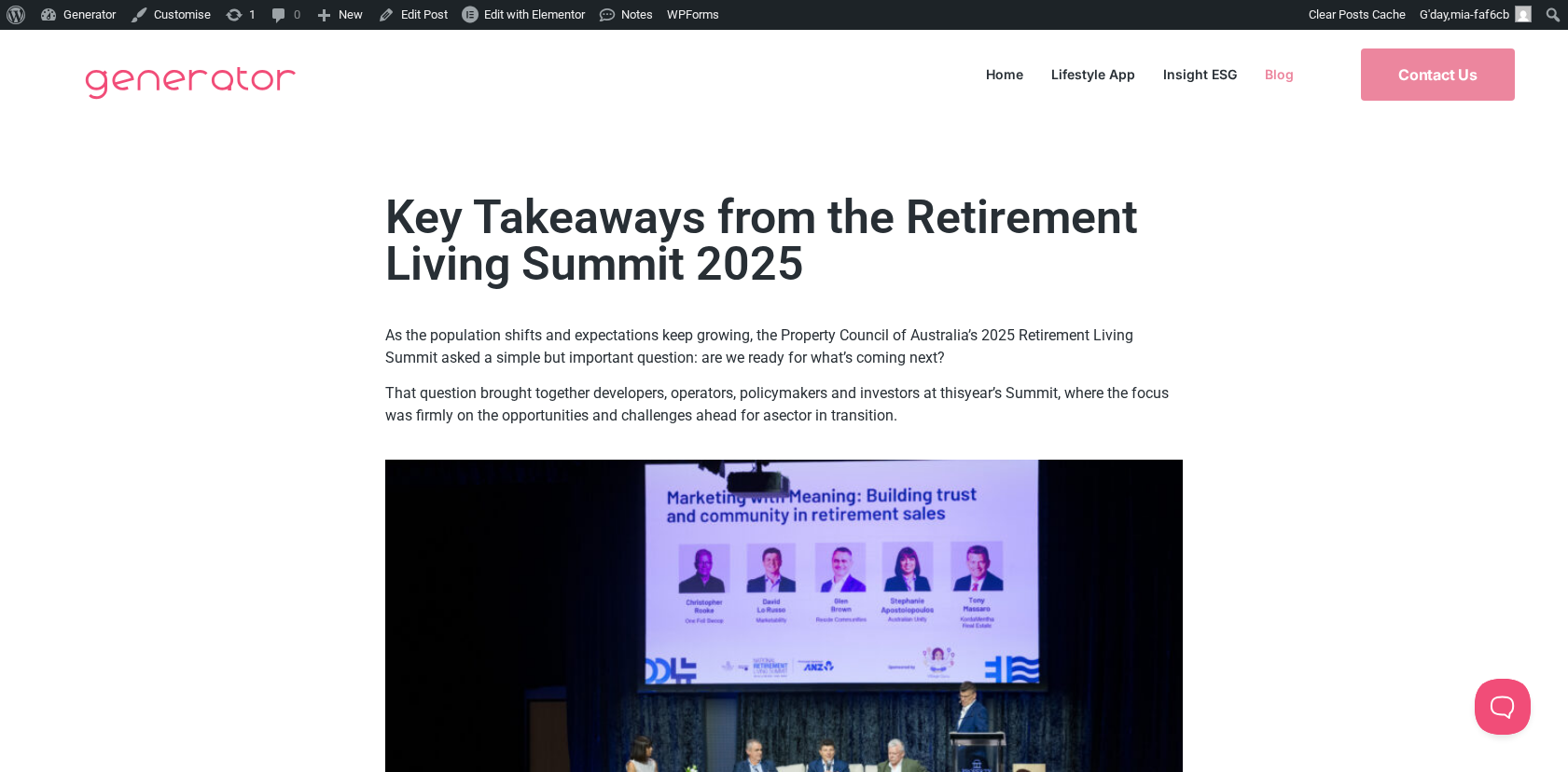click on "Blog" 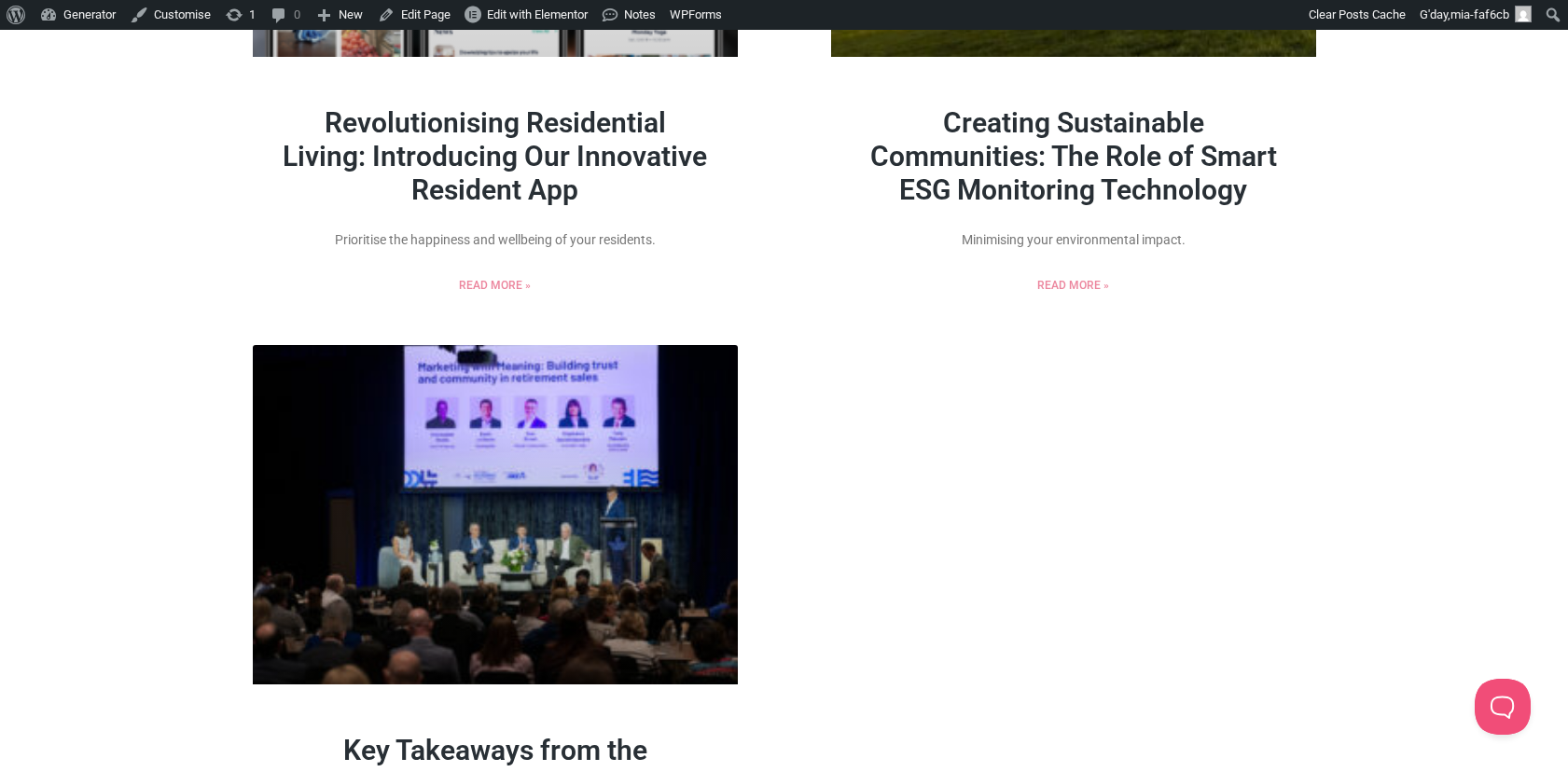 scroll, scrollTop: 0, scrollLeft: 0, axis: both 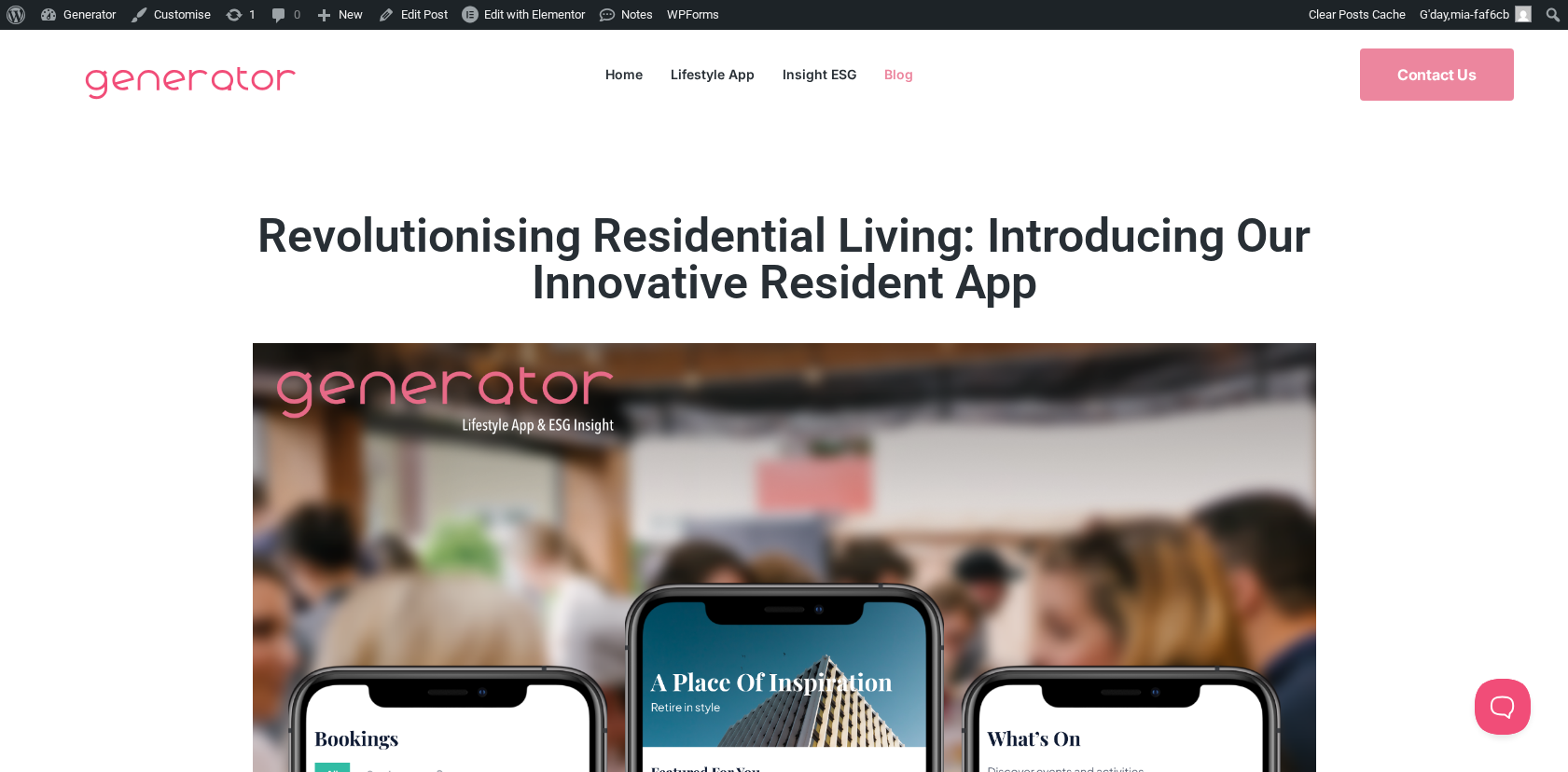 click on "Blog" 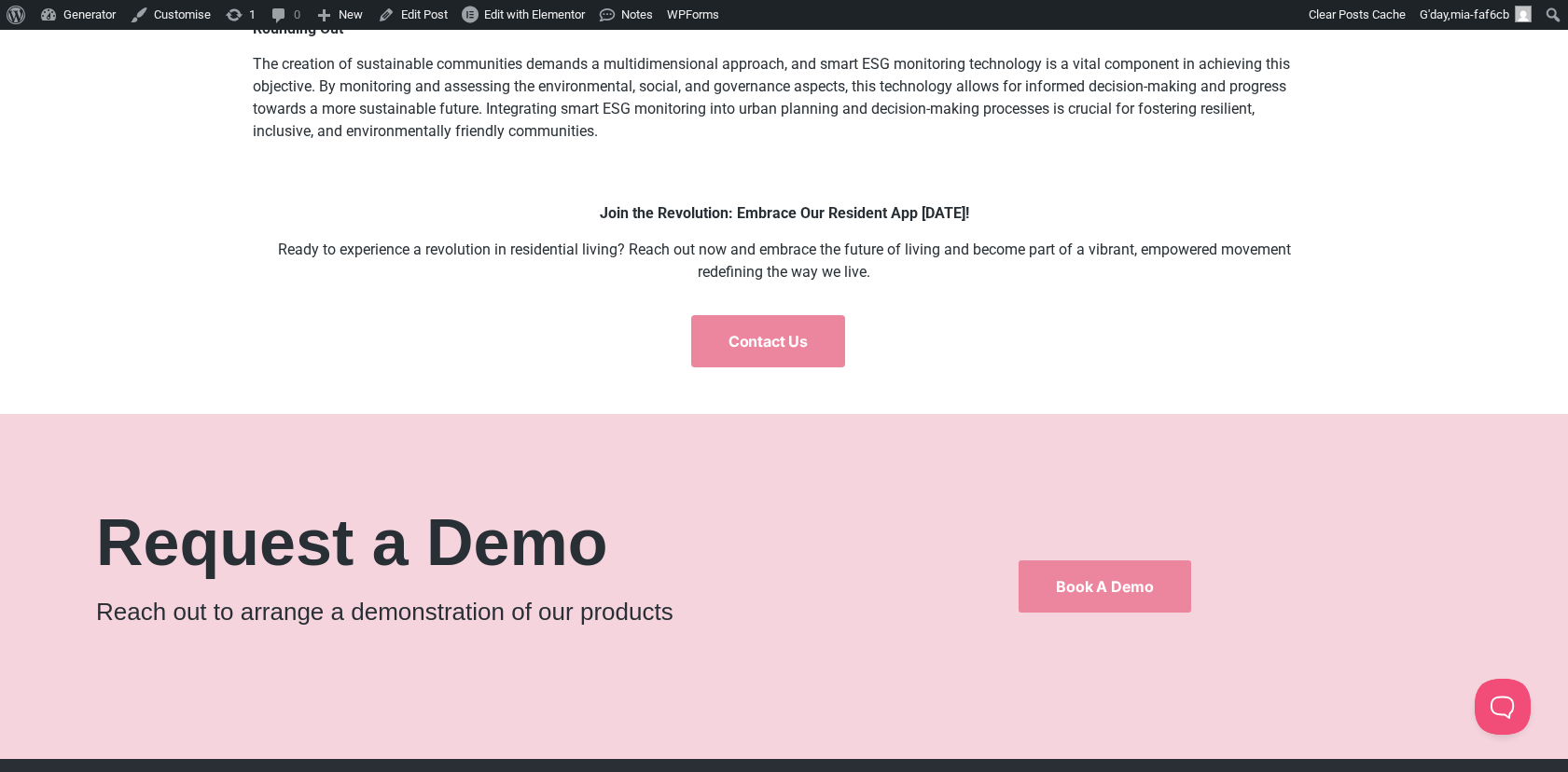 scroll, scrollTop: 2225, scrollLeft: 0, axis: vertical 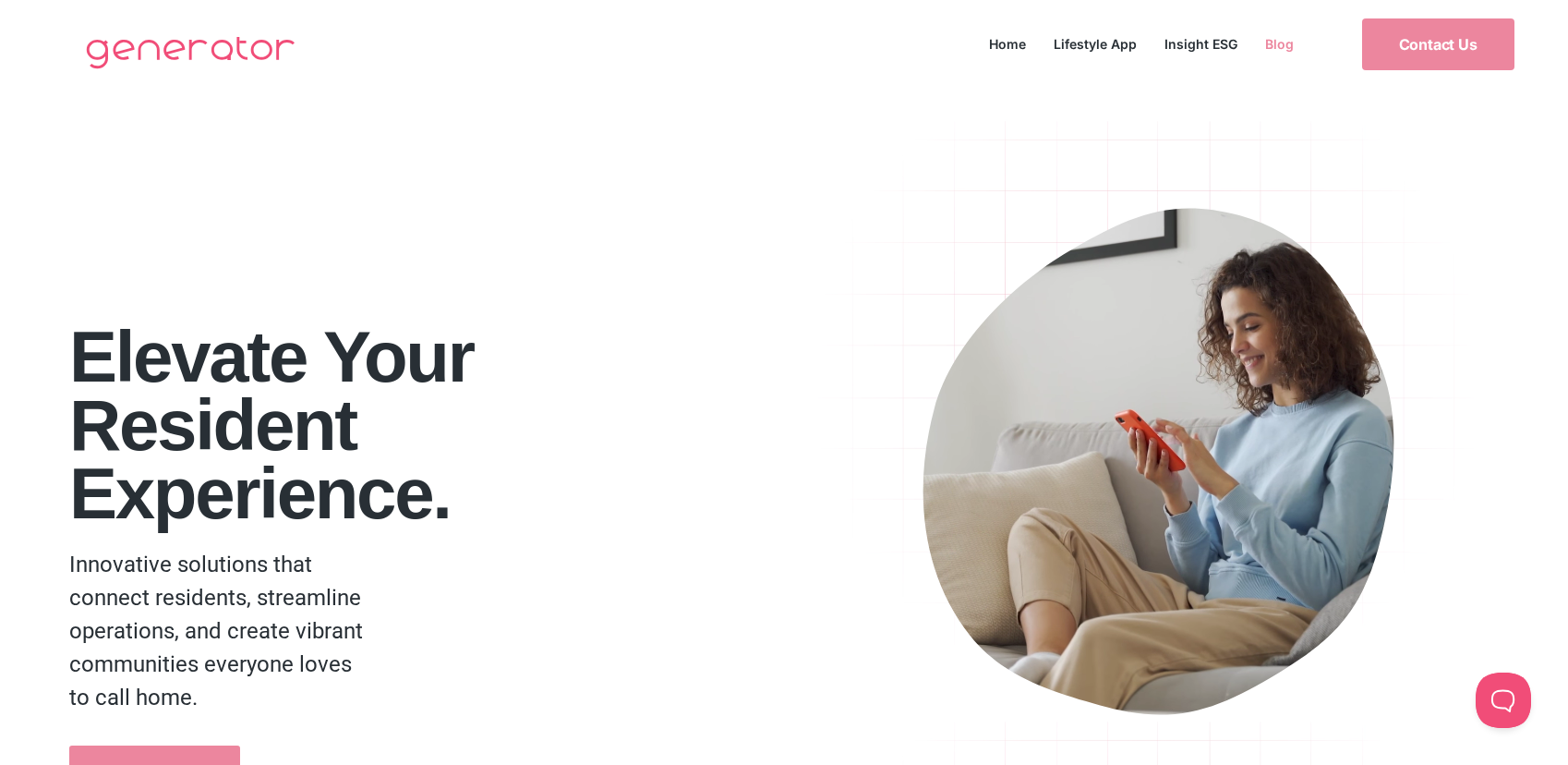 click on "Blog" 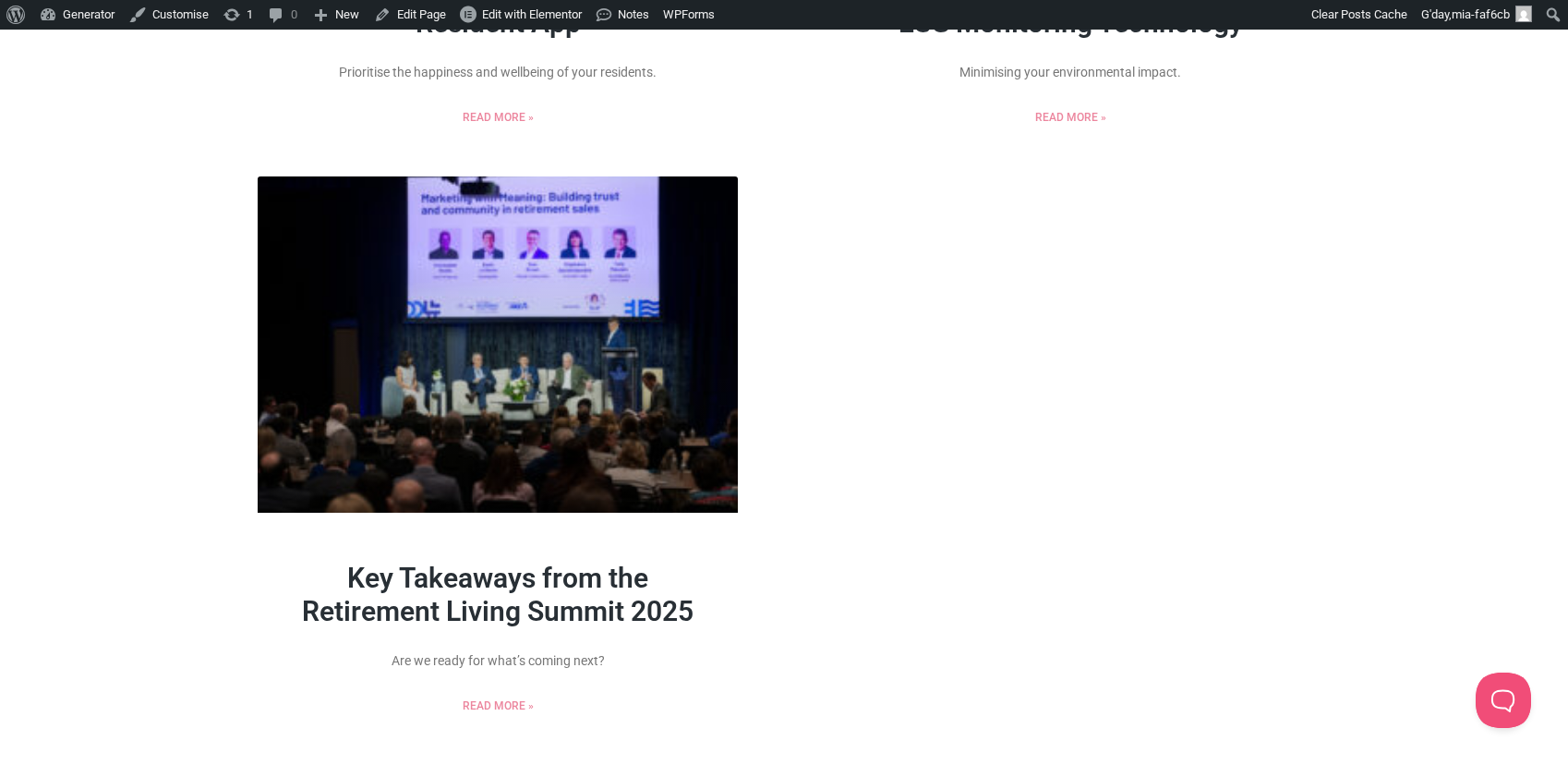 scroll, scrollTop: 606, scrollLeft: 0, axis: vertical 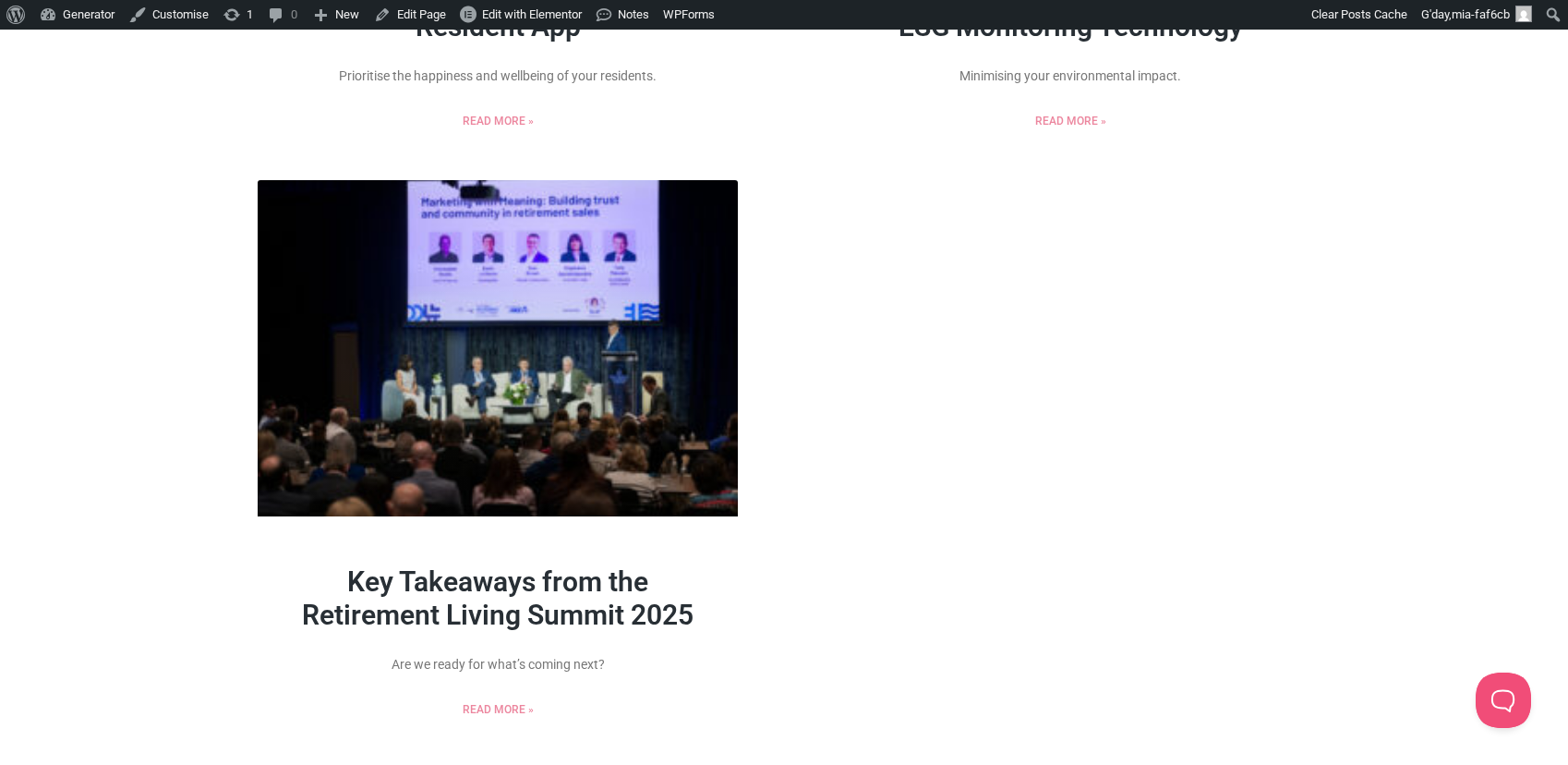 click on "Key Takeaways from the Retirement Living Summit 2025" at bounding box center [498, 598] 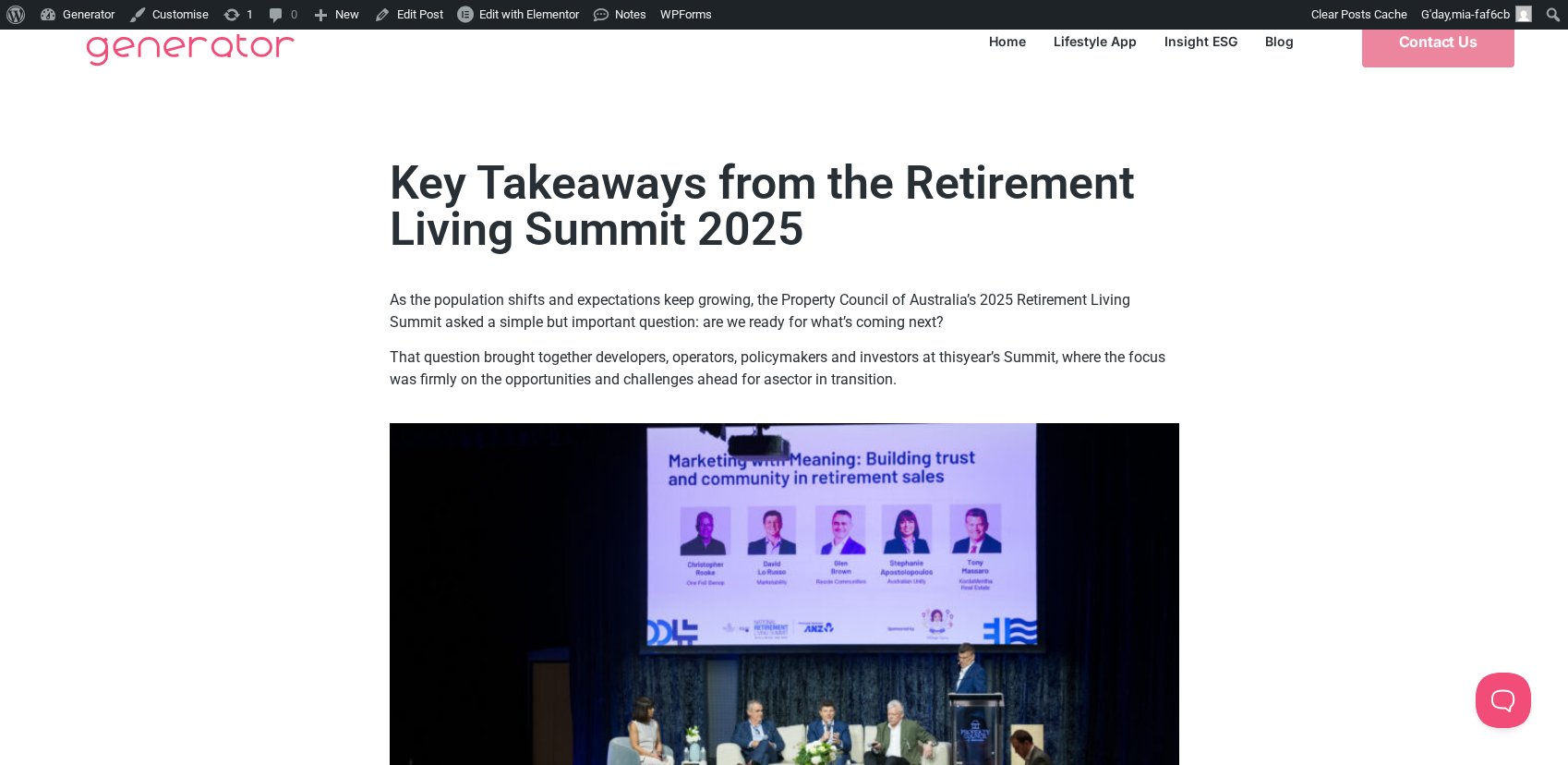 scroll, scrollTop: 0, scrollLeft: 0, axis: both 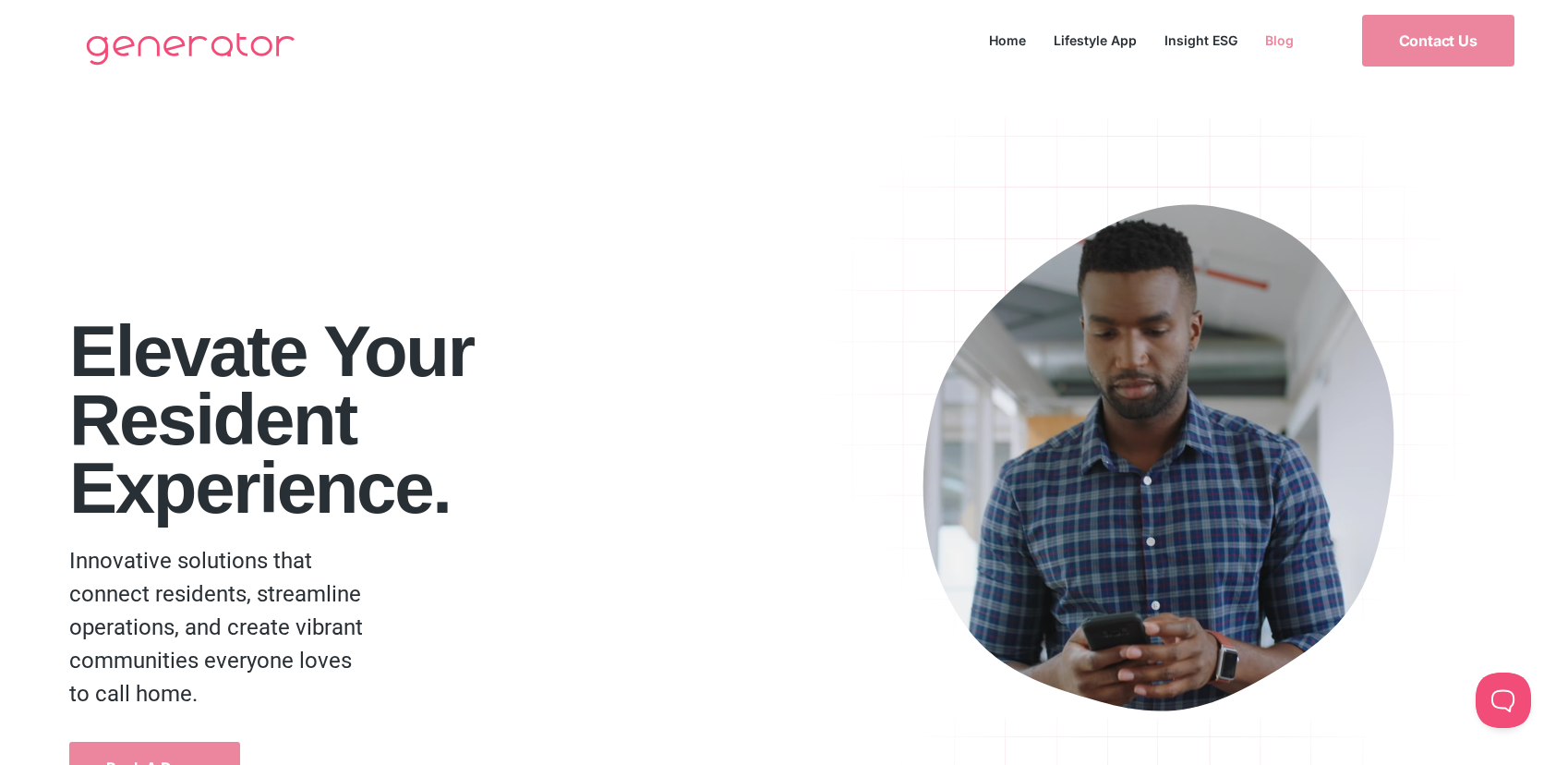 drag, startPoint x: 0, startPoint y: 0, endPoint x: 1276, endPoint y: 42, distance: 1276.691 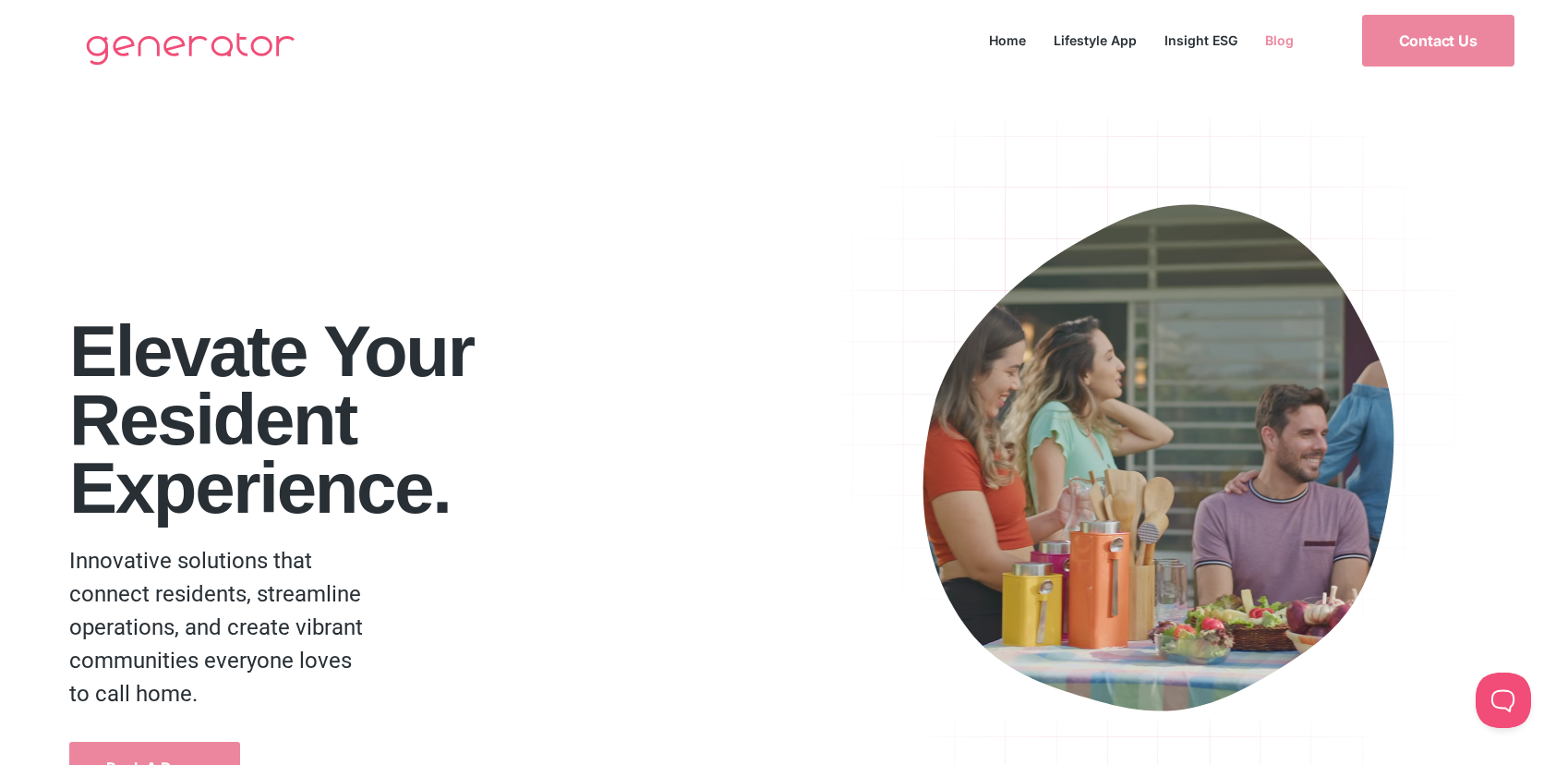 click on "Blog" 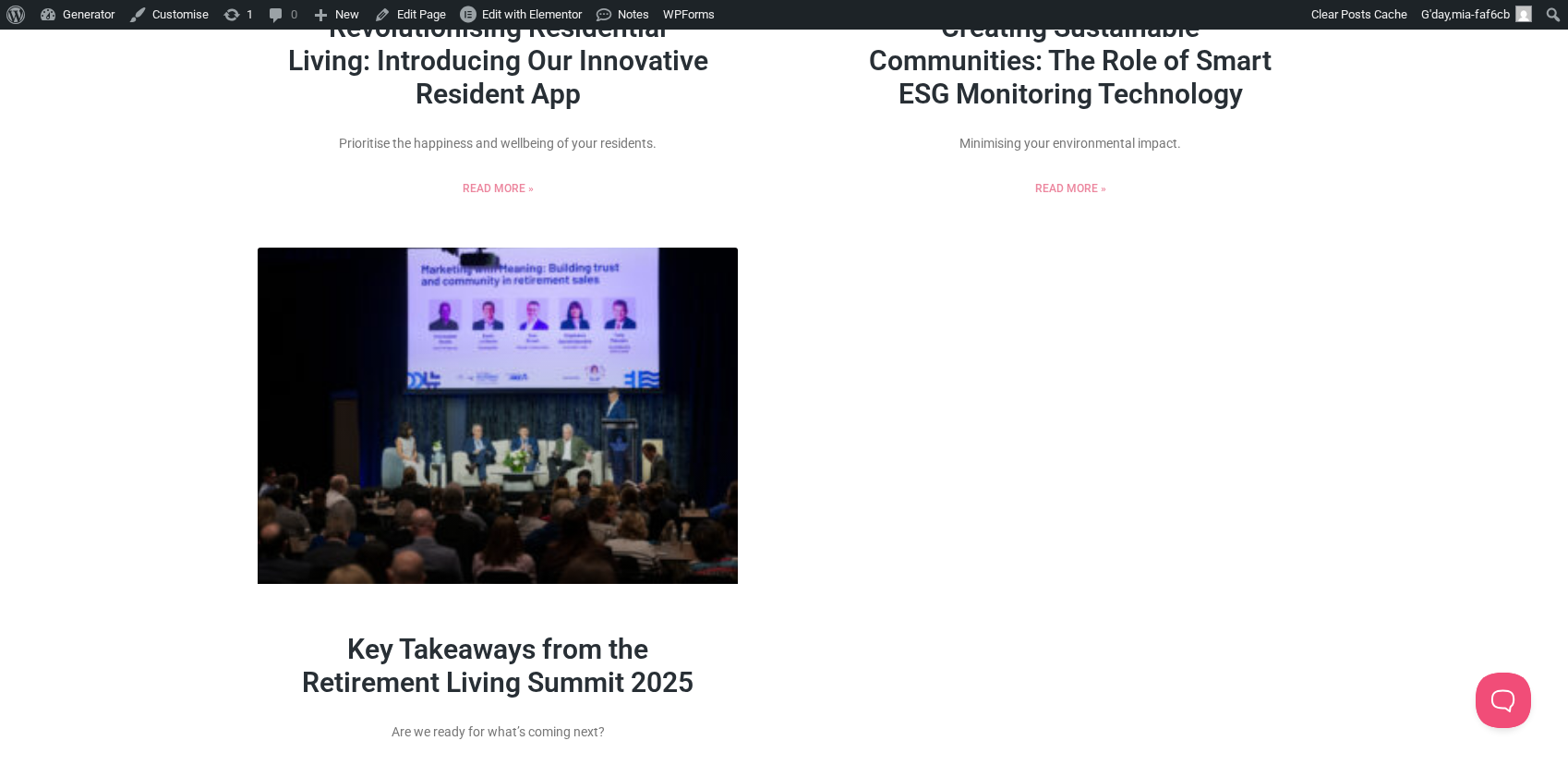 scroll, scrollTop: 636, scrollLeft: 0, axis: vertical 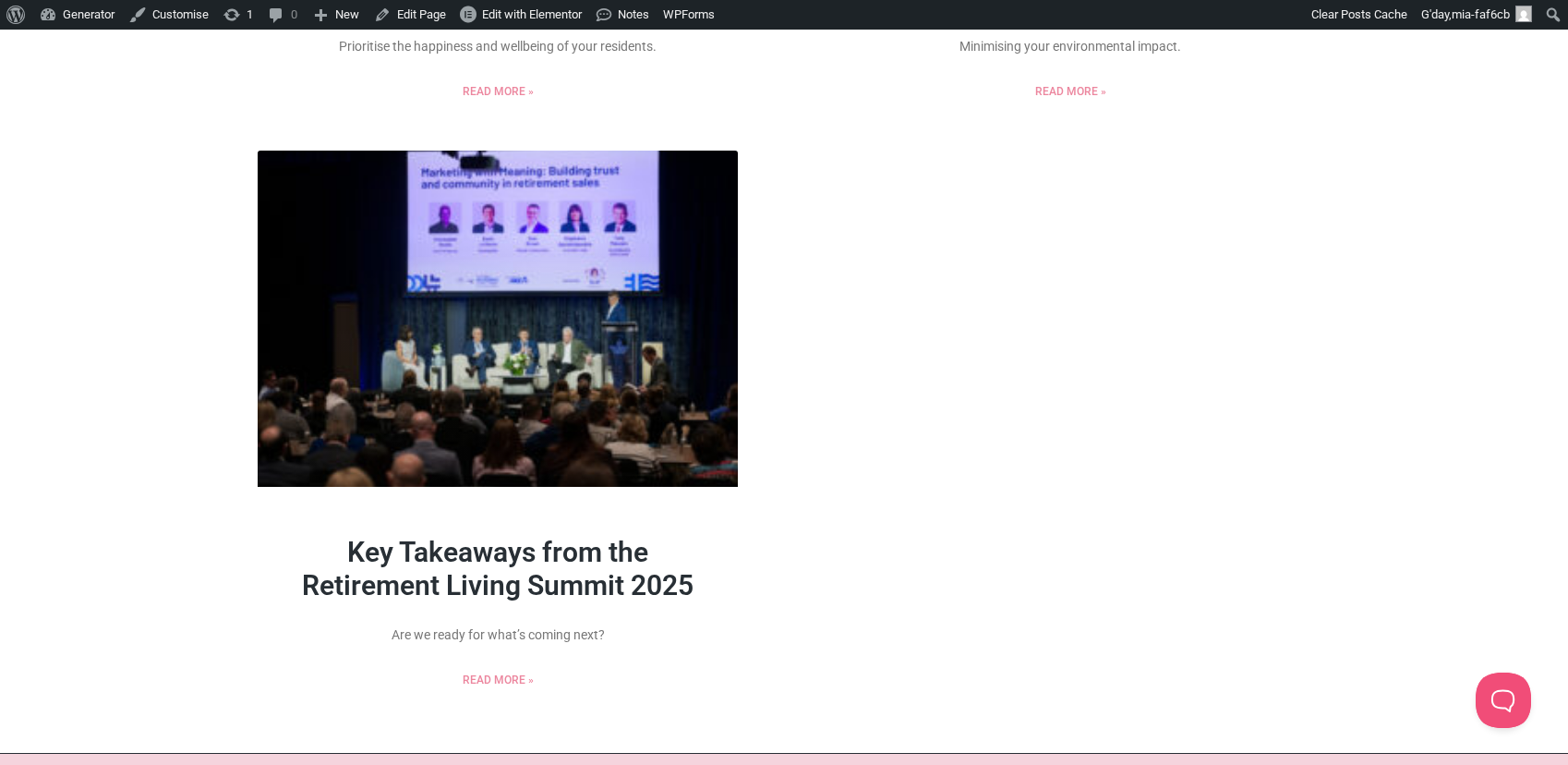 click on "Key Takeaways from the Retirement Living Summit 2025" at bounding box center (498, 568) 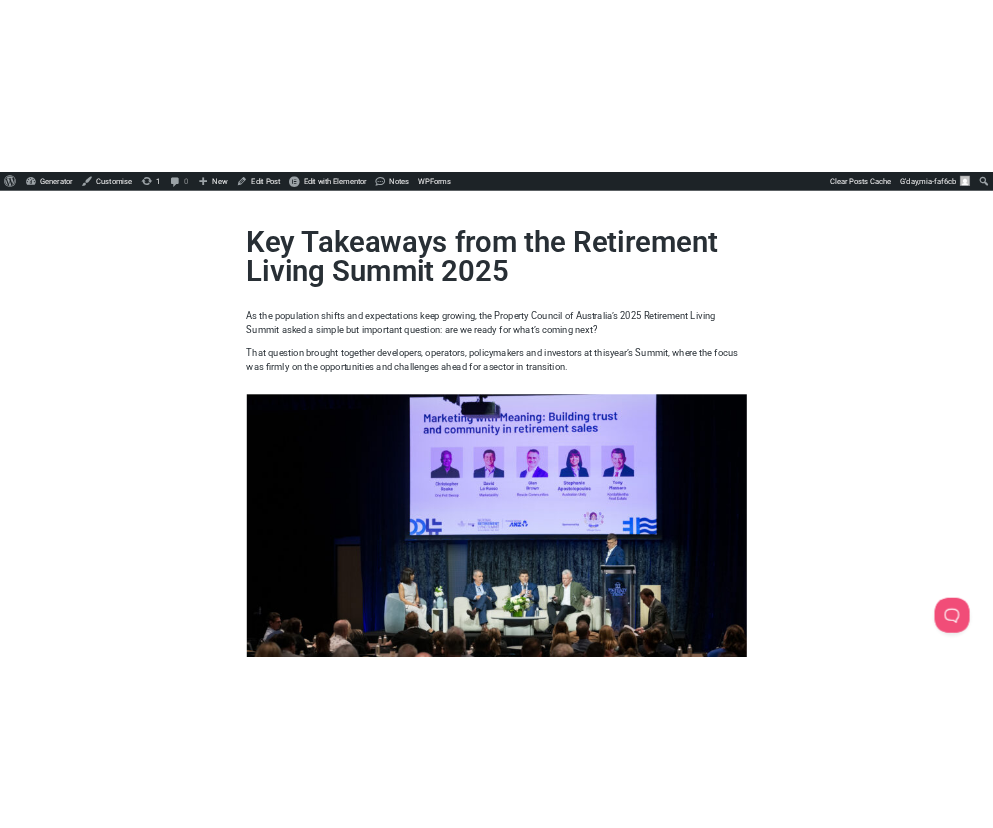 scroll, scrollTop: 0, scrollLeft: 0, axis: both 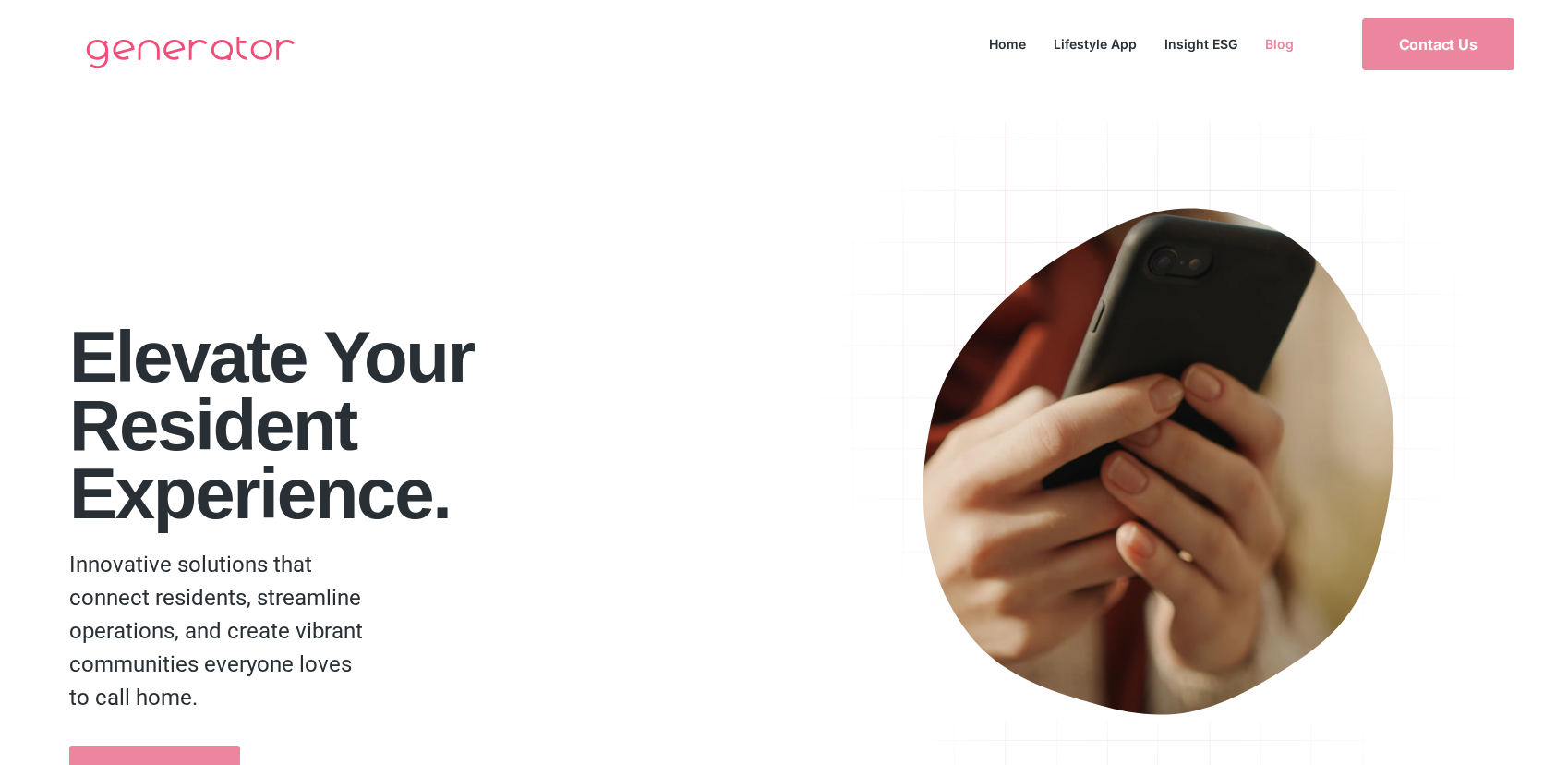 click on "Blog" 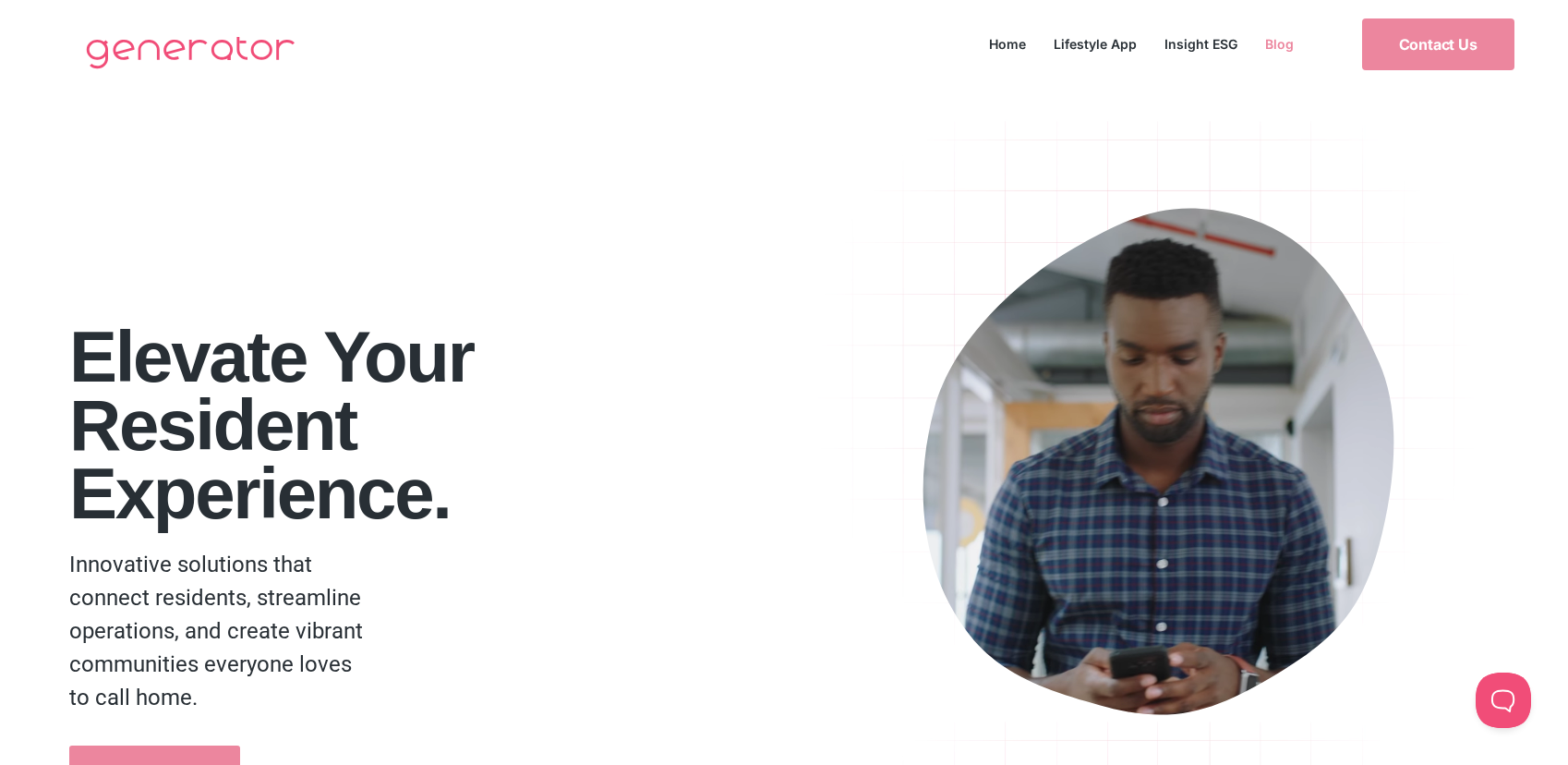 scroll, scrollTop: 0, scrollLeft: 0, axis: both 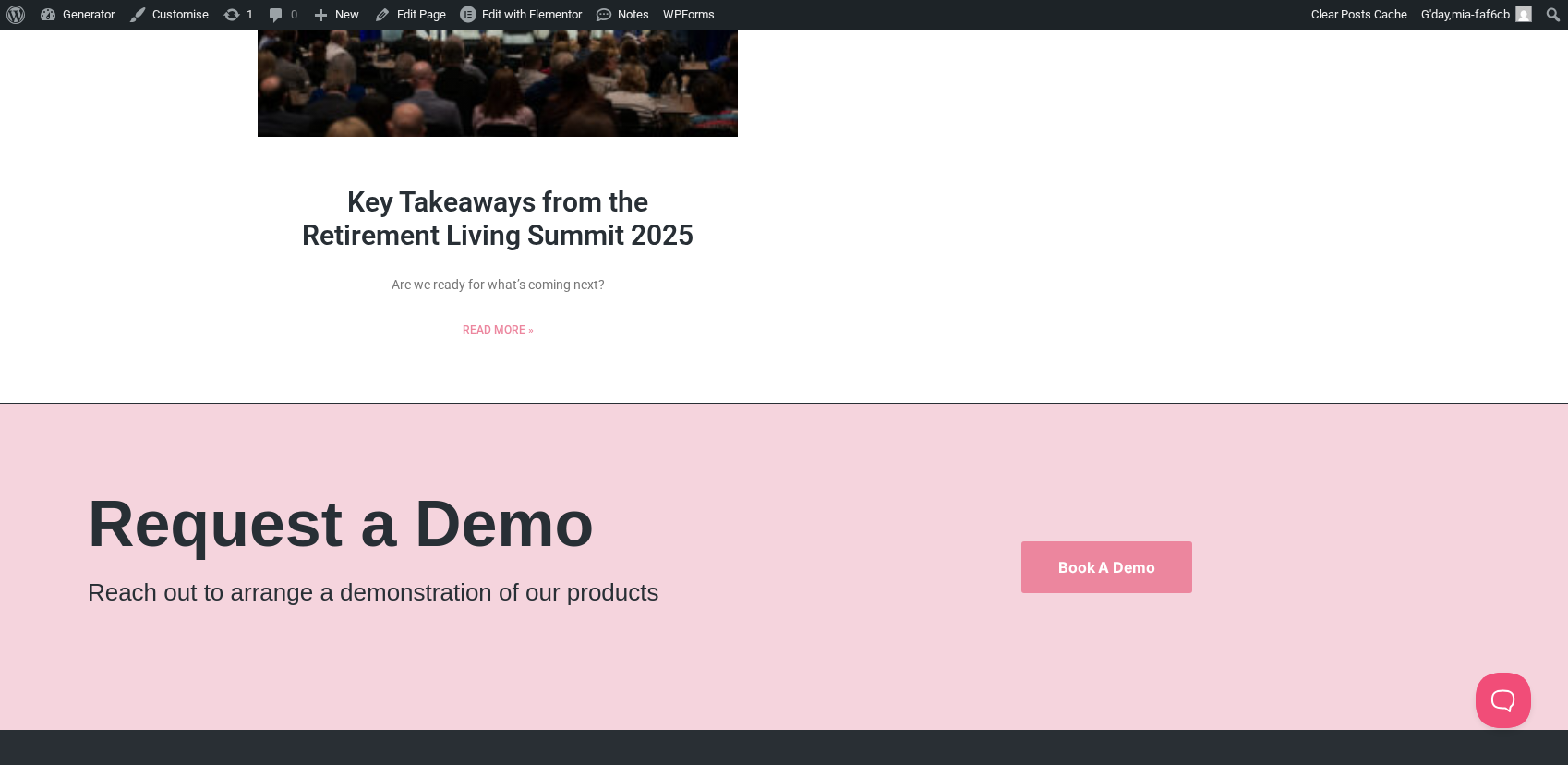 click on "Key Takeaways from the Retirement Living Summit 2025" at bounding box center [498, 218] 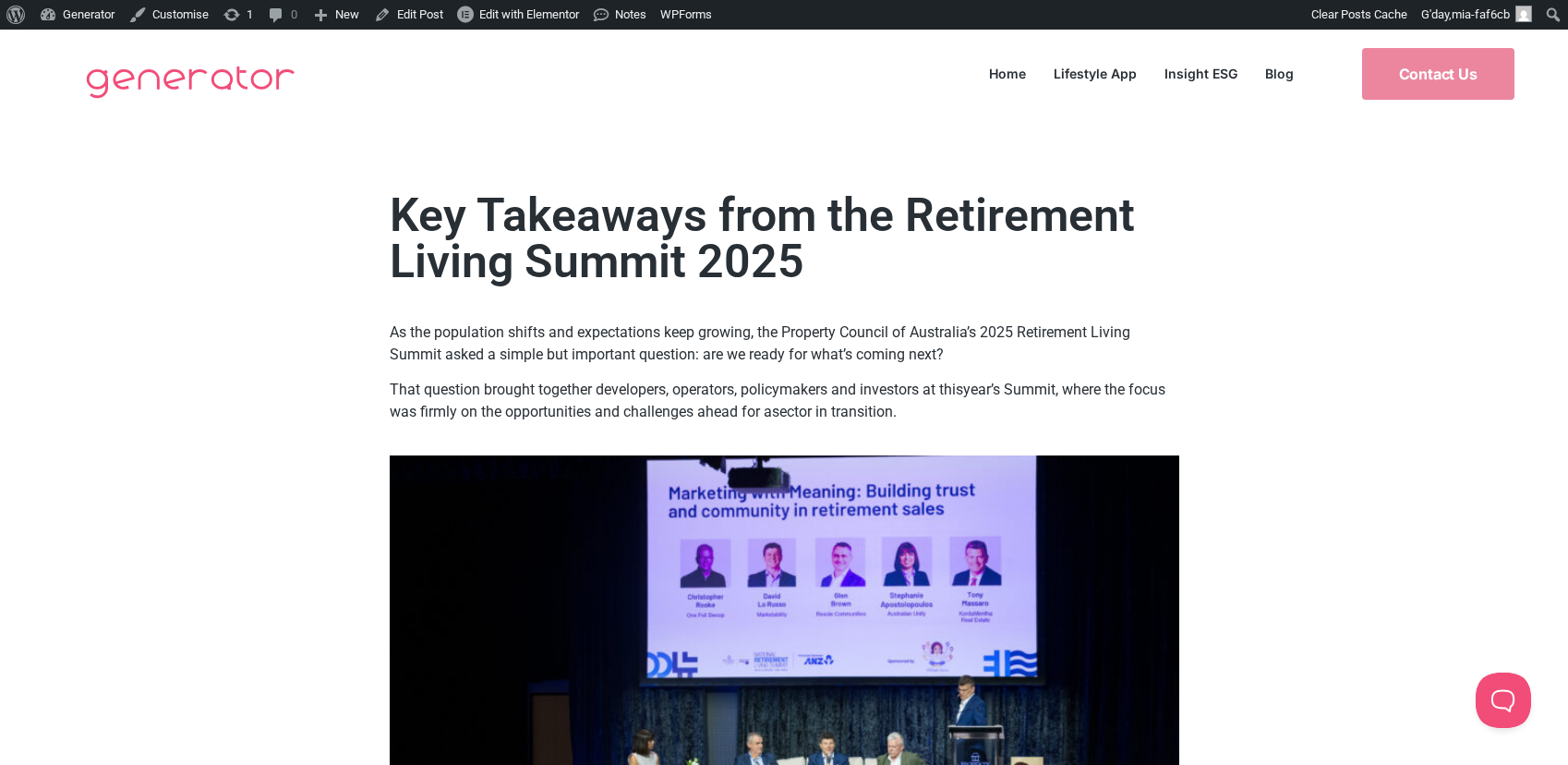 scroll, scrollTop: 0, scrollLeft: 0, axis: both 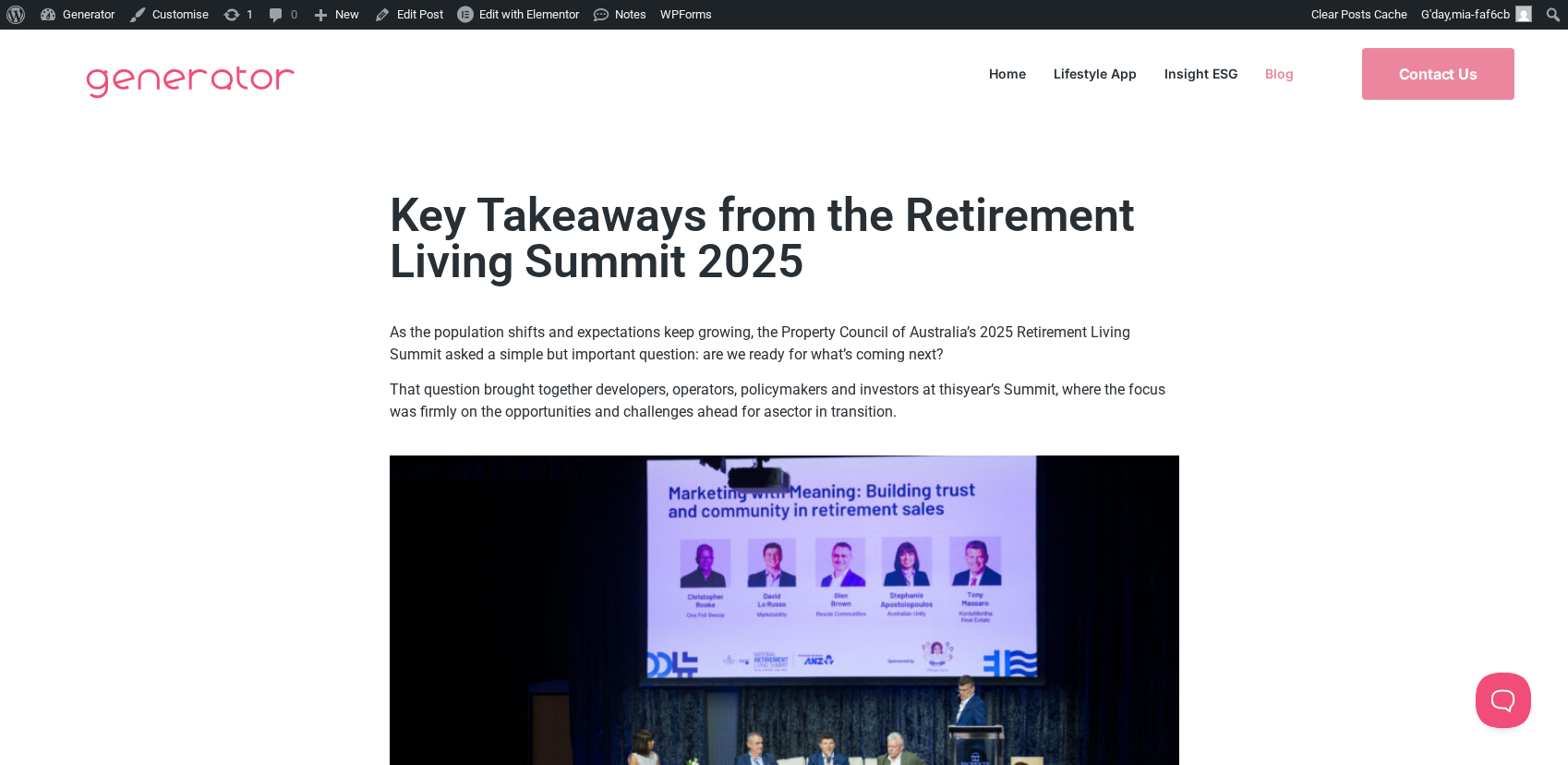 click on "Blog" 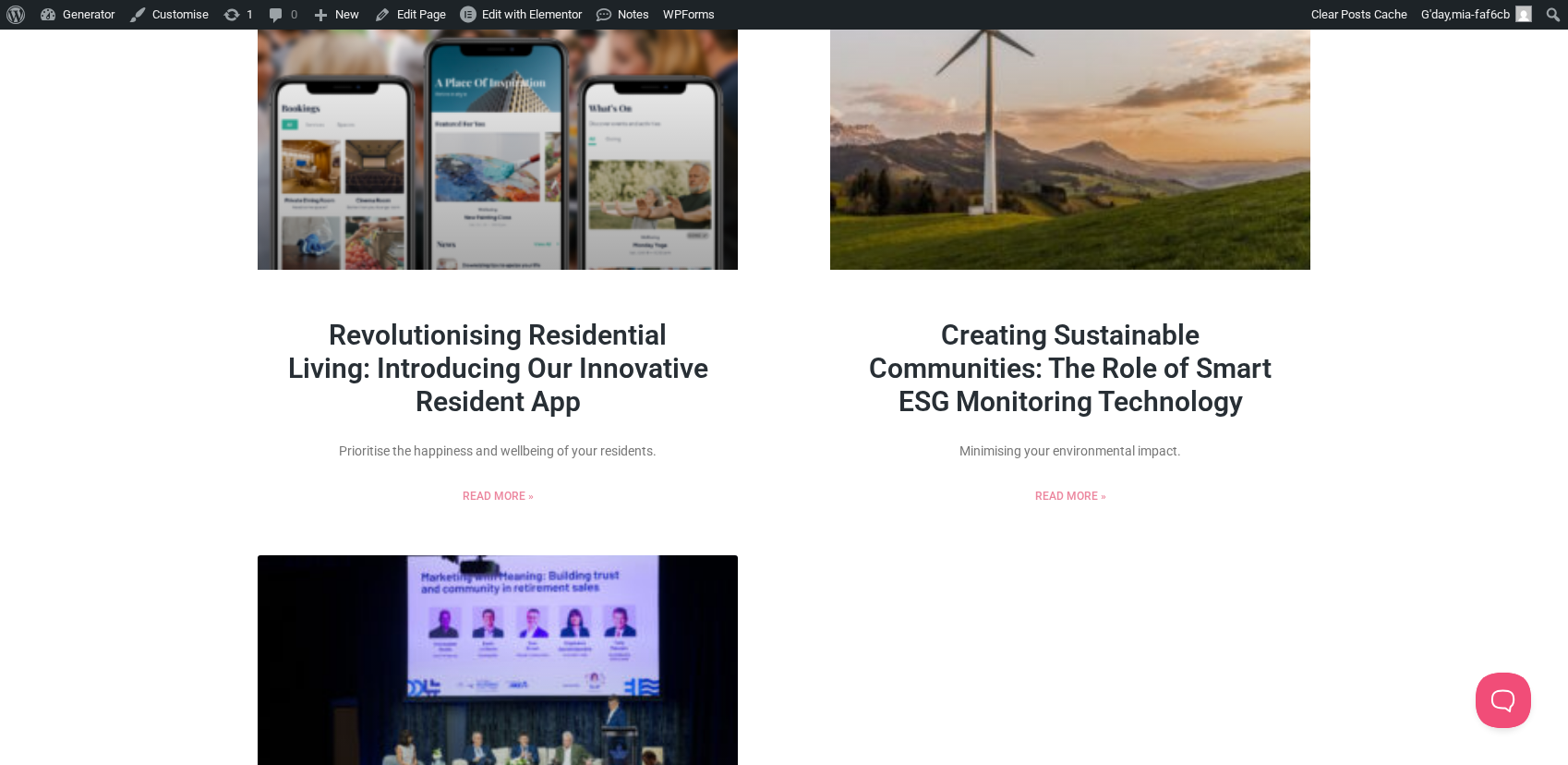 scroll, scrollTop: 587, scrollLeft: 0, axis: vertical 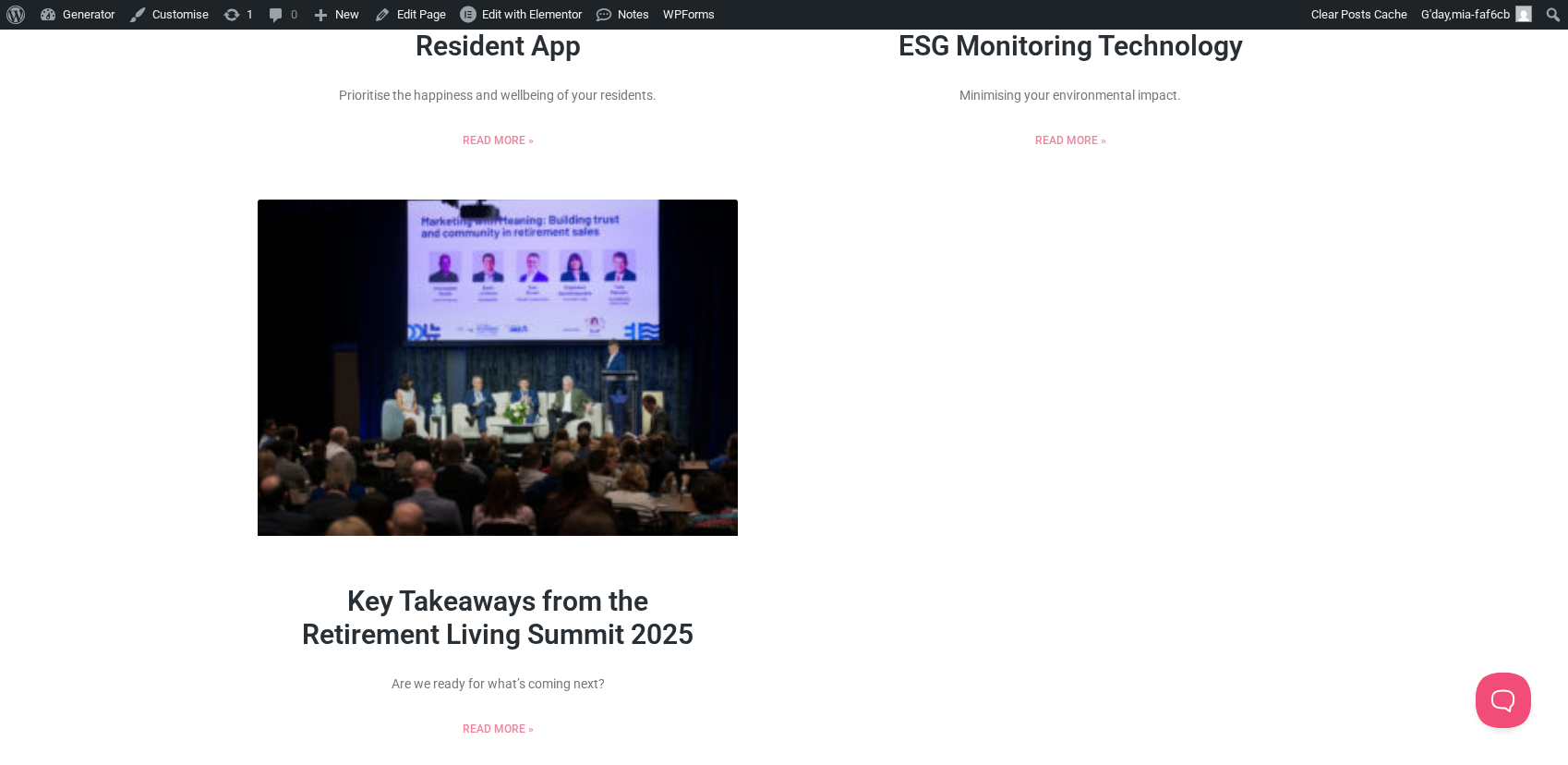click at bounding box center [498, 368] 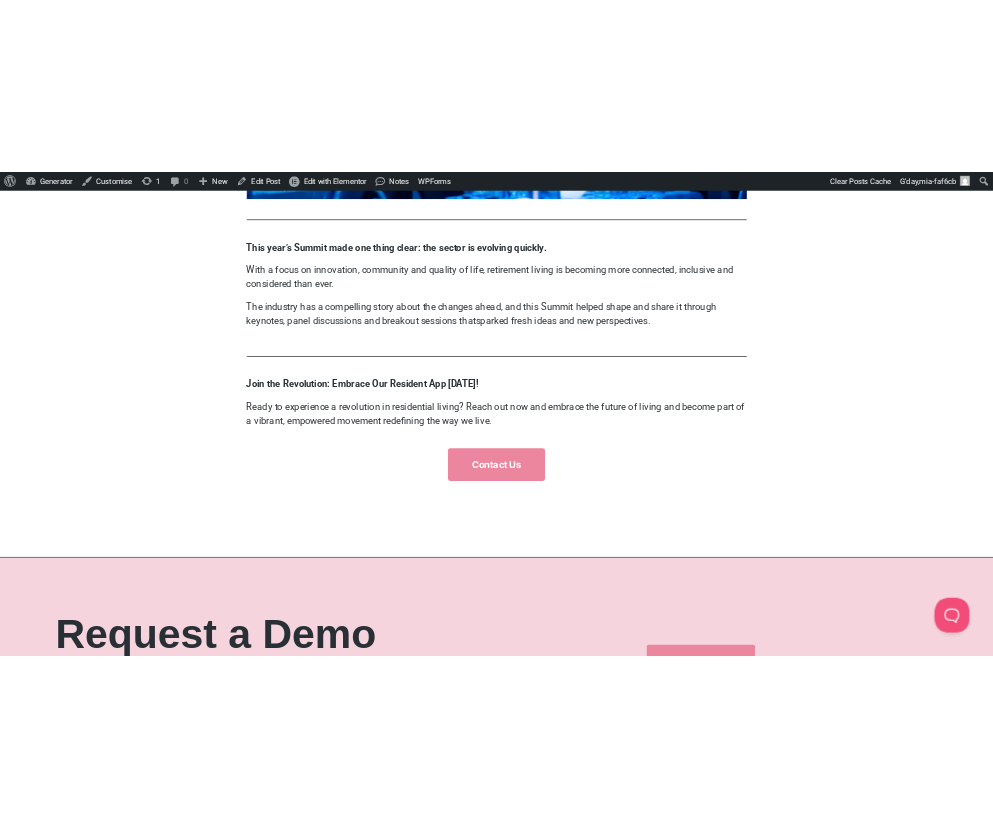 scroll, scrollTop: 3442, scrollLeft: 0, axis: vertical 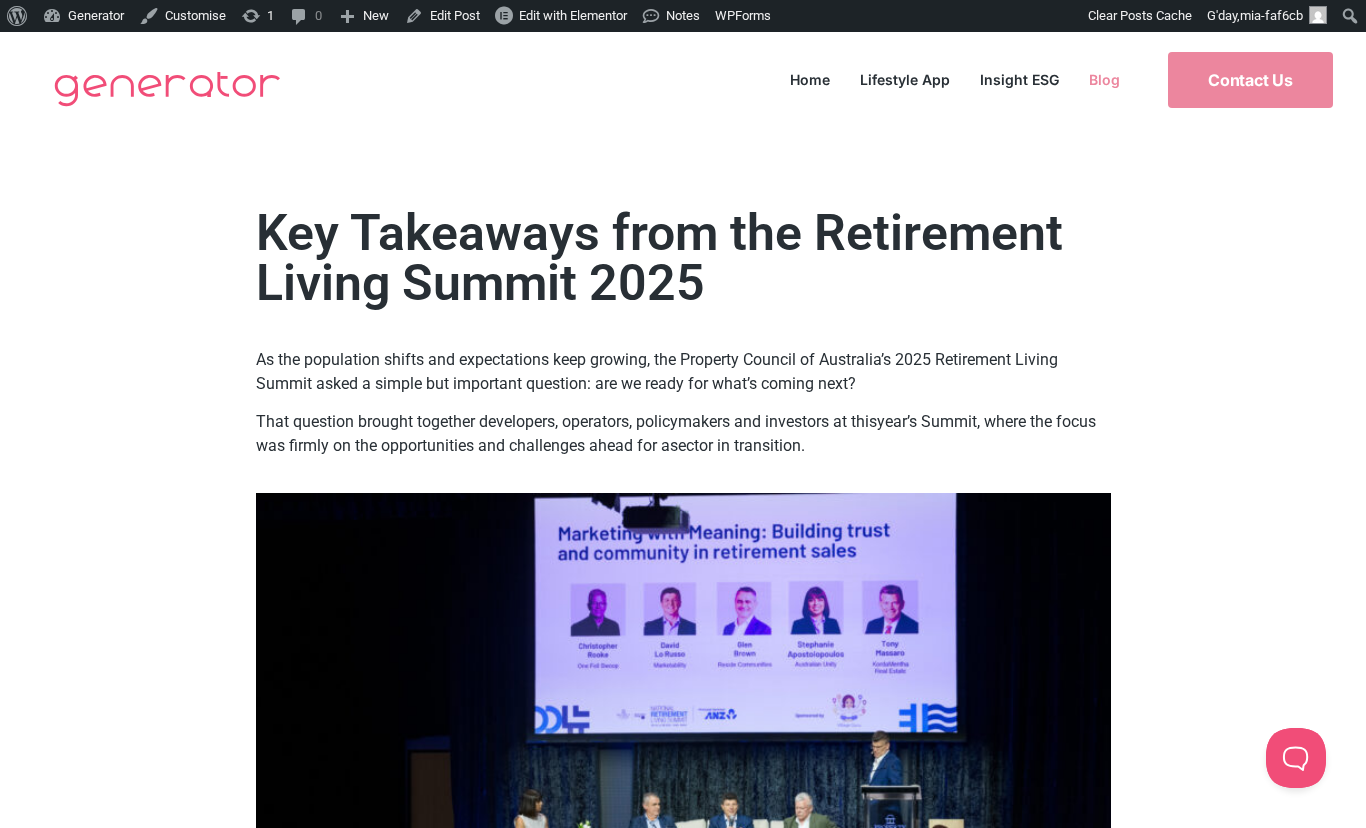 click on "Blog" 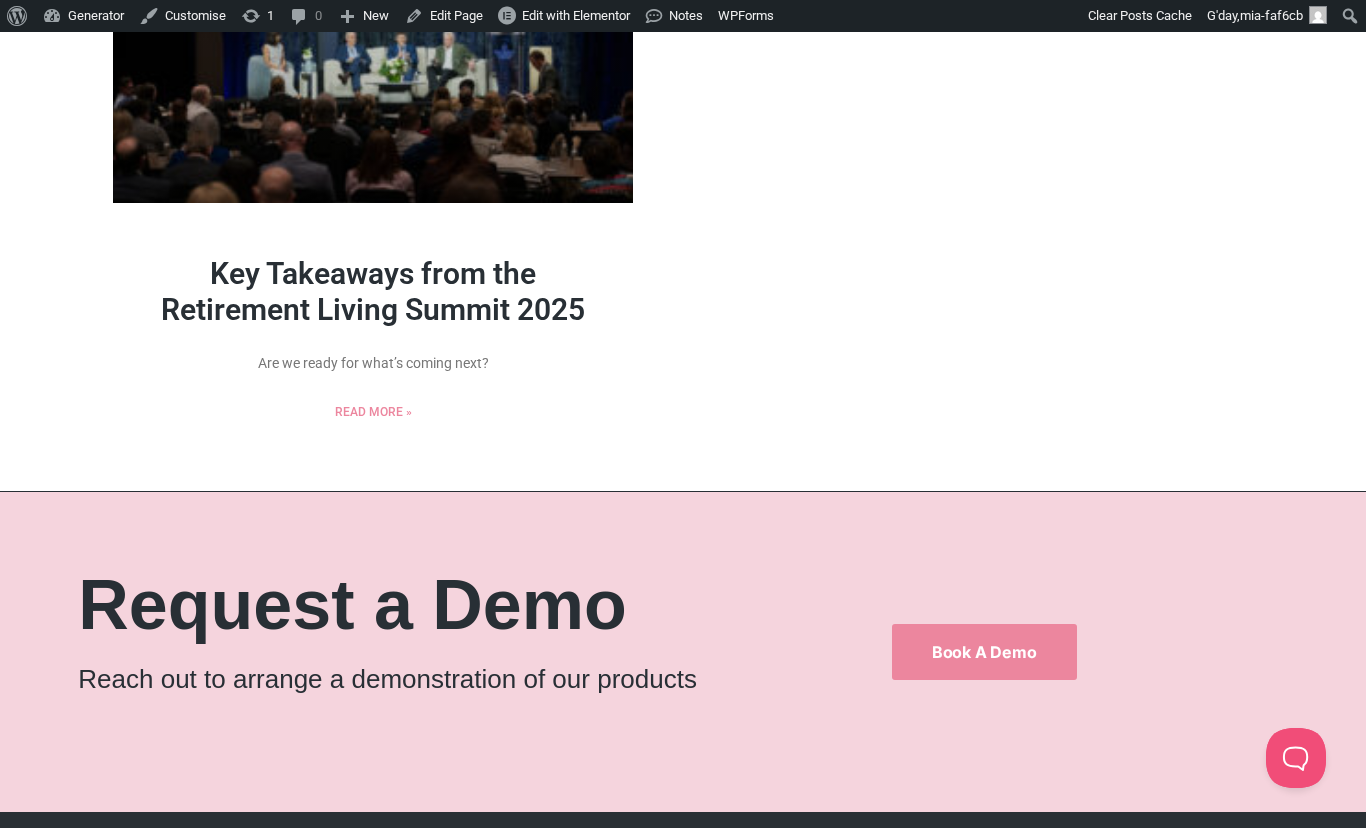 scroll, scrollTop: 1028, scrollLeft: 0, axis: vertical 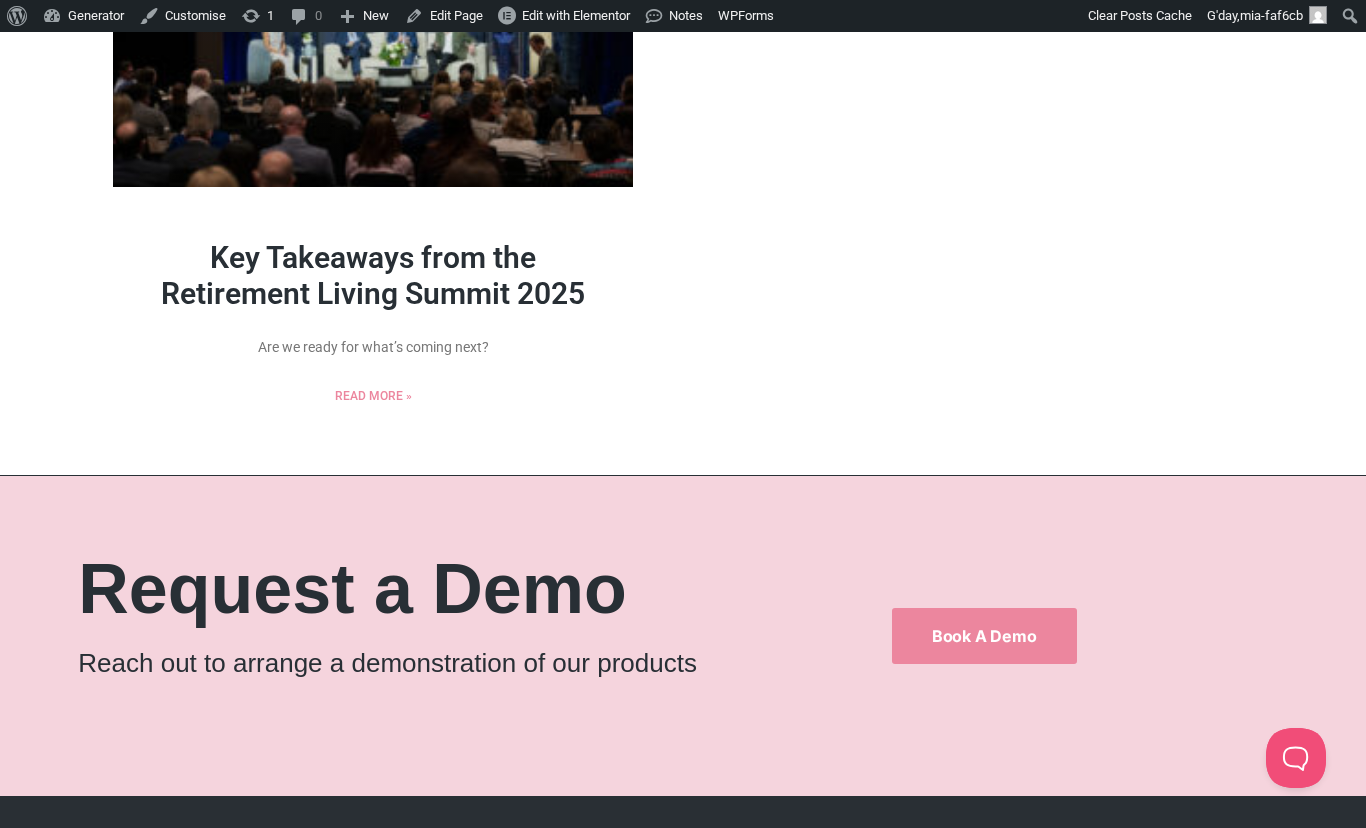 click on "Key Takeaways from the Retirement Living Summit 2025" at bounding box center (373, 275) 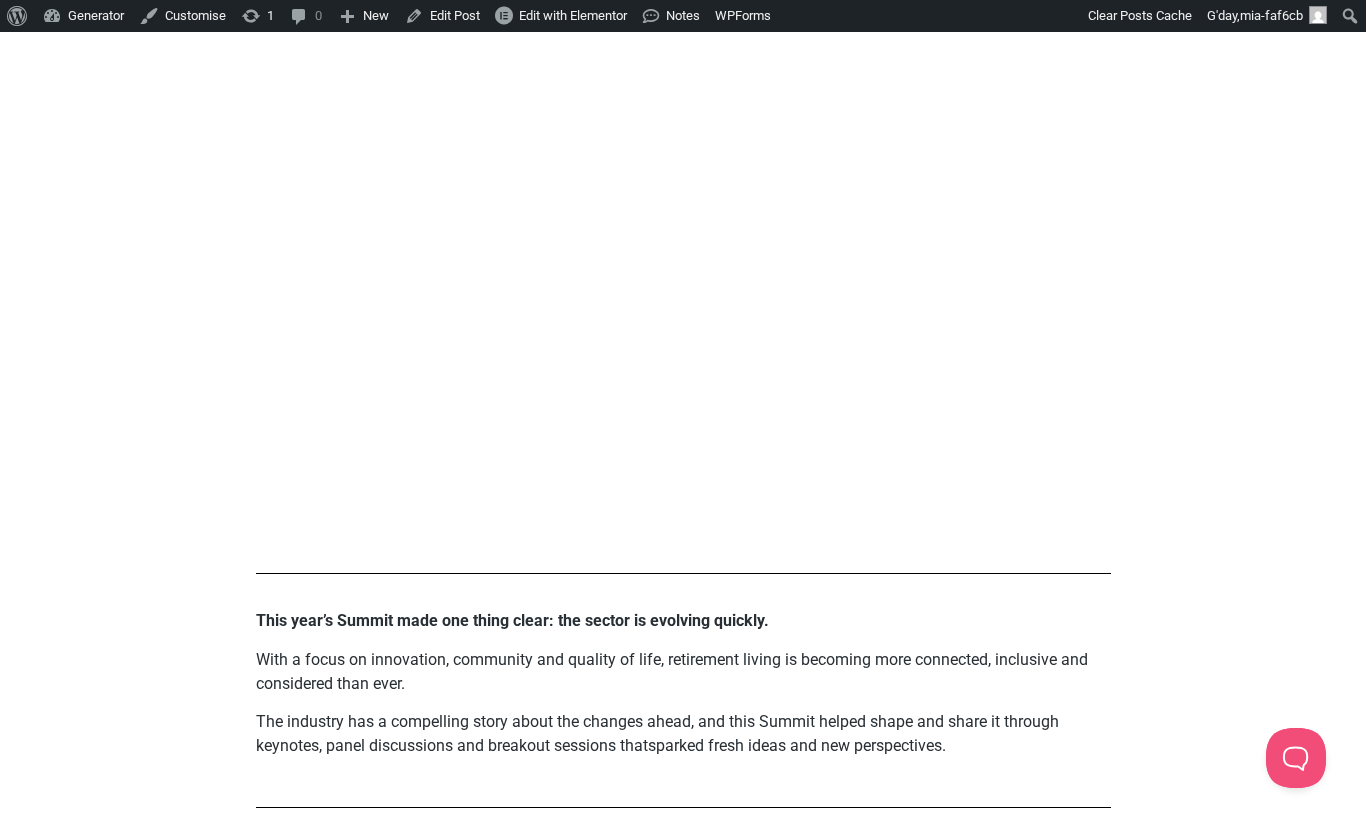 scroll, scrollTop: 3947, scrollLeft: 0, axis: vertical 